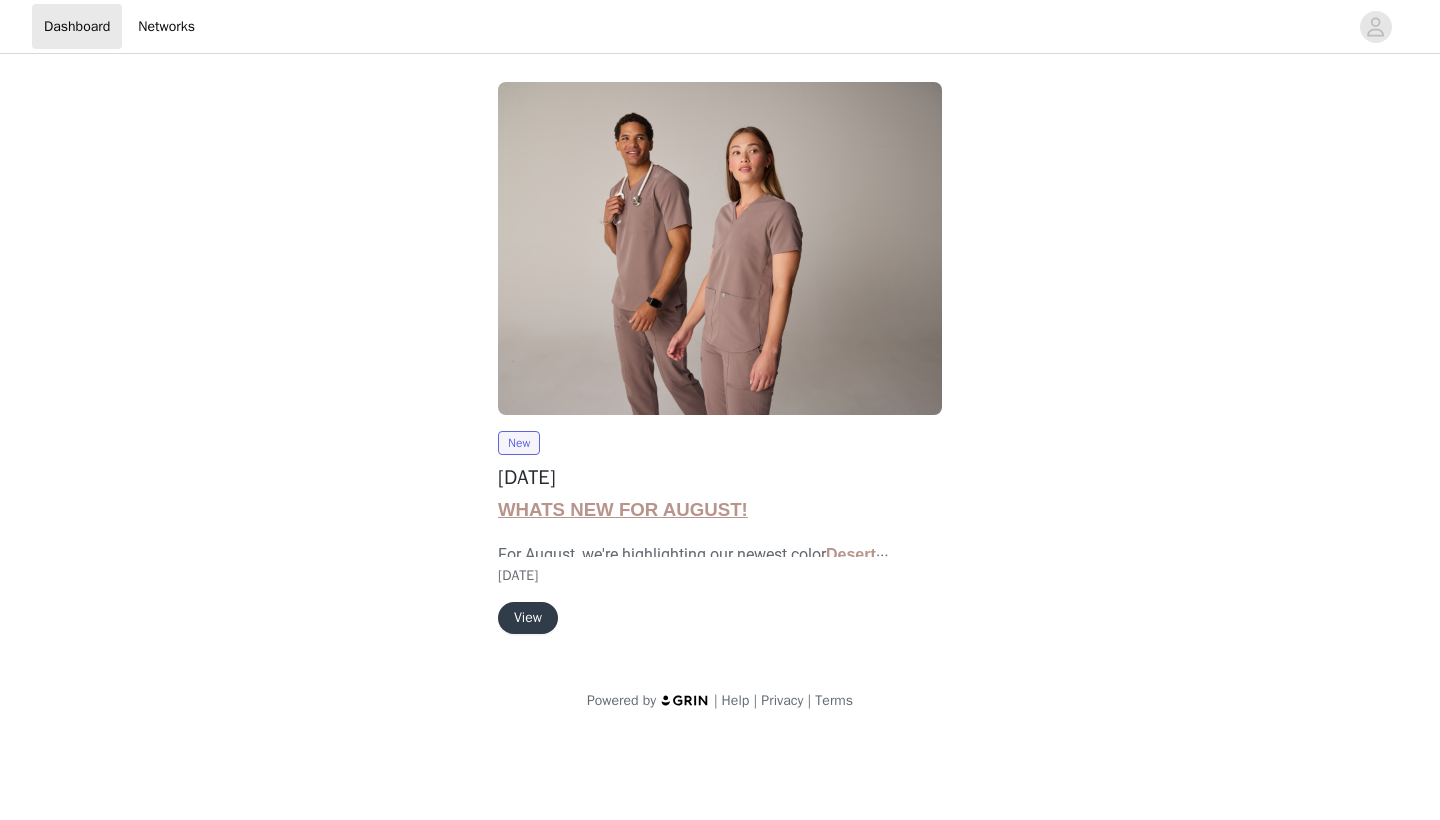 scroll, scrollTop: 0, scrollLeft: 0, axis: both 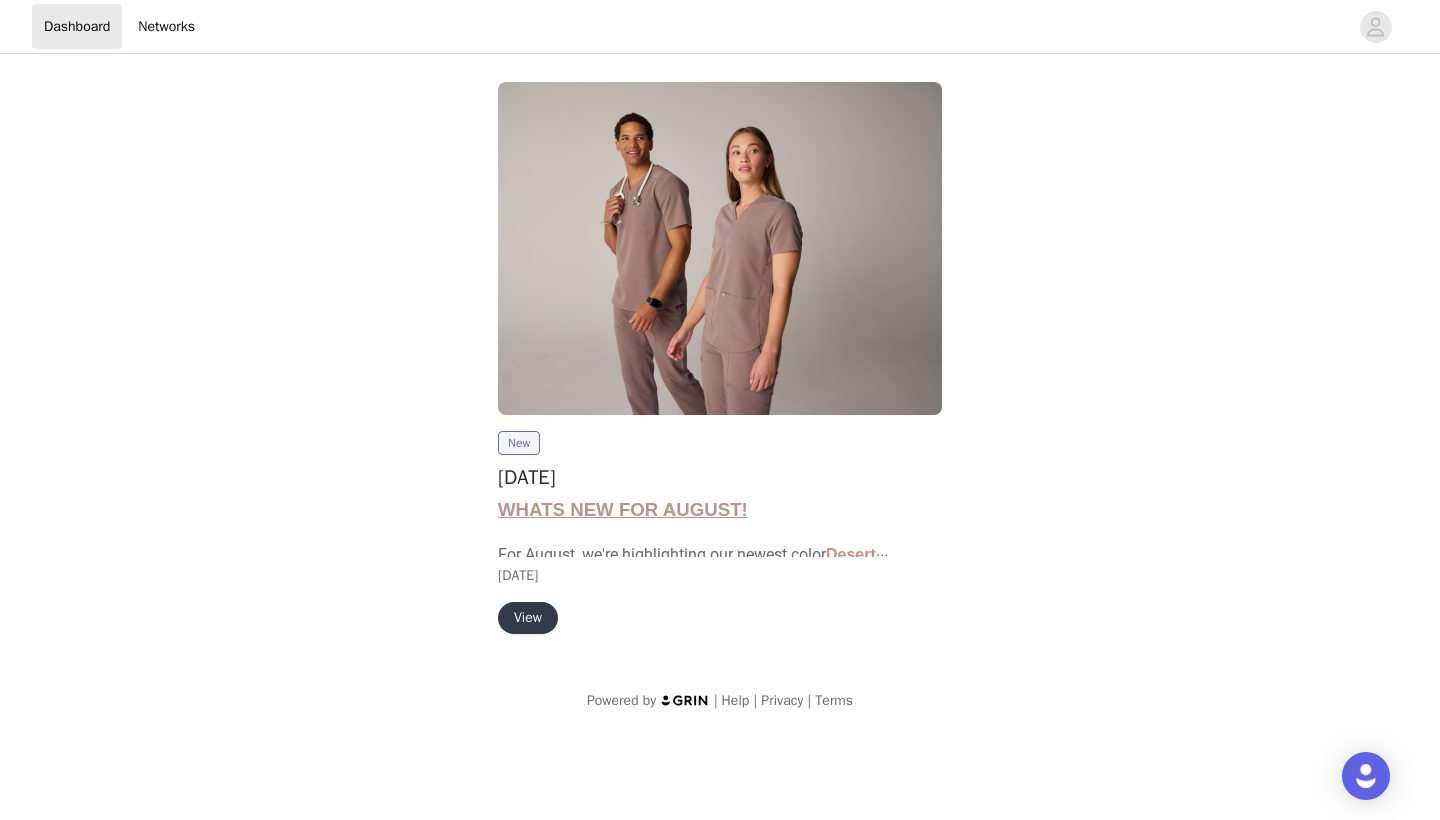 click on "View" at bounding box center (528, 618) 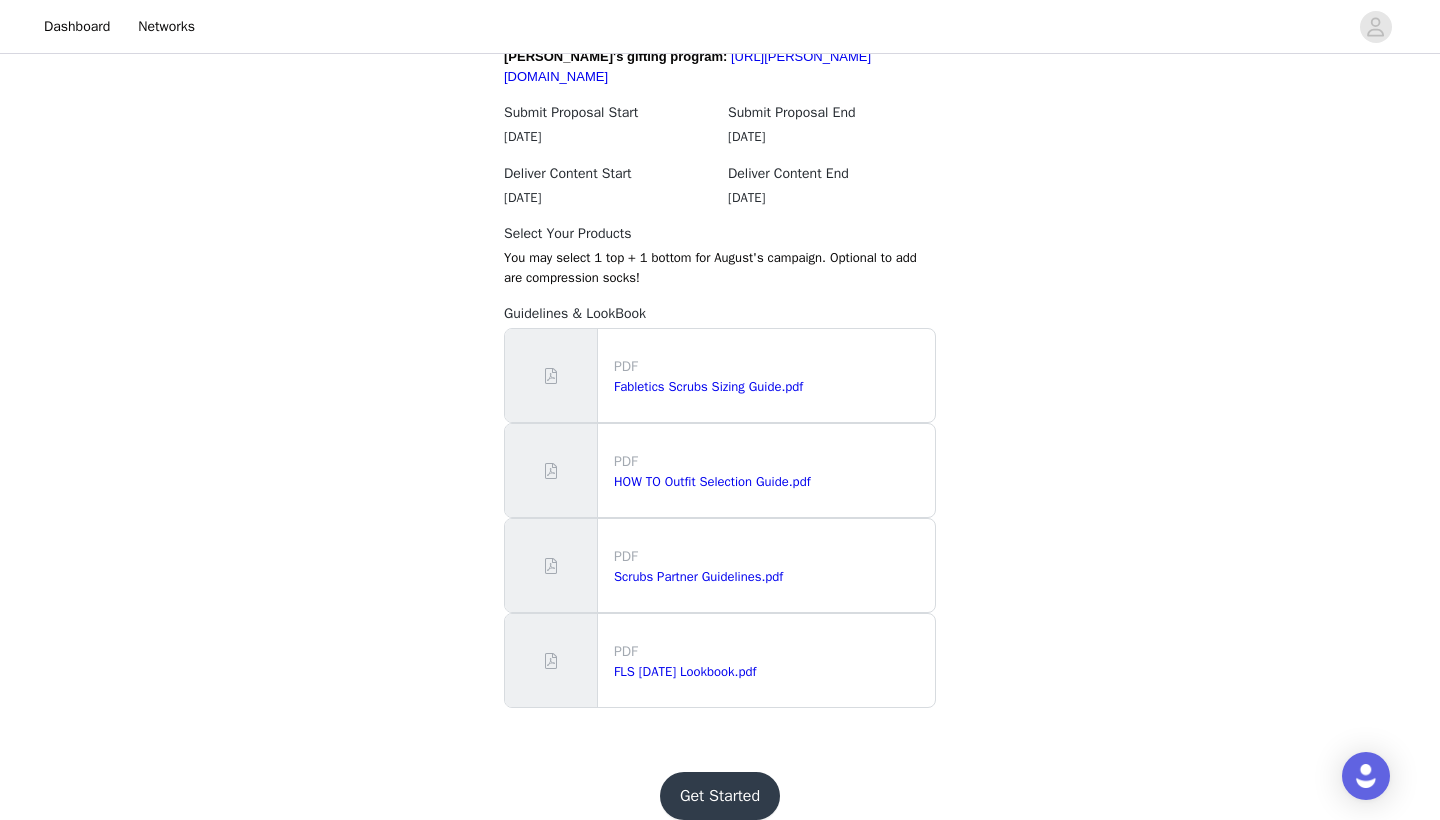 scroll, scrollTop: 1777, scrollLeft: 0, axis: vertical 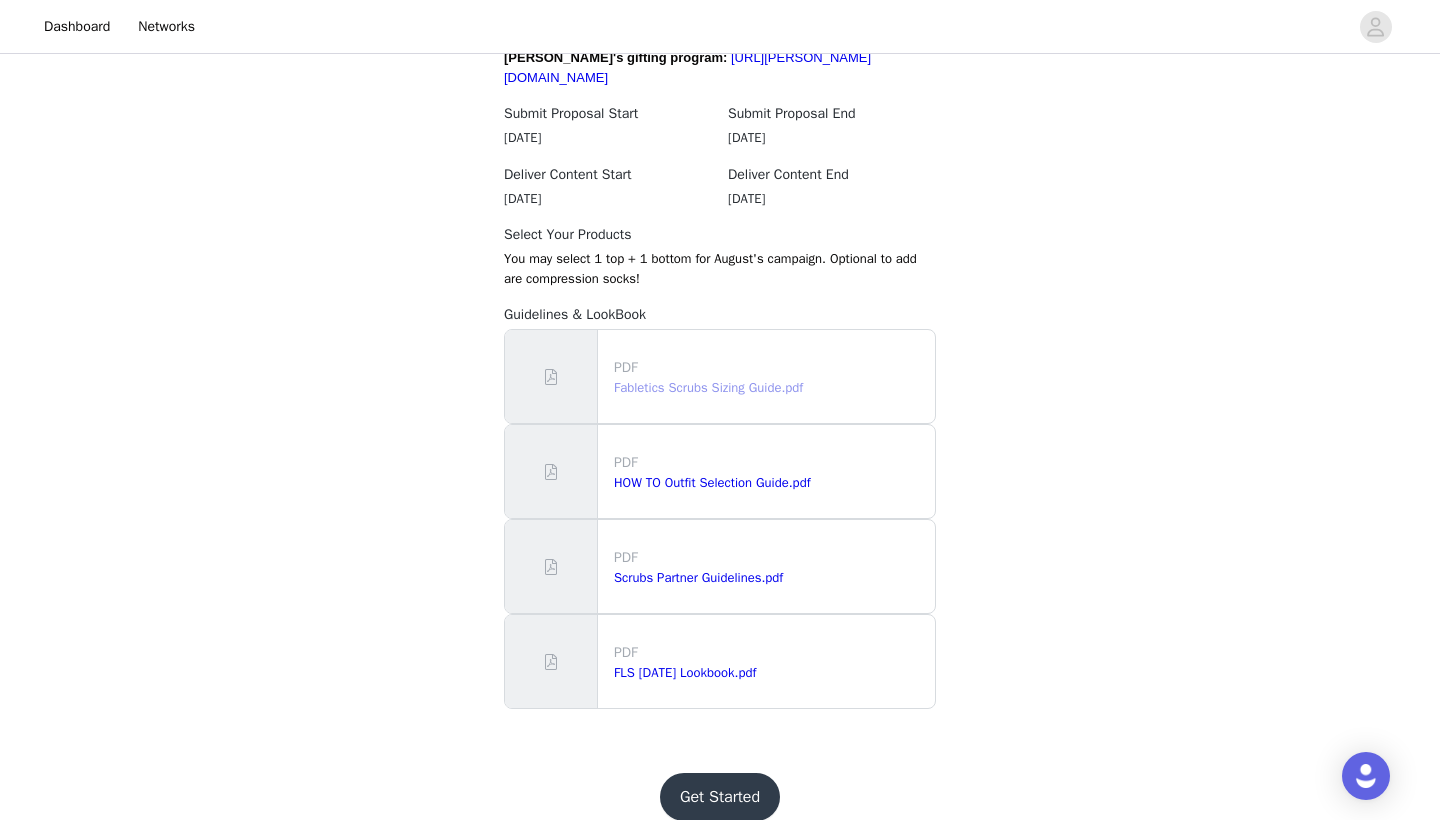 click on "Fabletics Scrubs Sizing Guide.pdf" at bounding box center [708, 387] 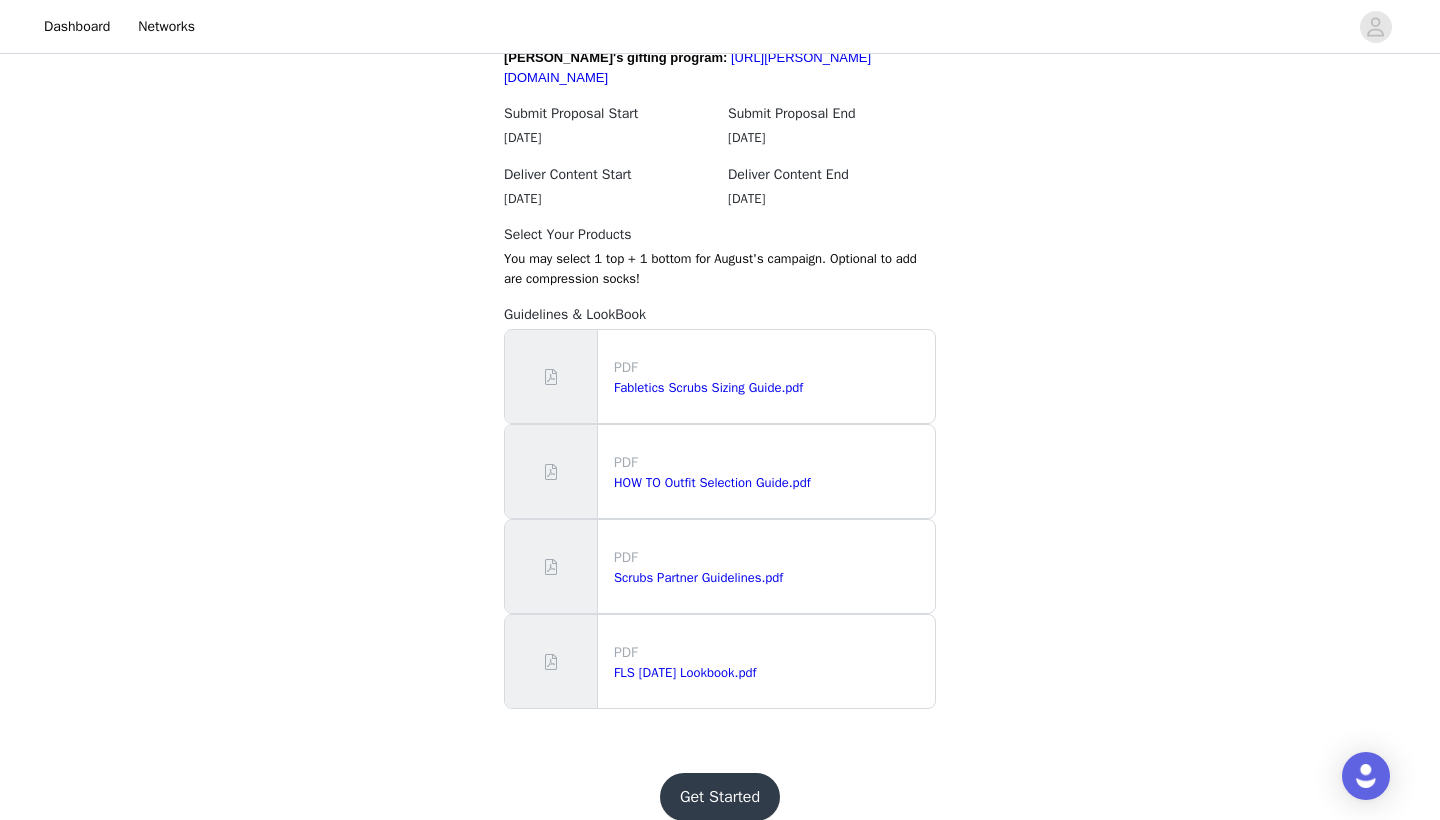 click on "HOW TO Outfit Selection Guide.pdf" at bounding box center [770, 483] 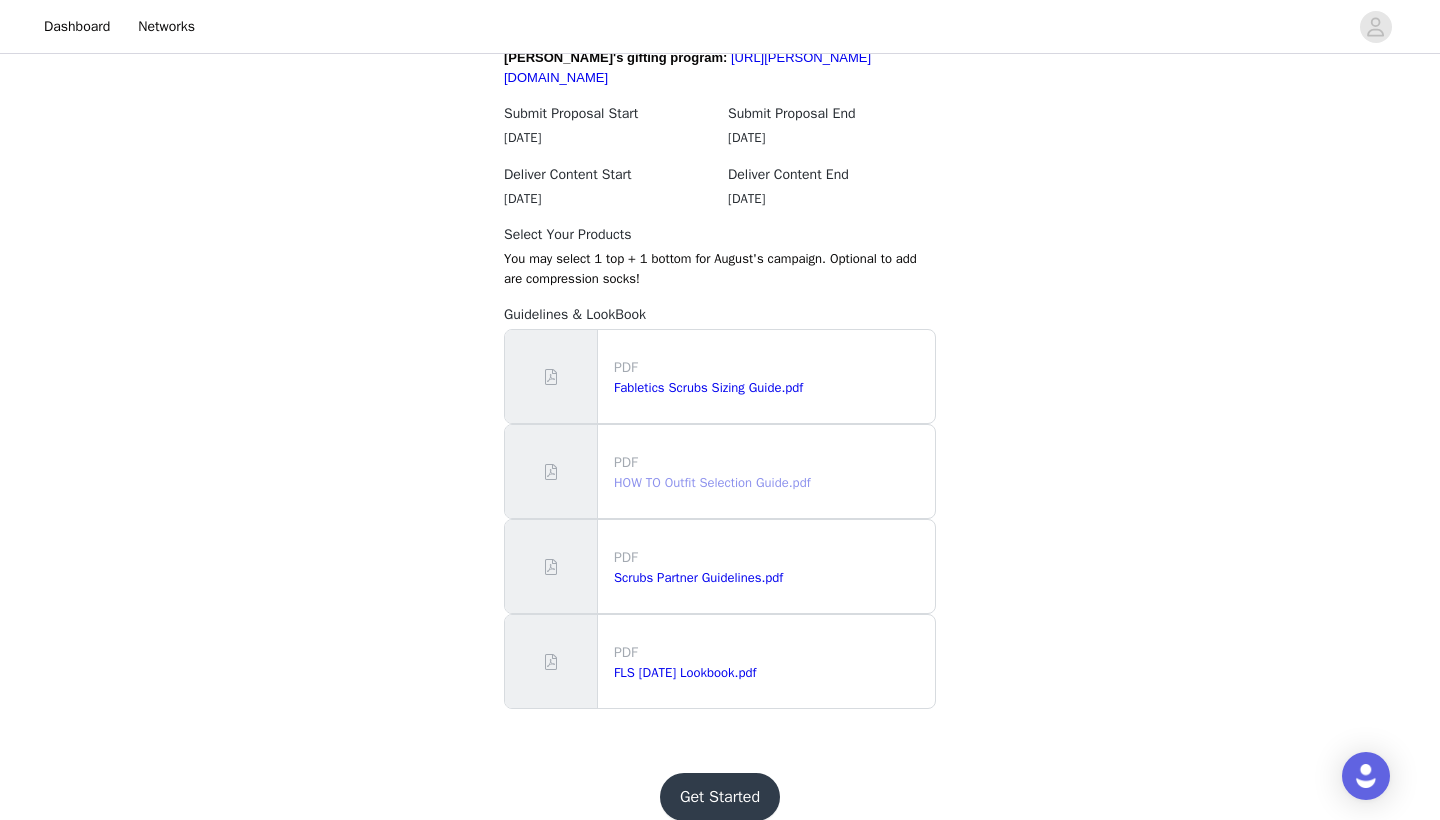 click on "HOW TO Outfit Selection Guide.pdf" at bounding box center [712, 482] 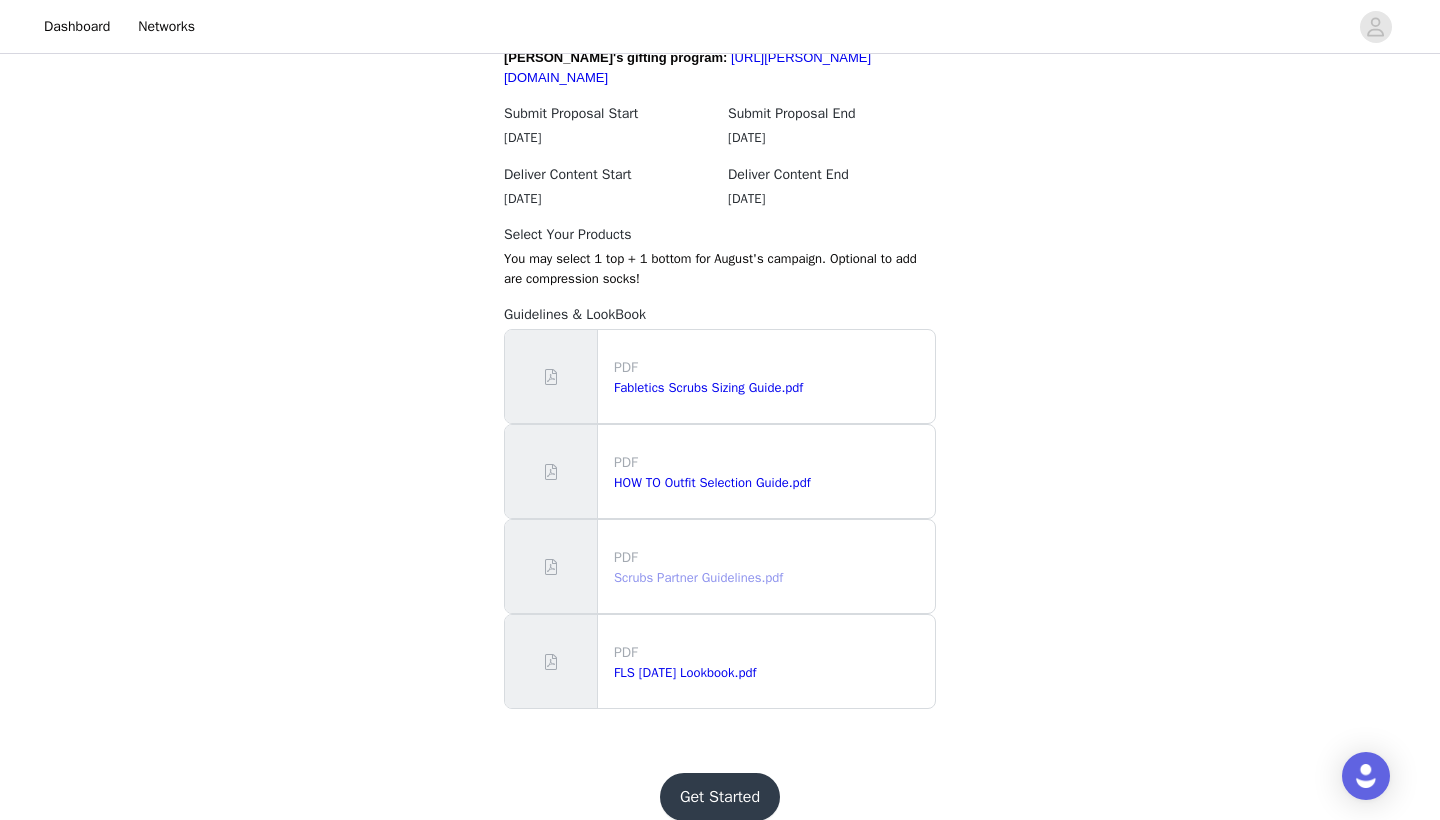 click on "Scrubs Partner Guidelines.pdf" at bounding box center [698, 577] 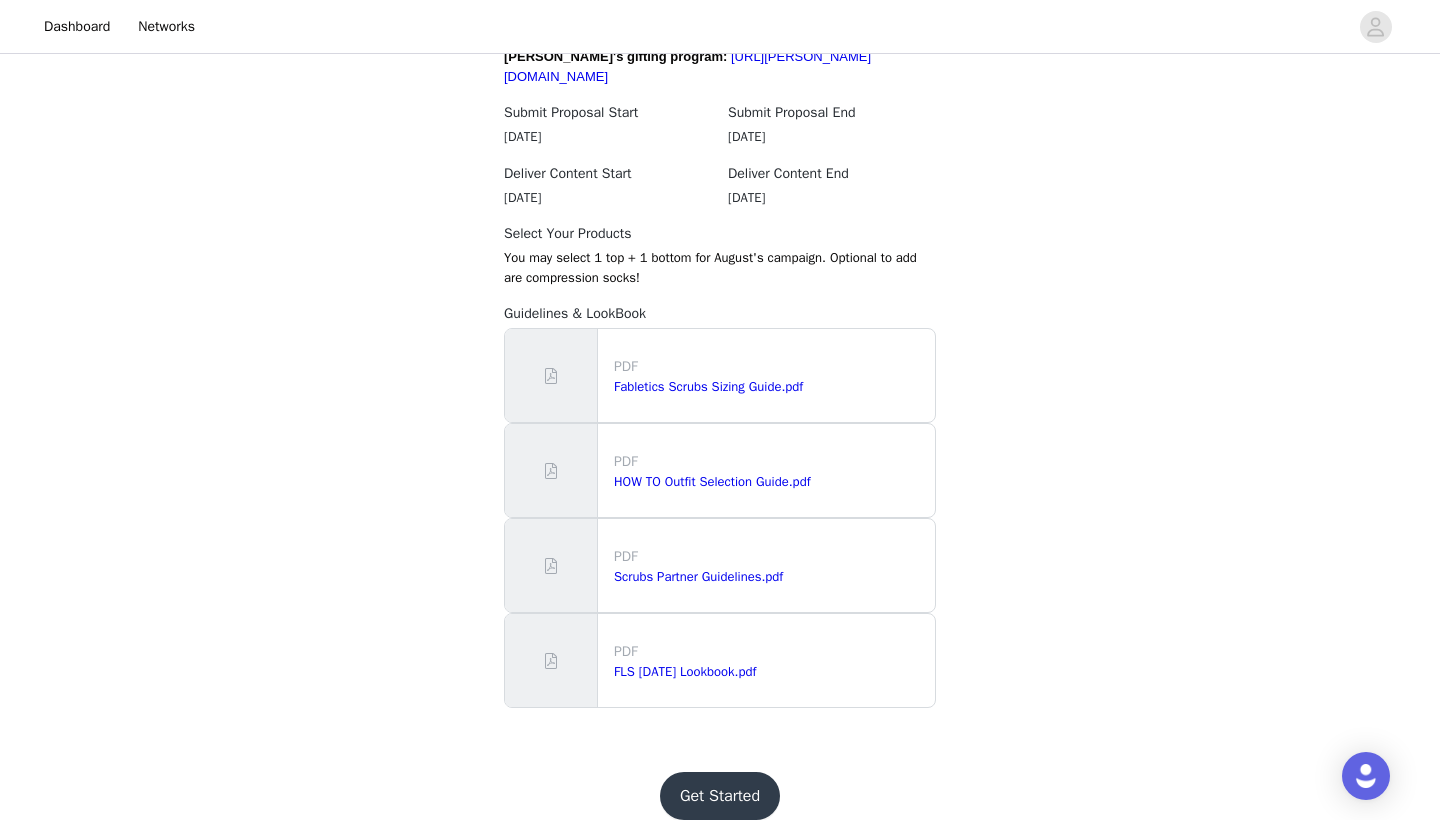 scroll, scrollTop: 1777, scrollLeft: 0, axis: vertical 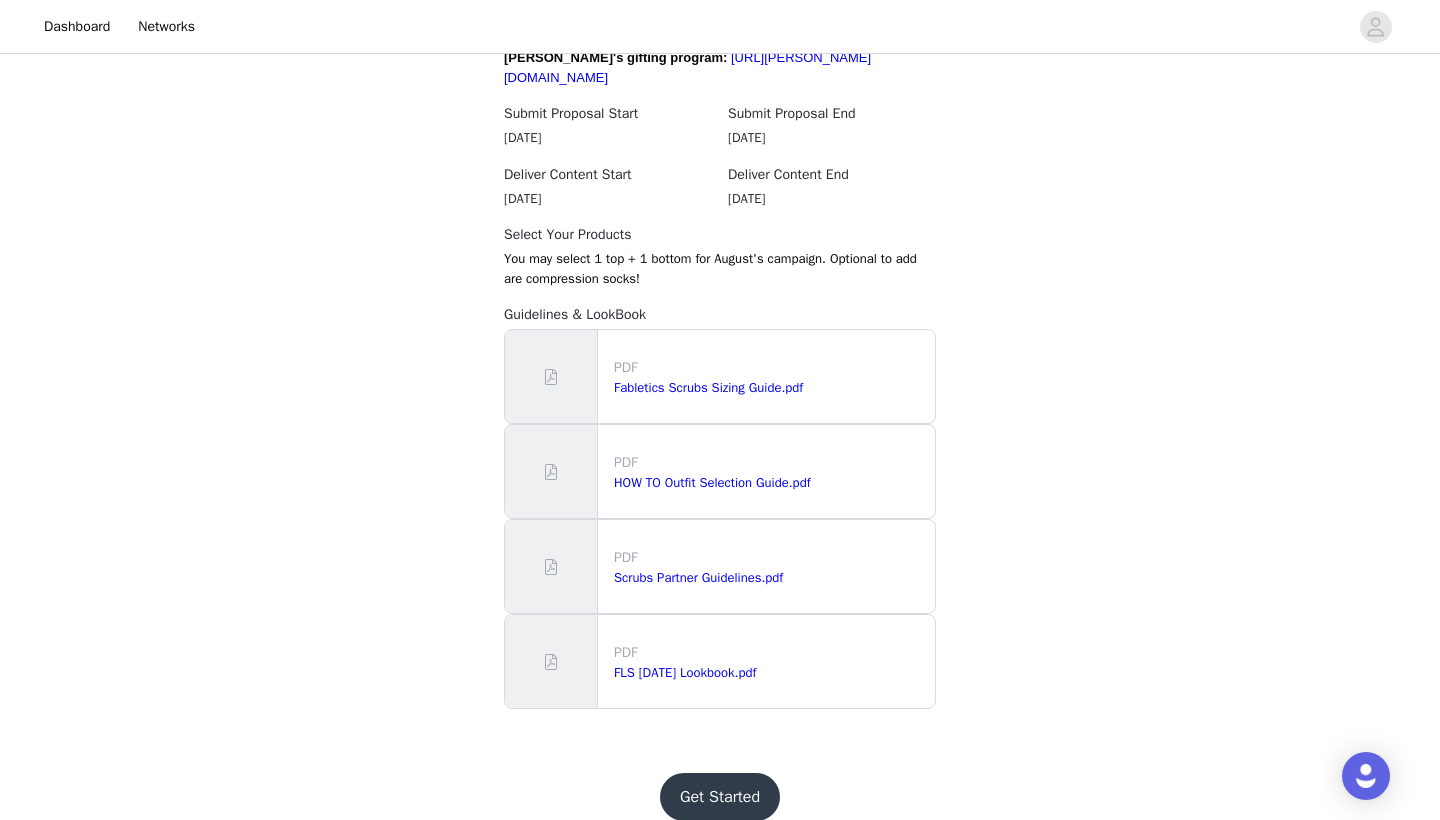 click on "Get Started" at bounding box center [720, 797] 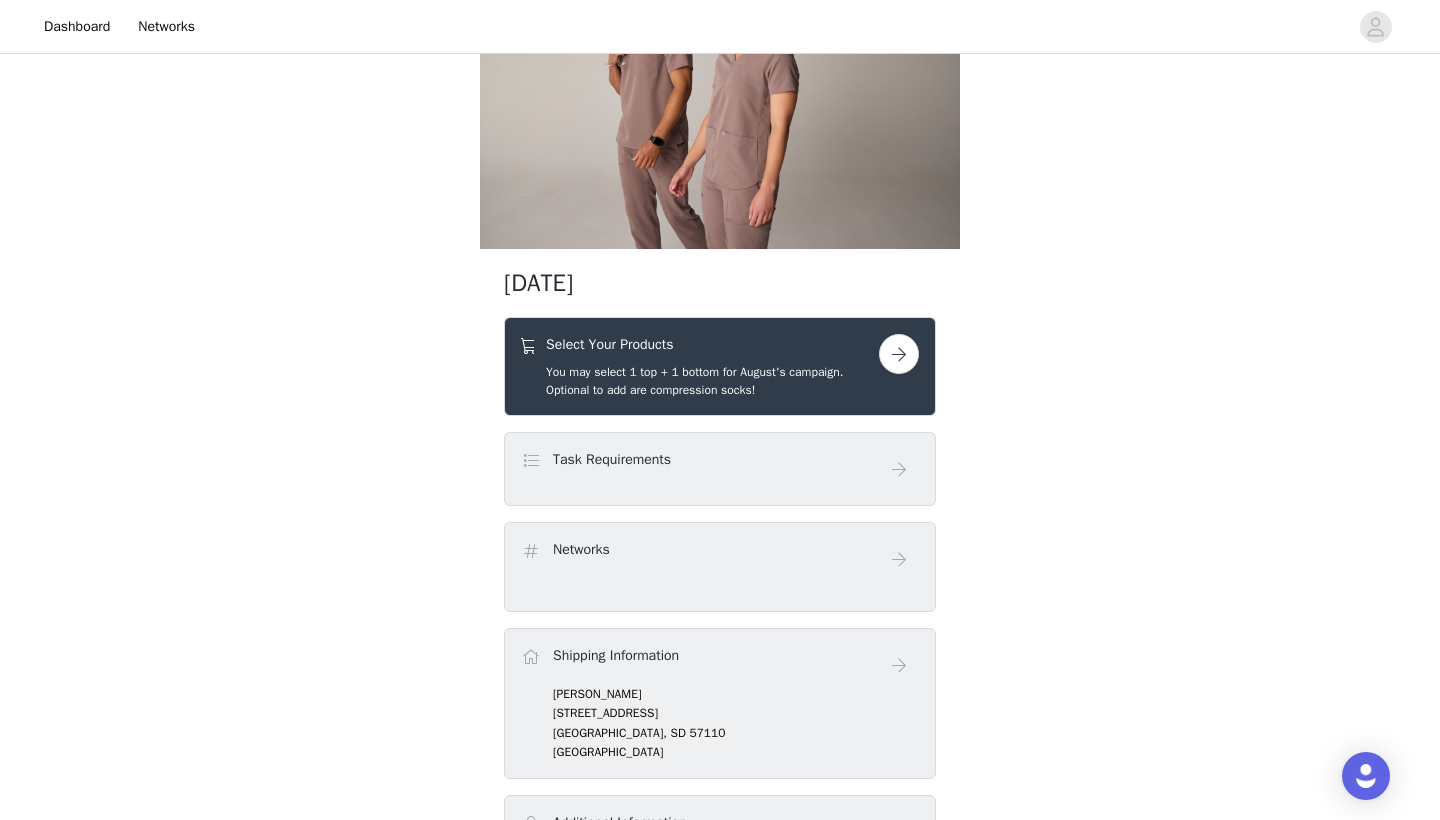 scroll, scrollTop: 142, scrollLeft: 0, axis: vertical 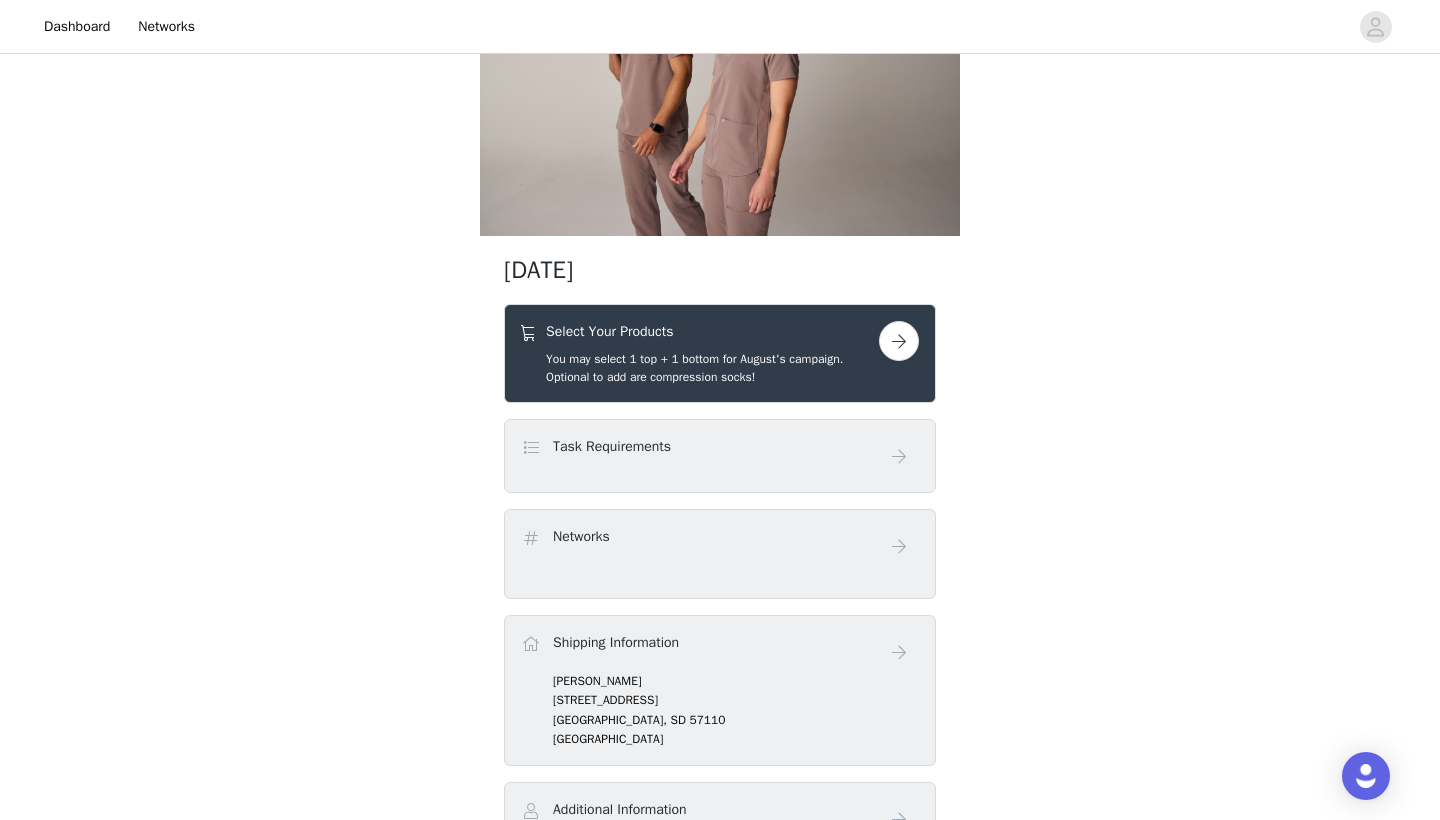 click at bounding box center [899, 341] 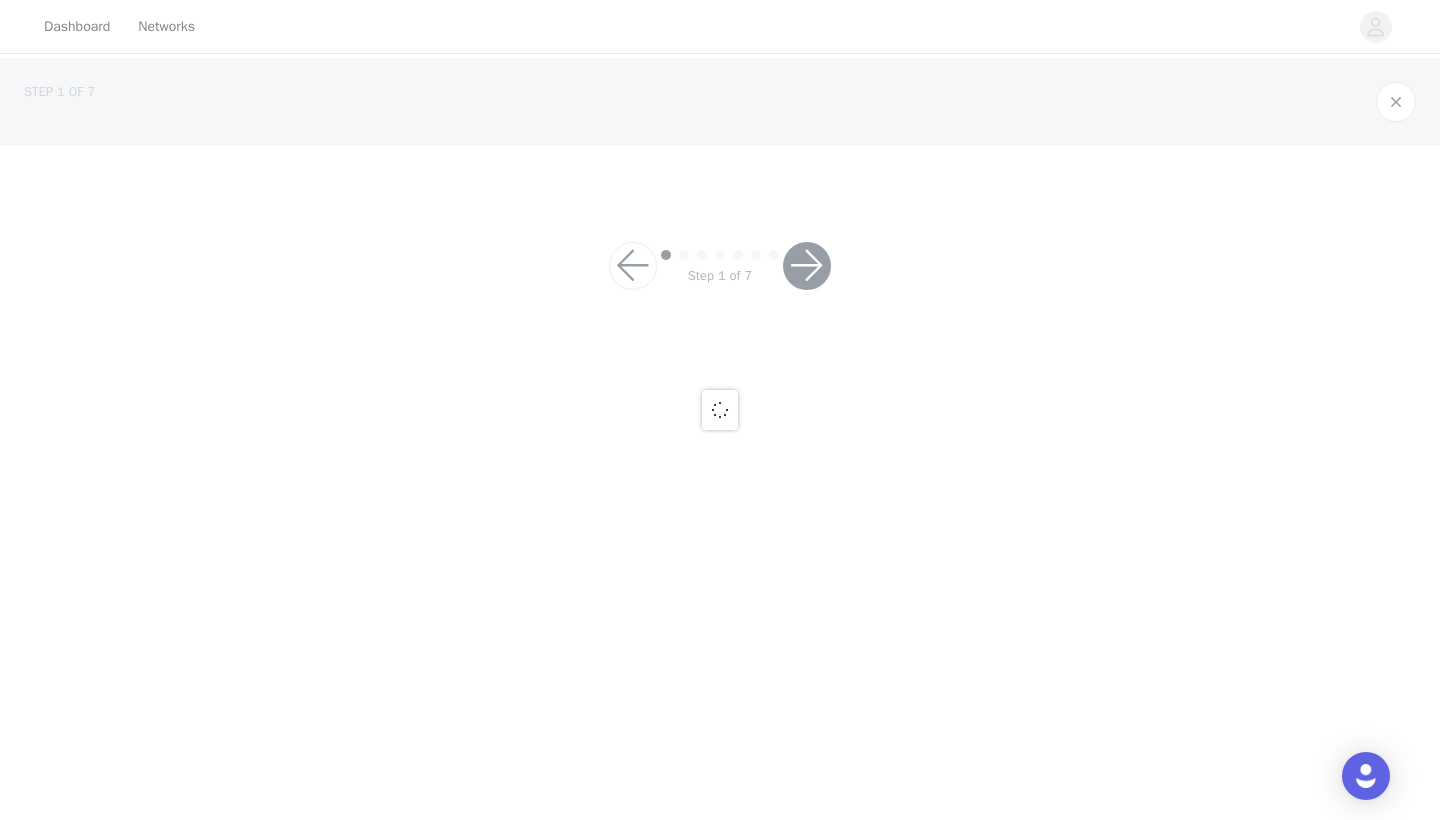 scroll, scrollTop: 0, scrollLeft: 0, axis: both 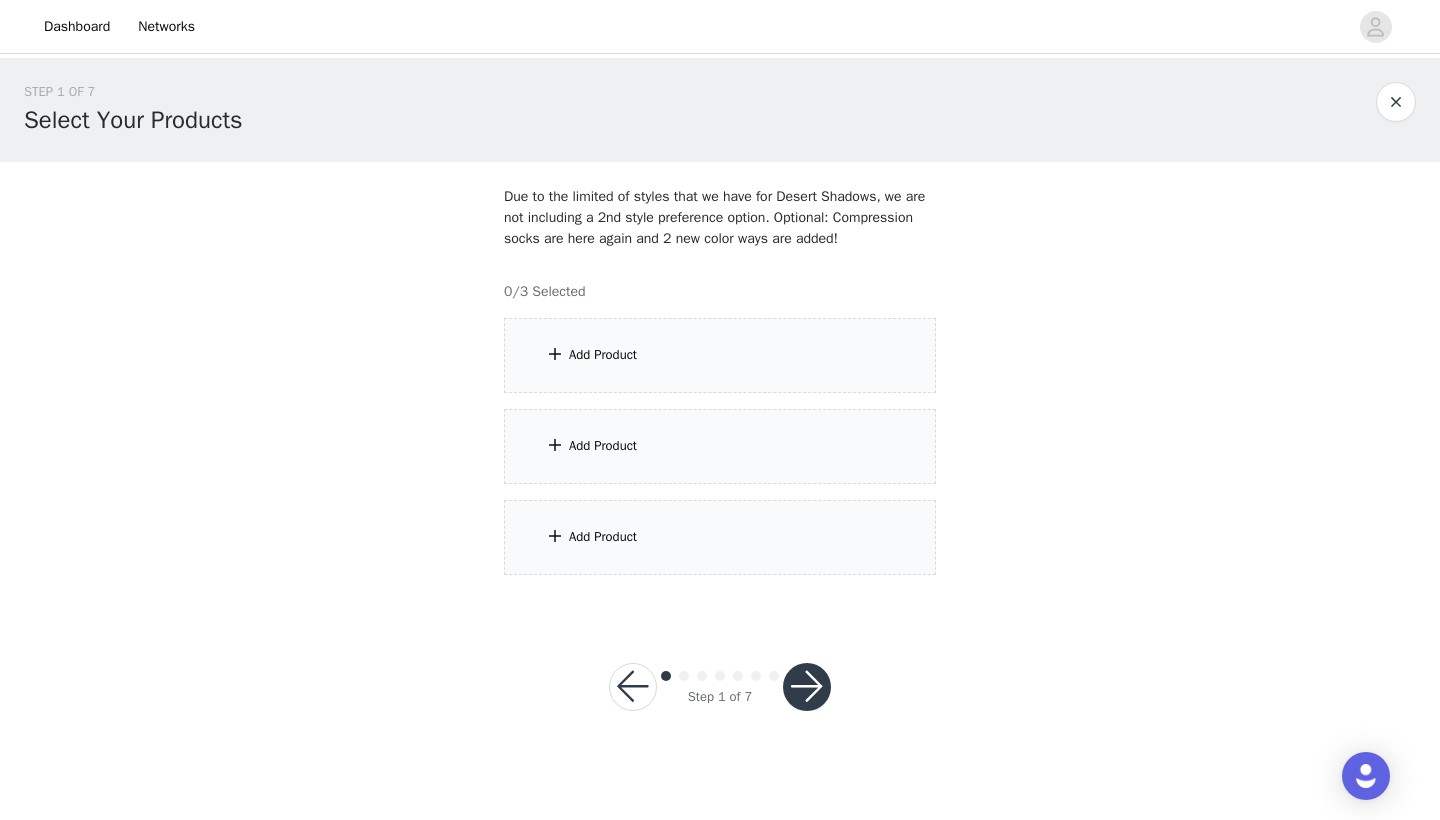 click on "Add Product" at bounding box center [720, 355] 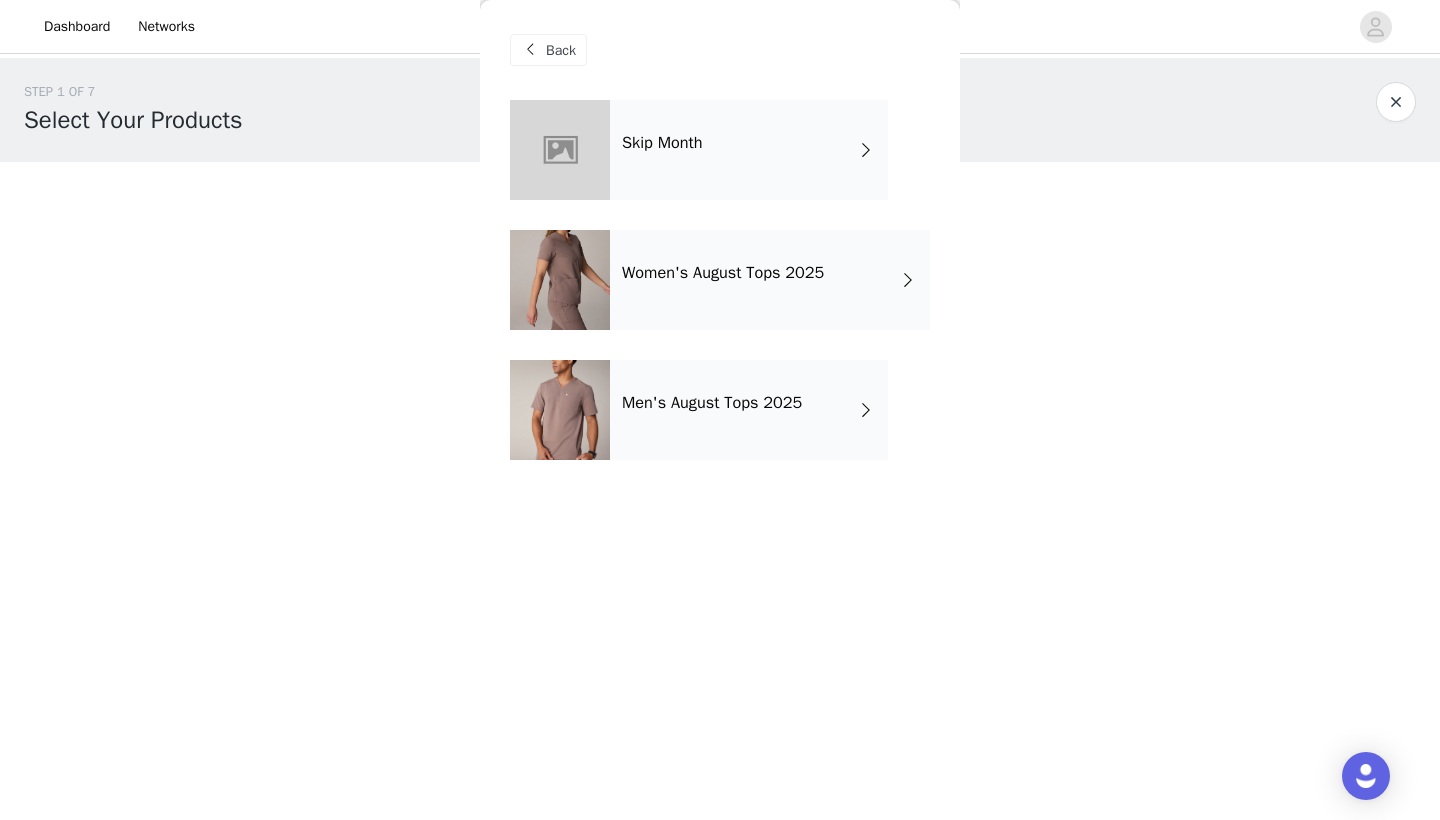 click on "Women's August Tops 2025" at bounding box center [770, 280] 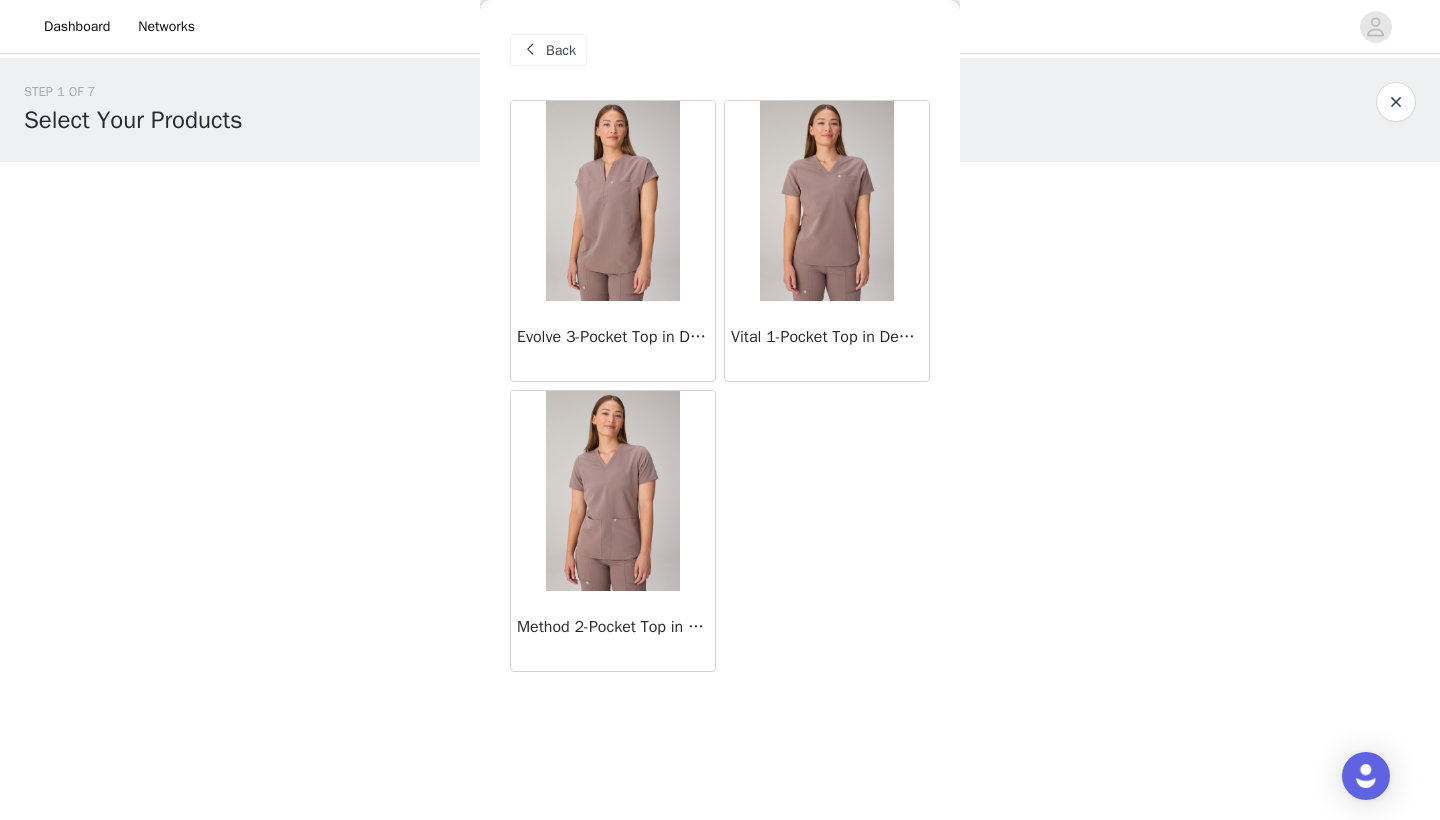 click on "Back" at bounding box center [561, 50] 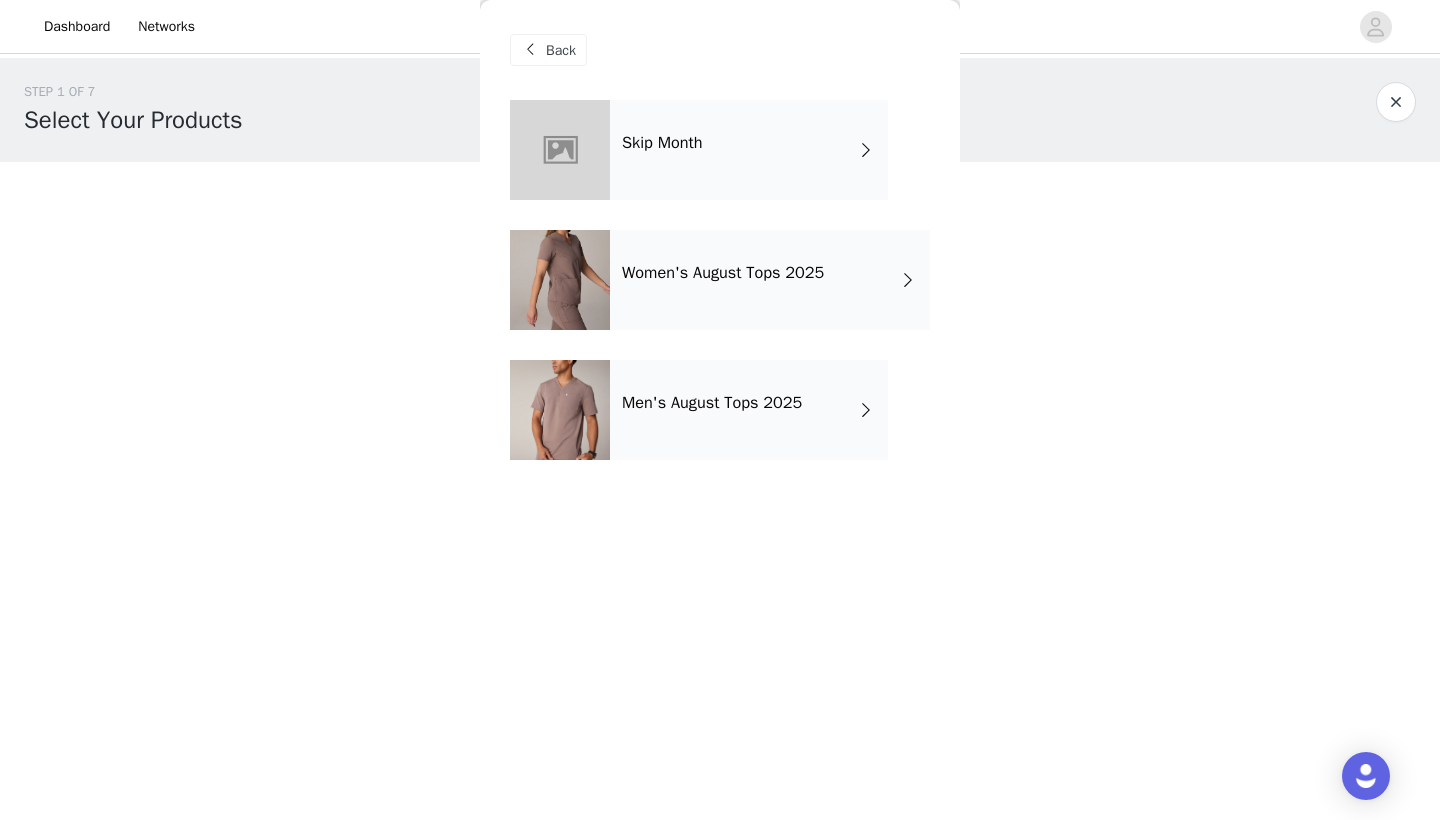 click on "Women's August Tops 2025" at bounding box center [723, 273] 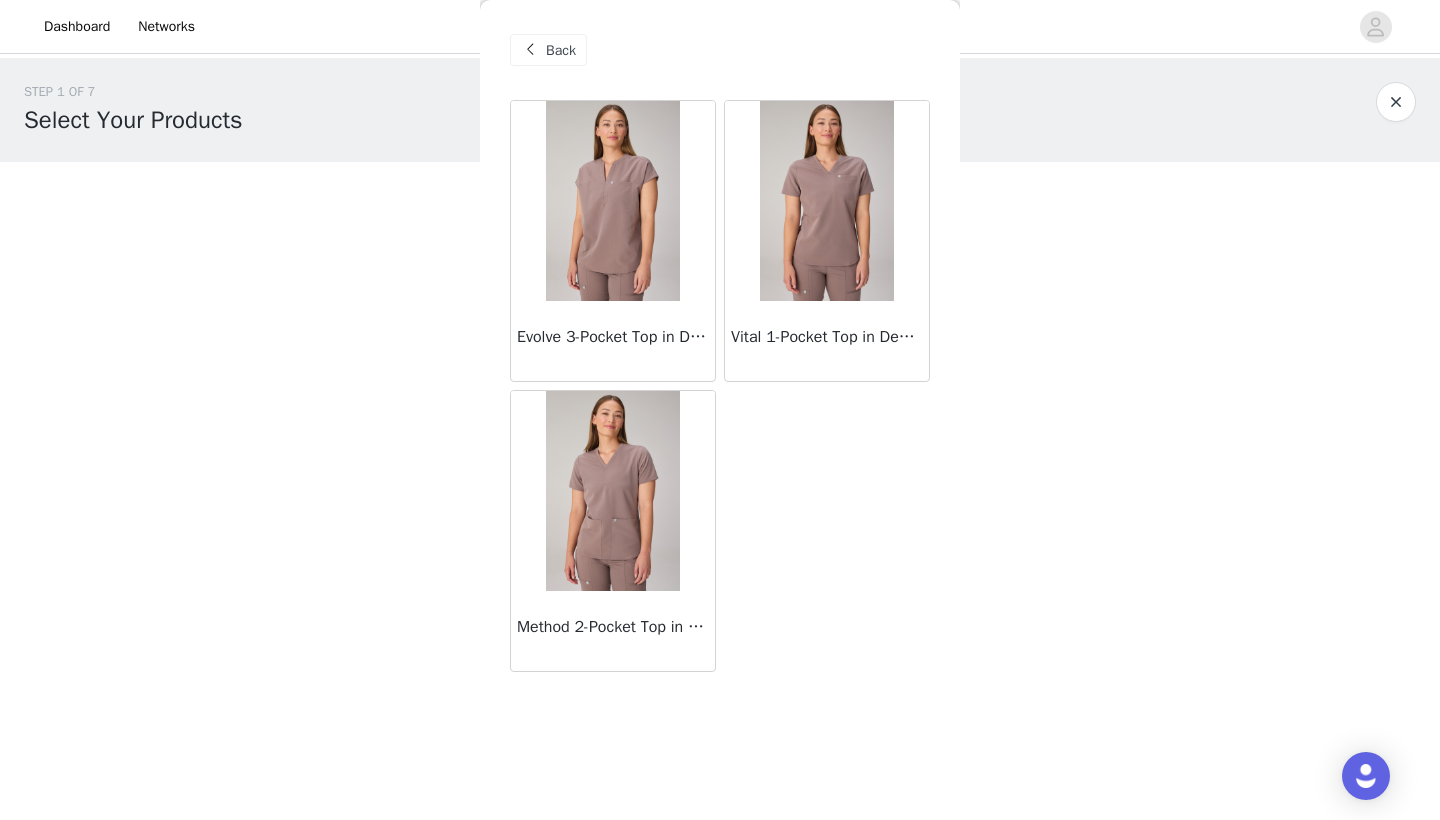 click at bounding box center [612, 201] 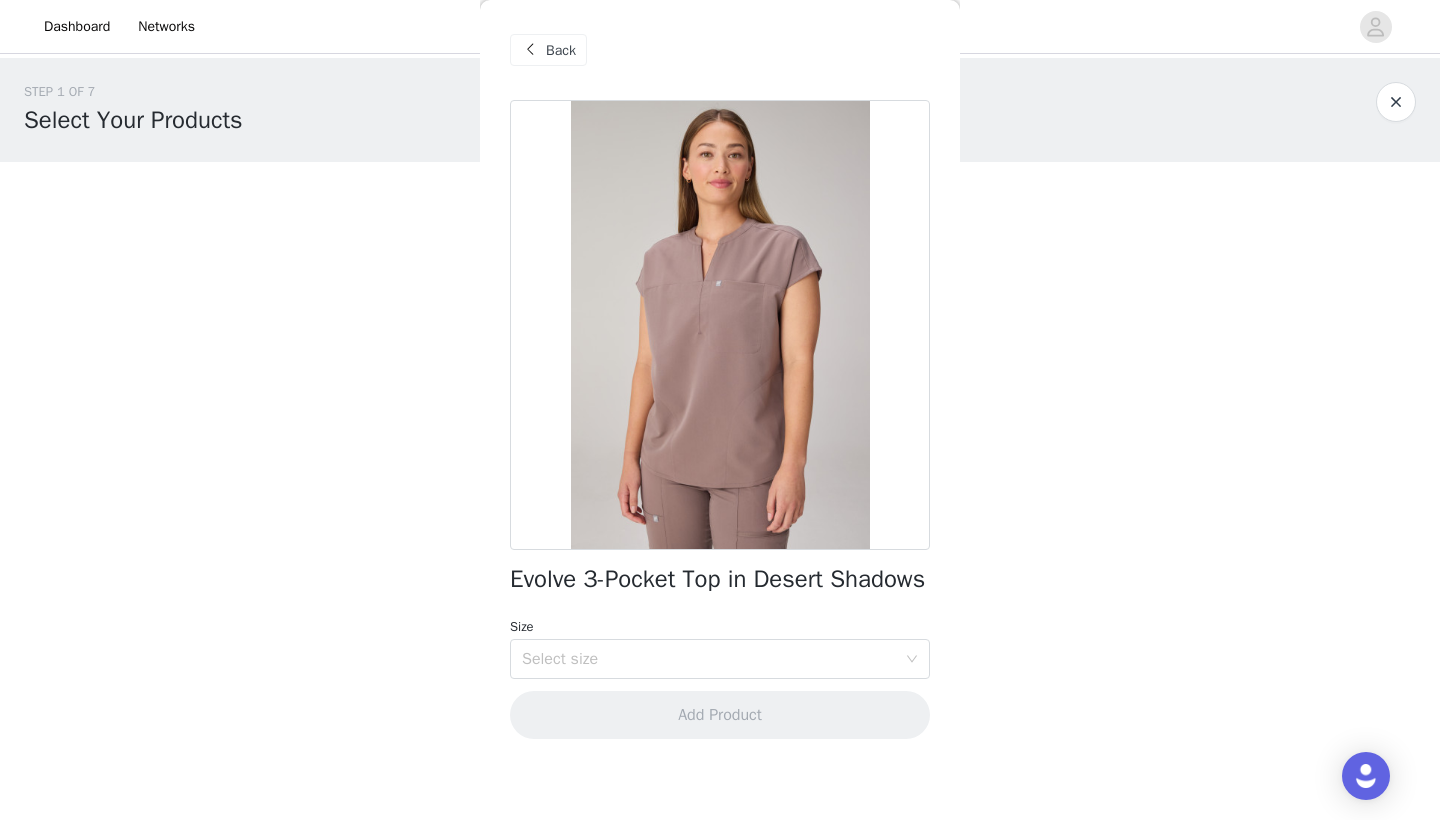 scroll, scrollTop: 0, scrollLeft: 0, axis: both 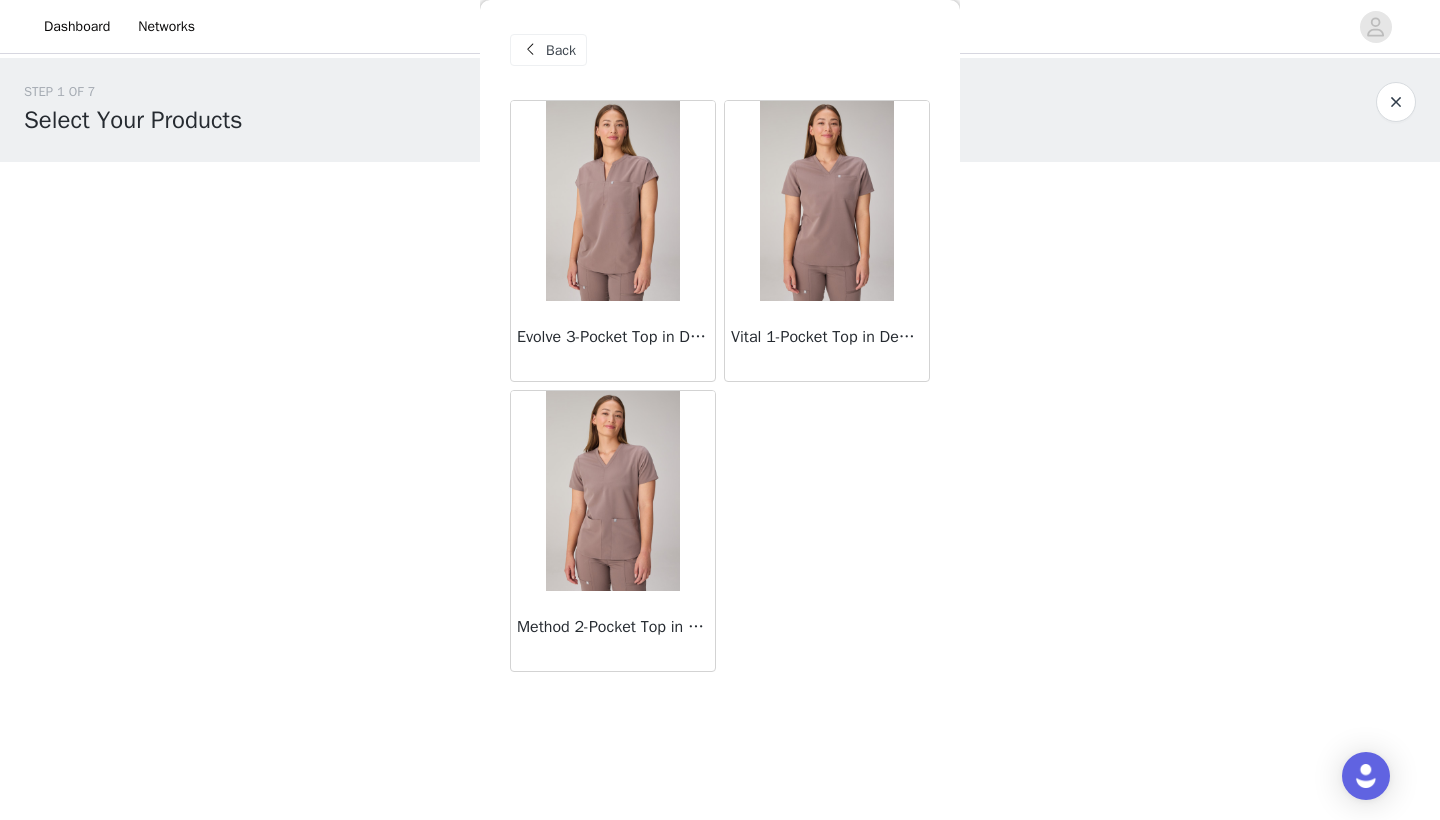 click at bounding box center [826, 201] 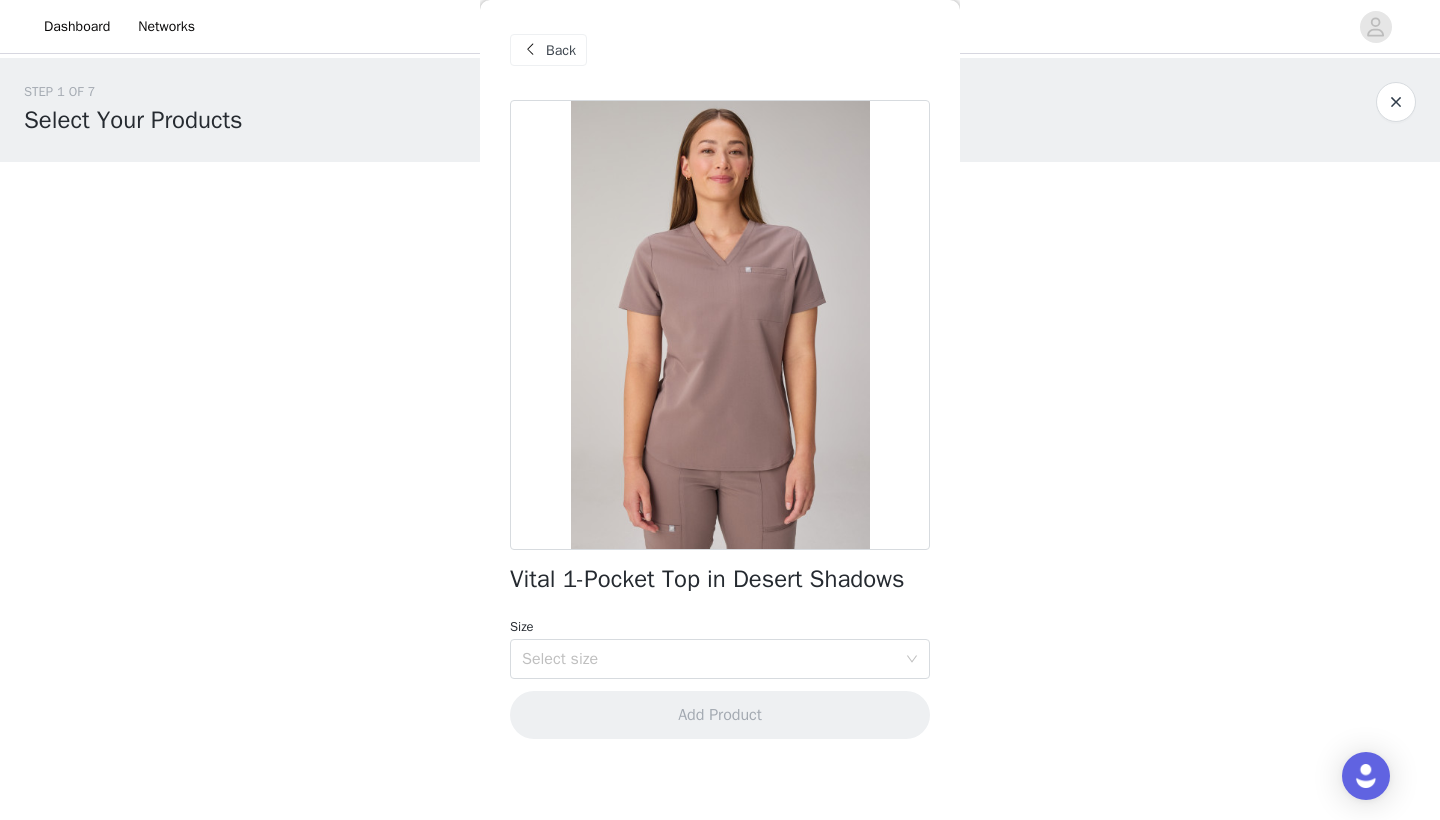 click on "Back" at bounding box center [561, 50] 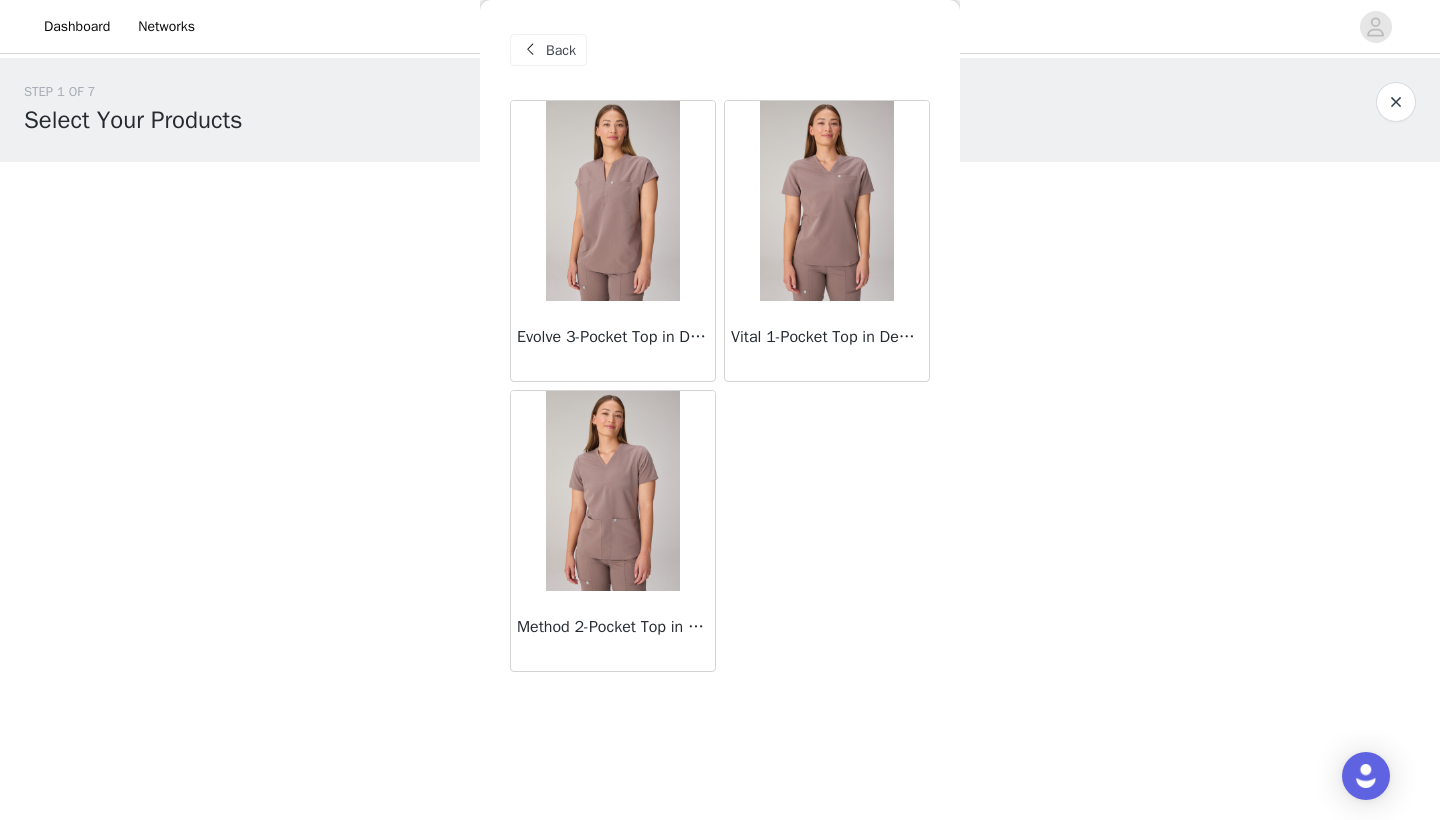click at bounding box center (612, 201) 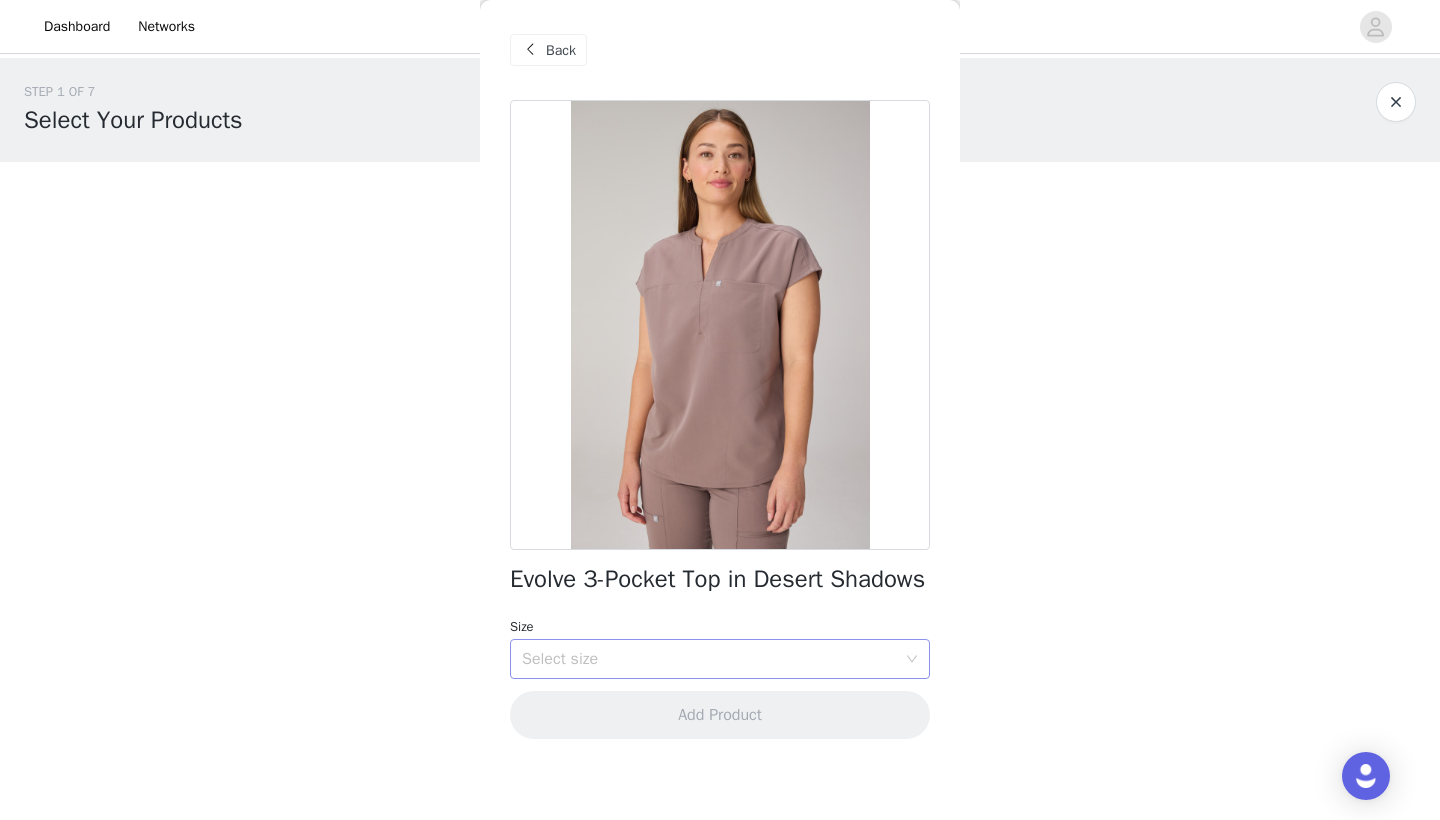 click on "Select size" at bounding box center [709, 659] 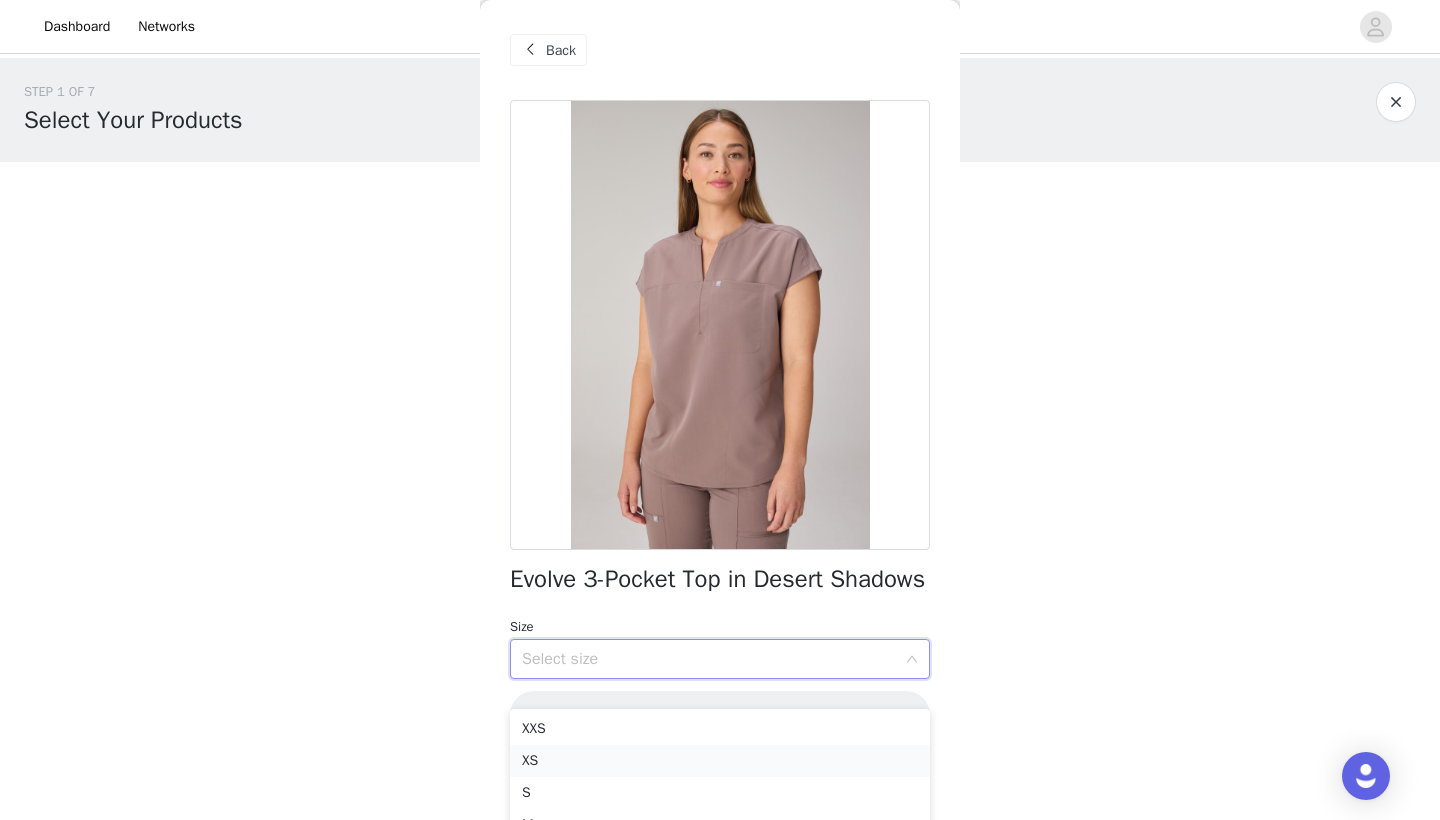 scroll, scrollTop: 0, scrollLeft: 0, axis: both 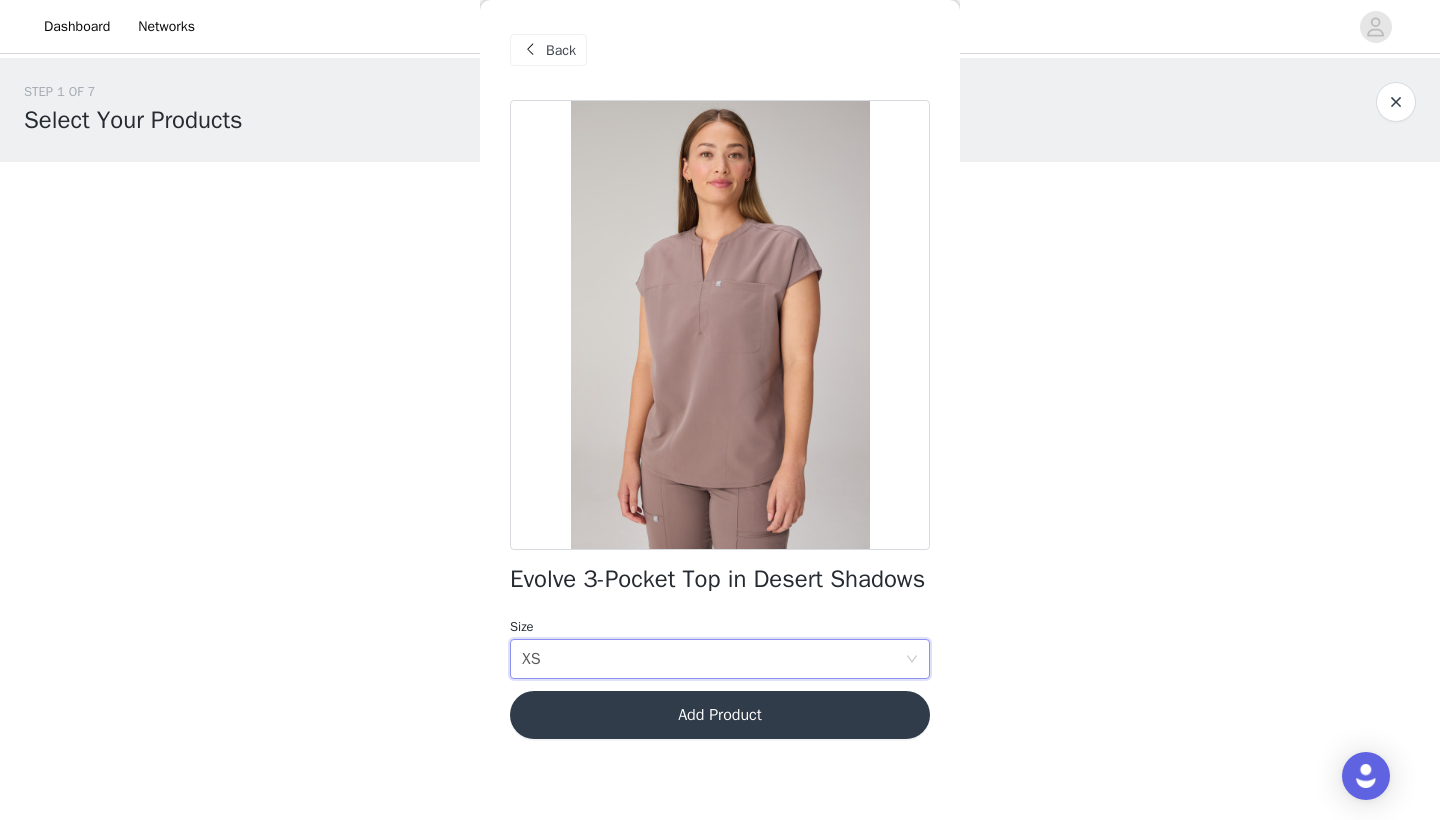 click on "Add Product" at bounding box center (720, 715) 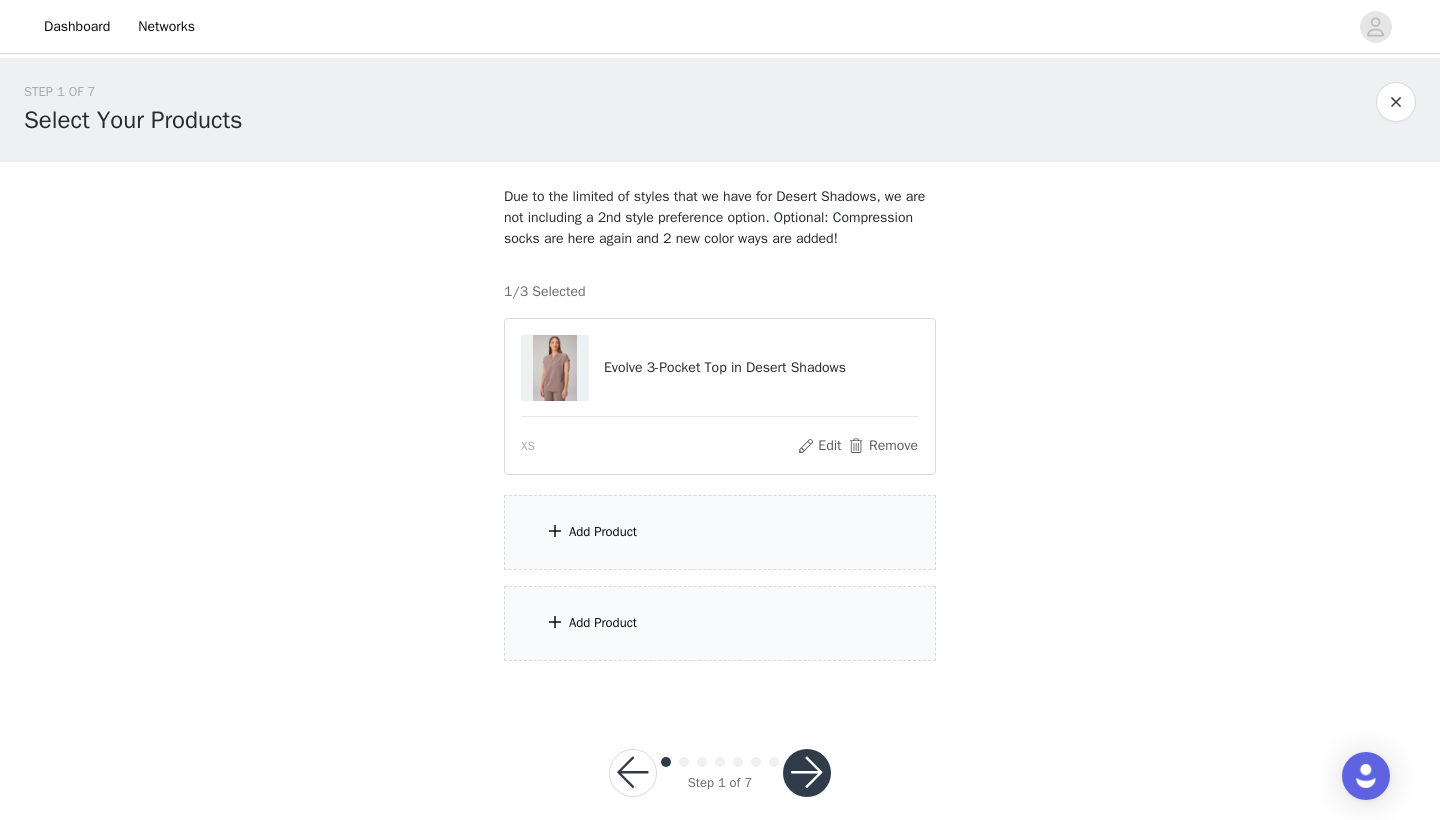 click on "Add Product" at bounding box center (720, 532) 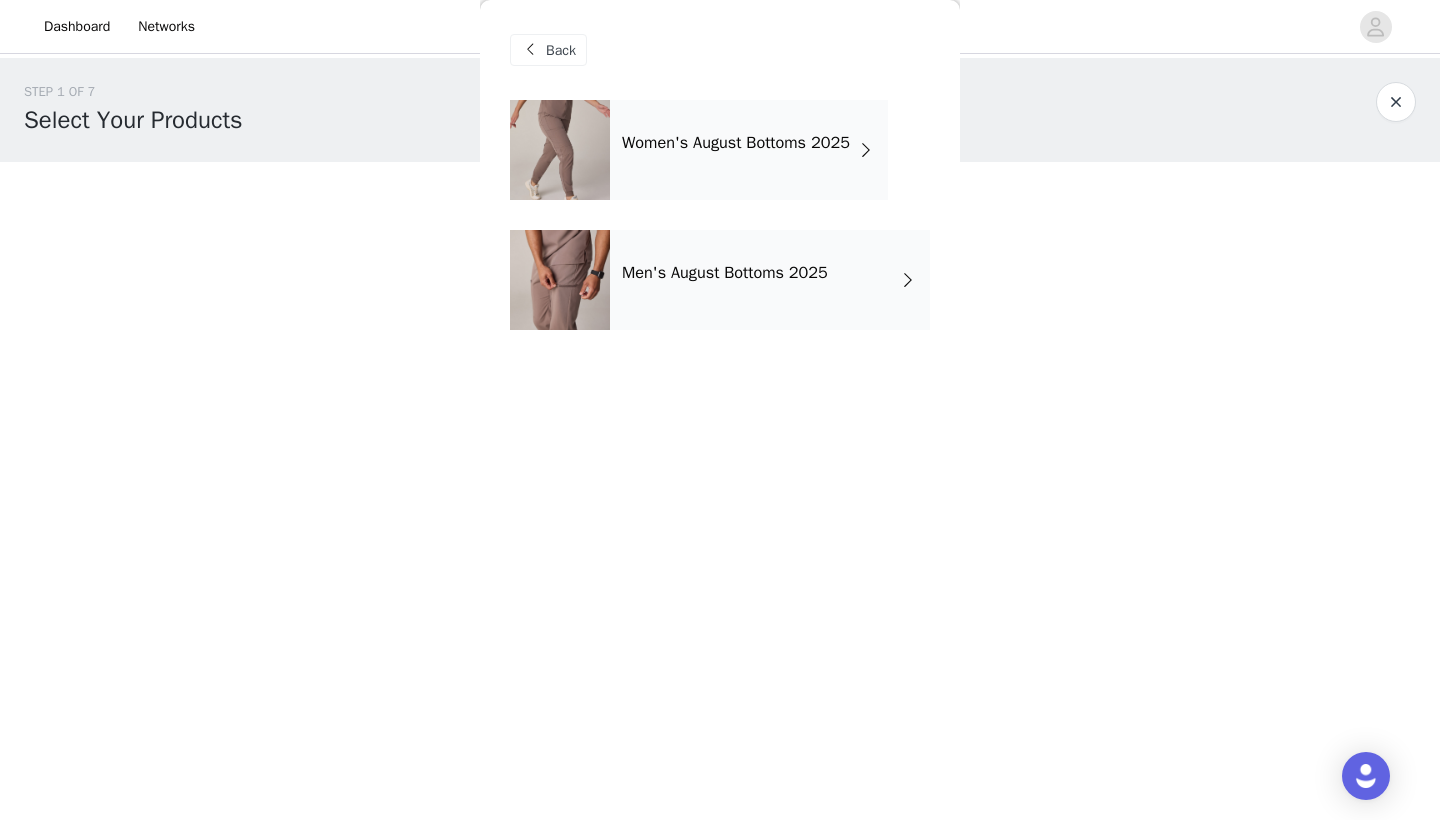 click on "Women's August Bottoms 2025" at bounding box center (736, 143) 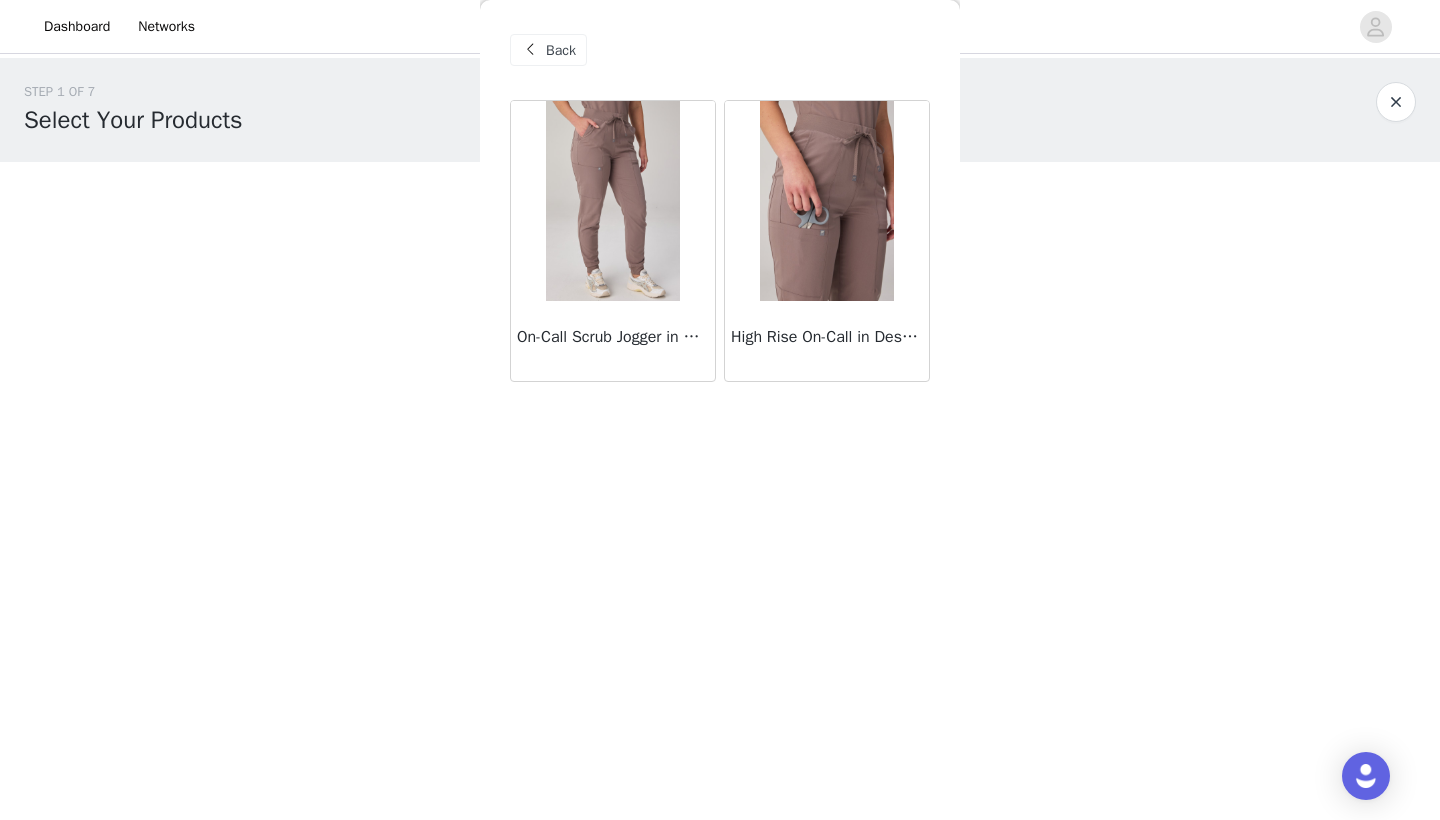 click at bounding box center [826, 201] 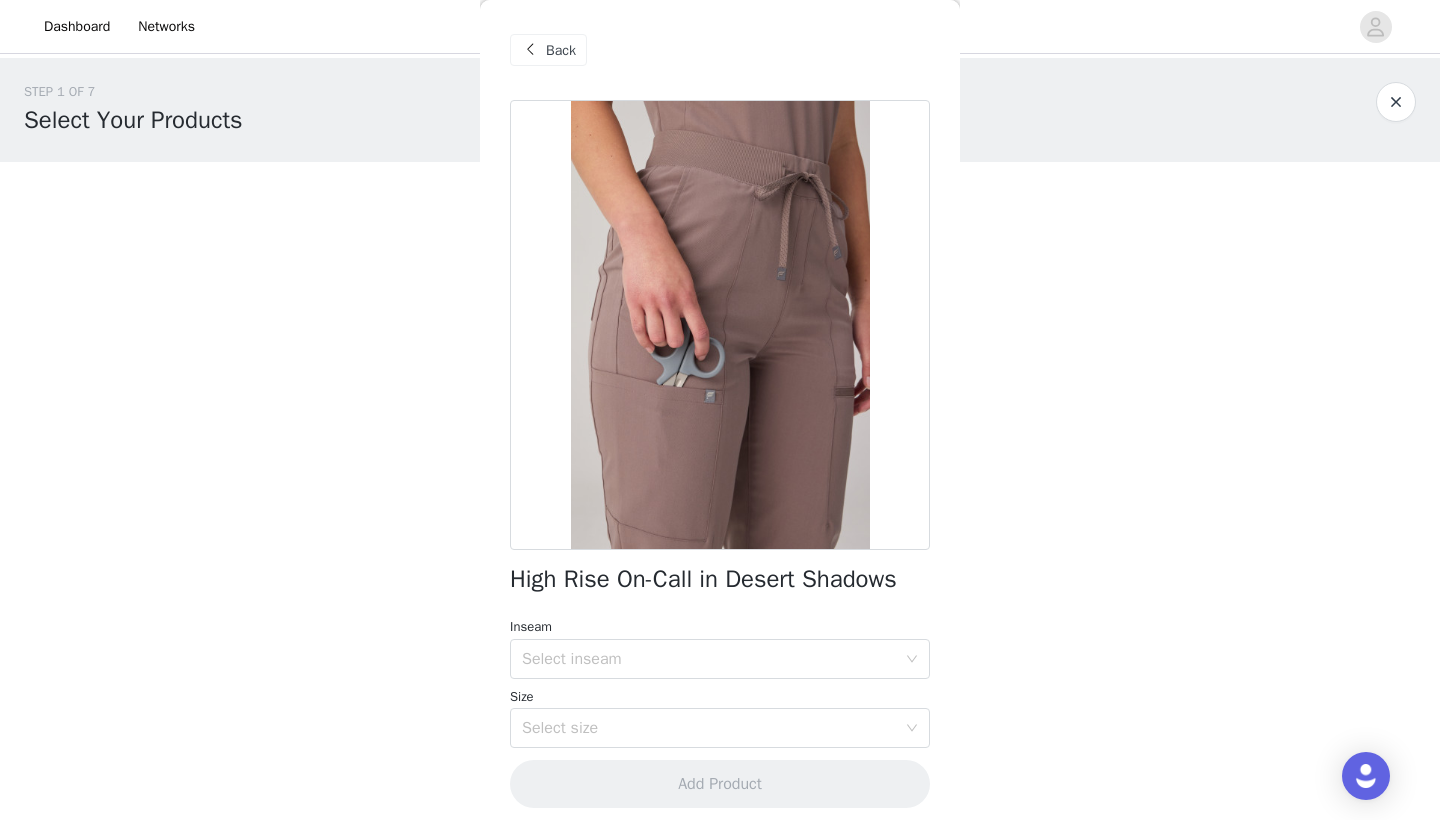 scroll, scrollTop: 12, scrollLeft: 0, axis: vertical 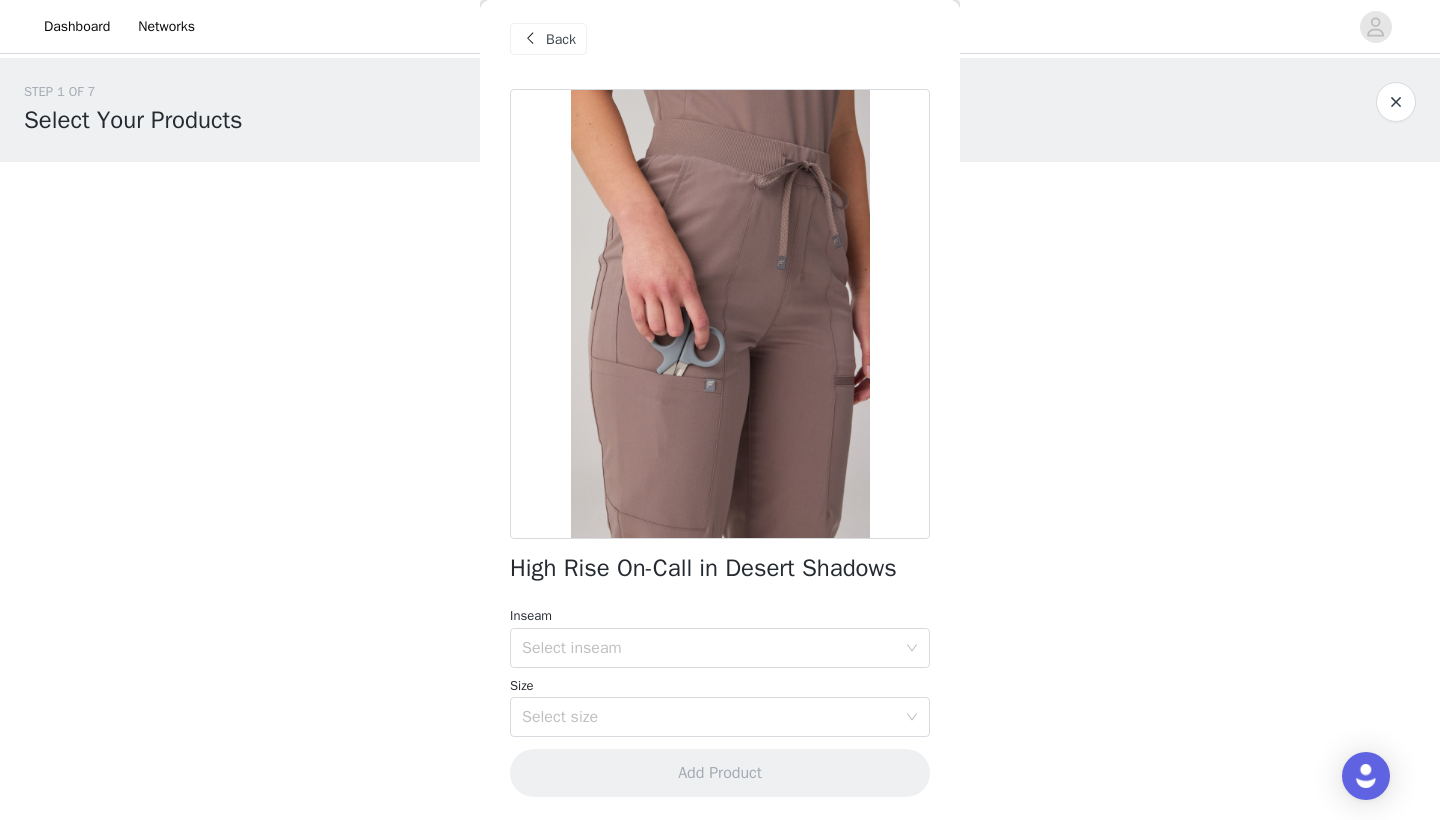 click on "Back" at bounding box center (561, 39) 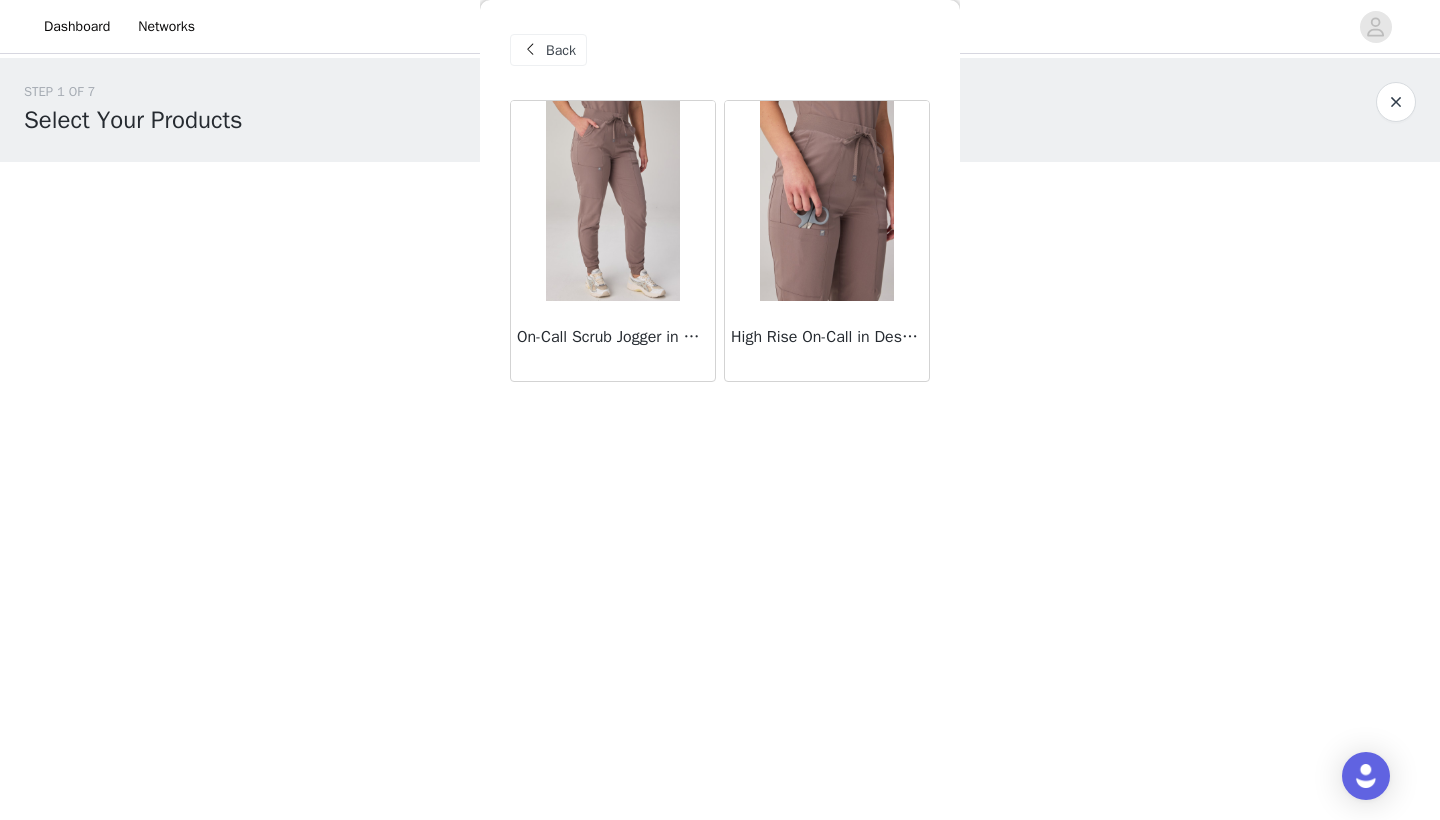 scroll, scrollTop: 0, scrollLeft: 0, axis: both 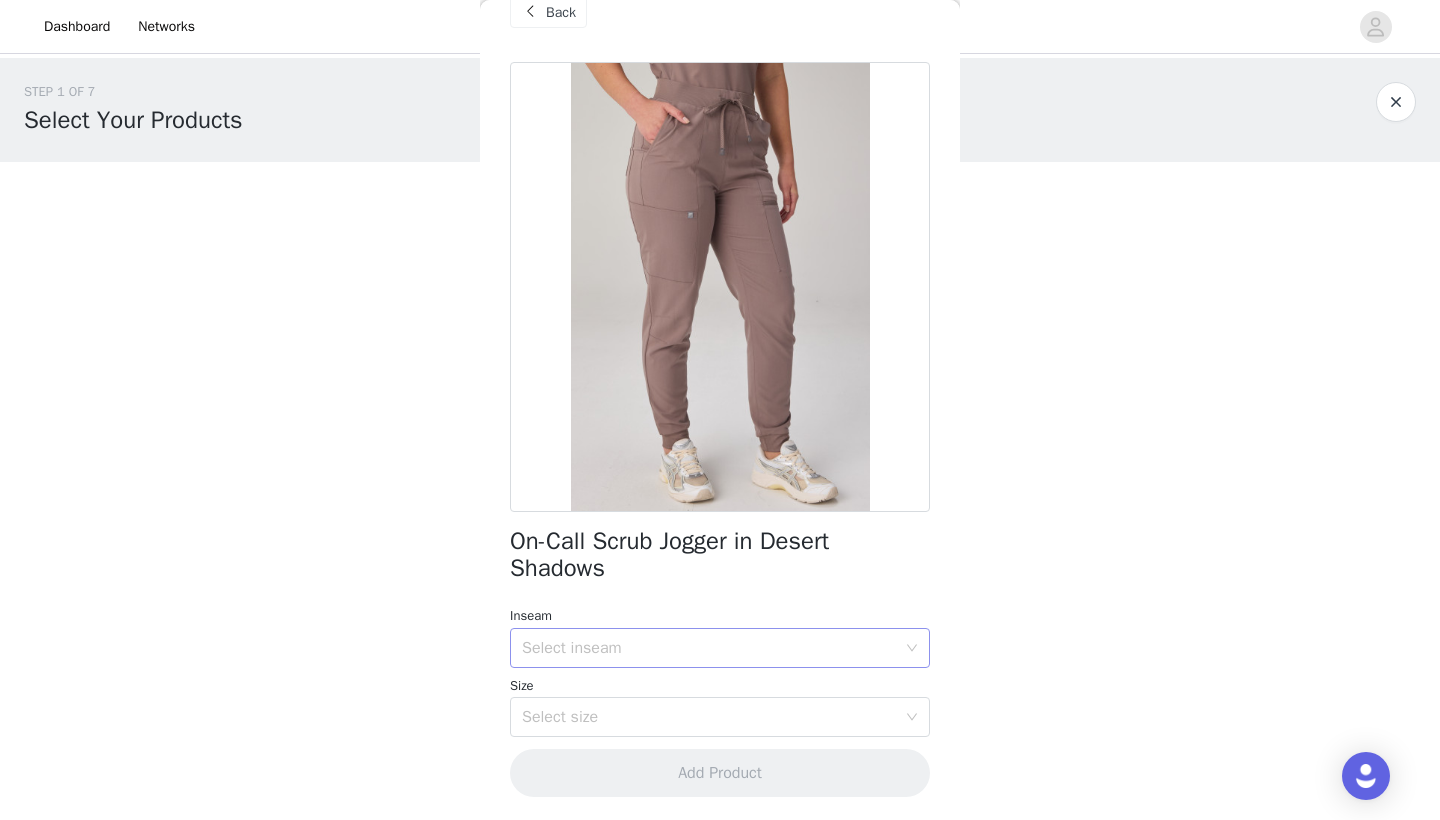 click on "Select inseam" at bounding box center (709, 648) 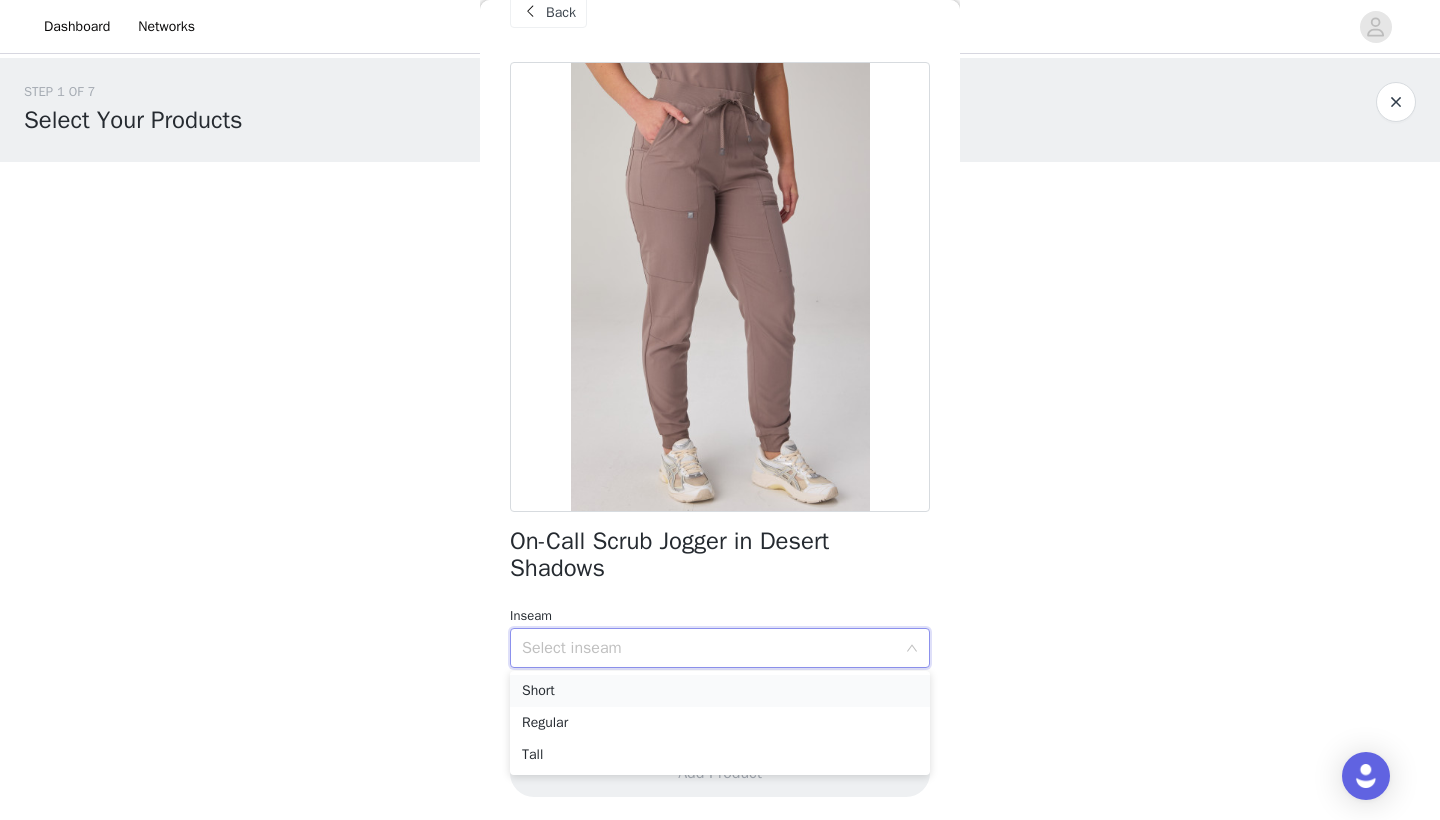 click on "Short" at bounding box center [720, 691] 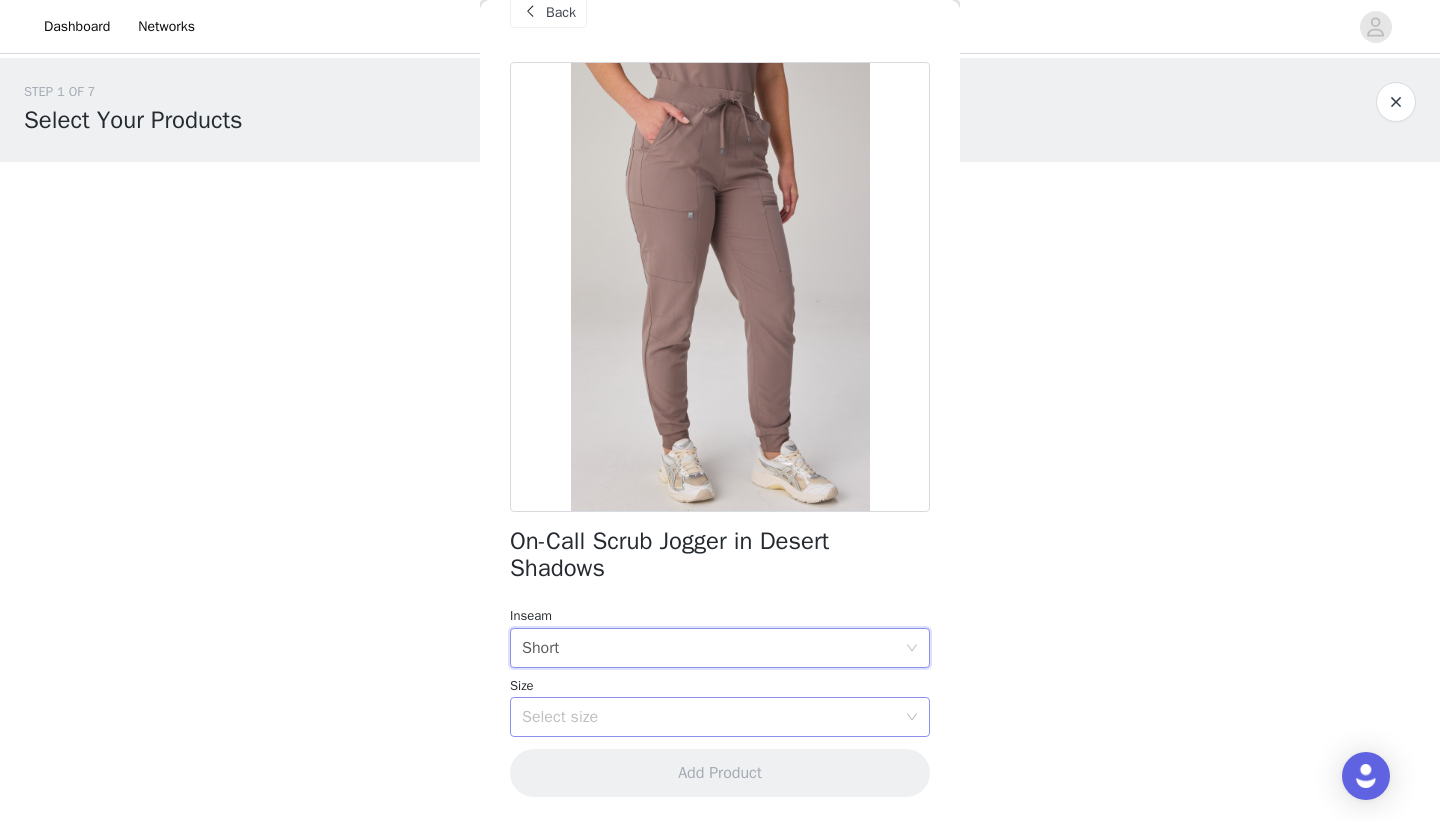 click on "Select size" at bounding box center (709, 717) 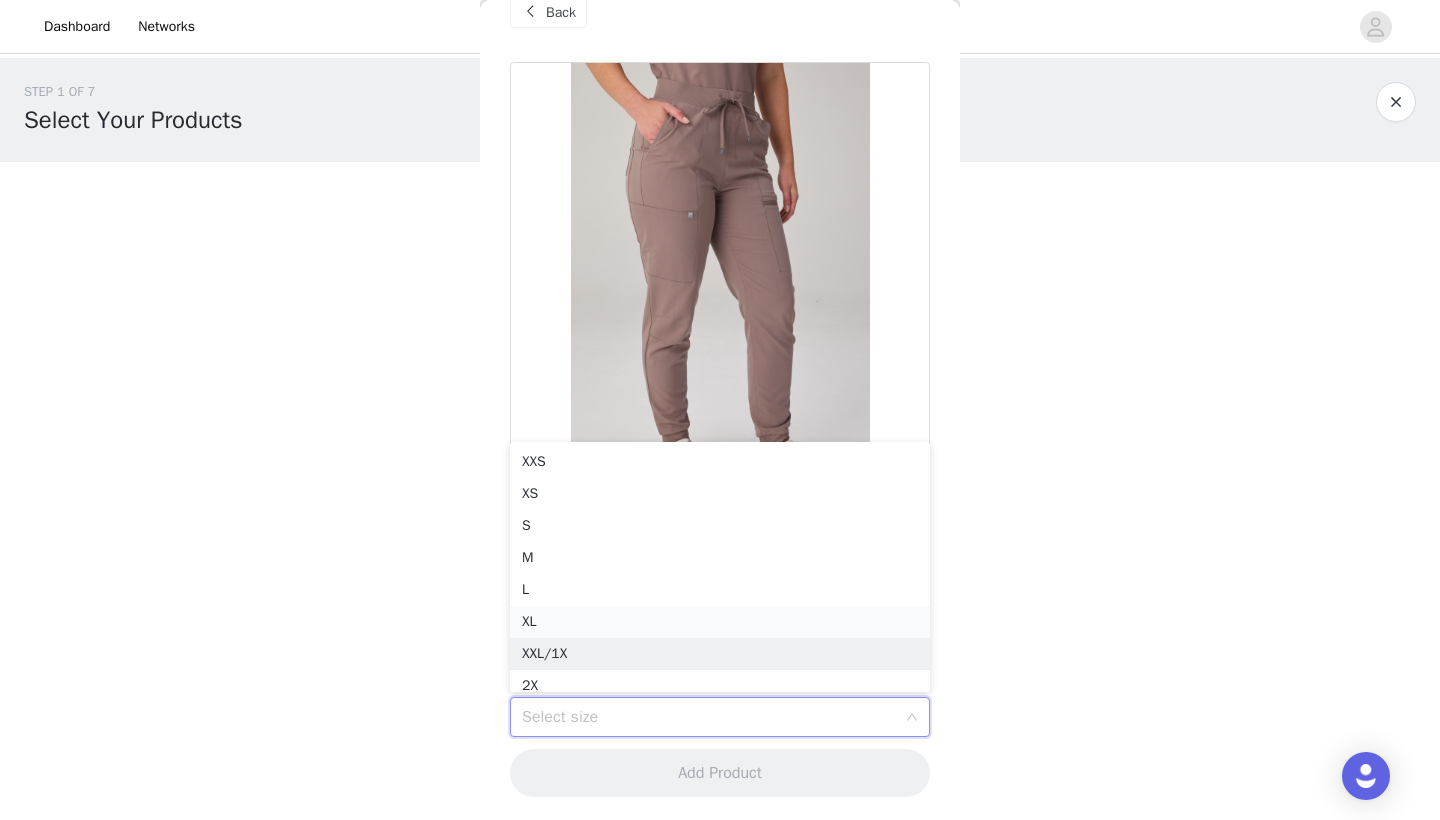 scroll, scrollTop: 10, scrollLeft: 0, axis: vertical 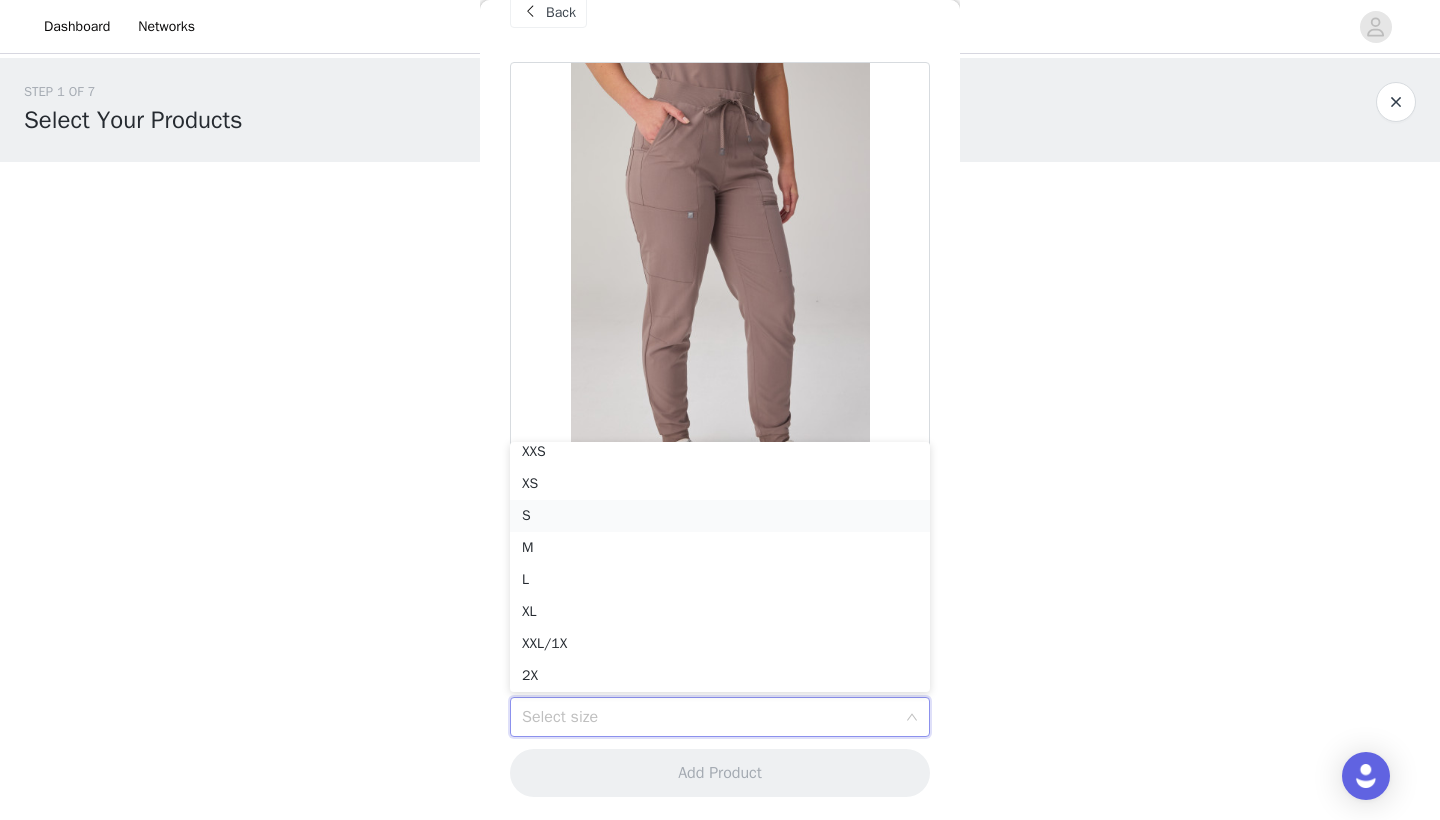 click on "S" at bounding box center [720, 516] 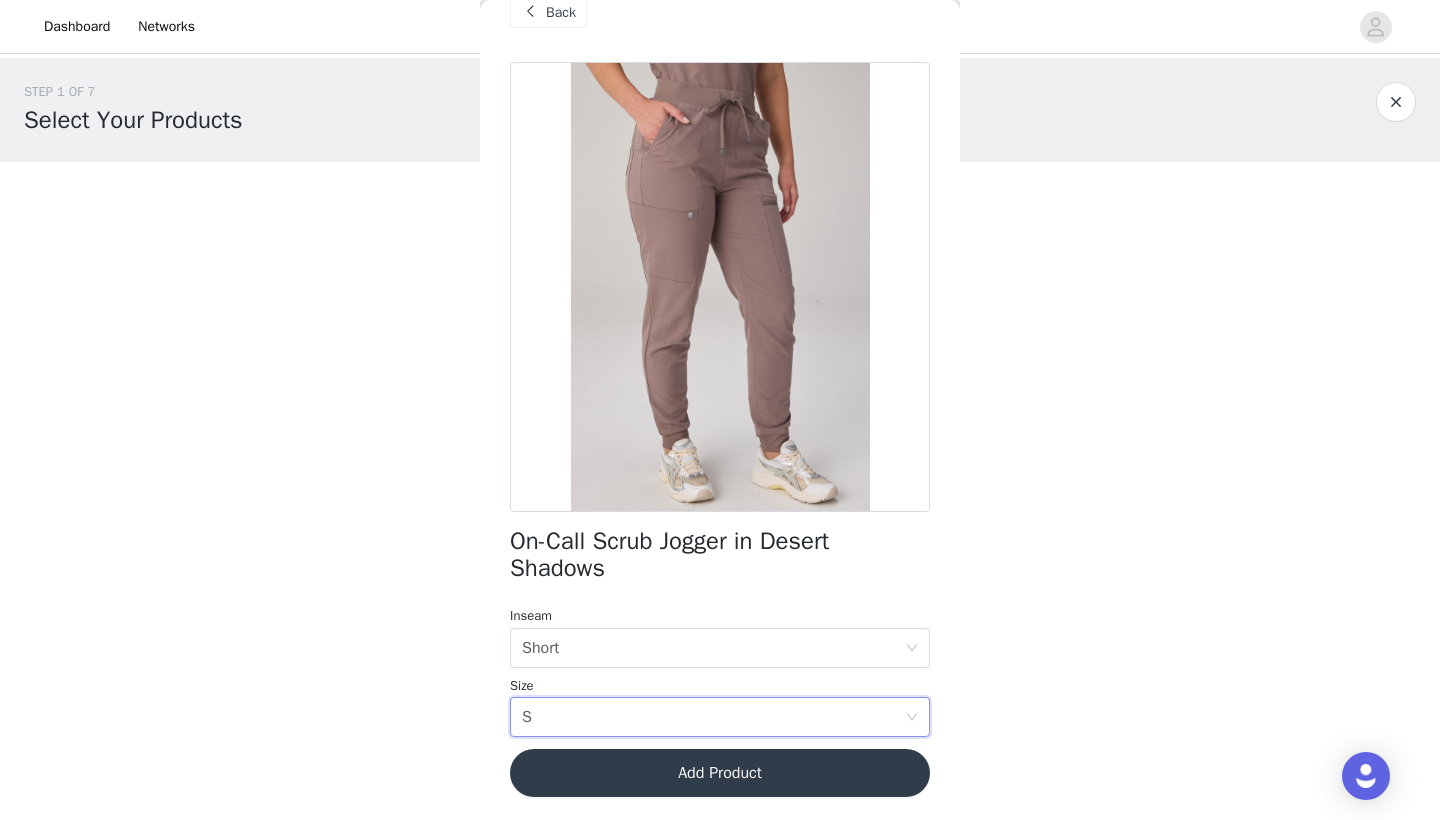 click on "Add Product" at bounding box center [720, 773] 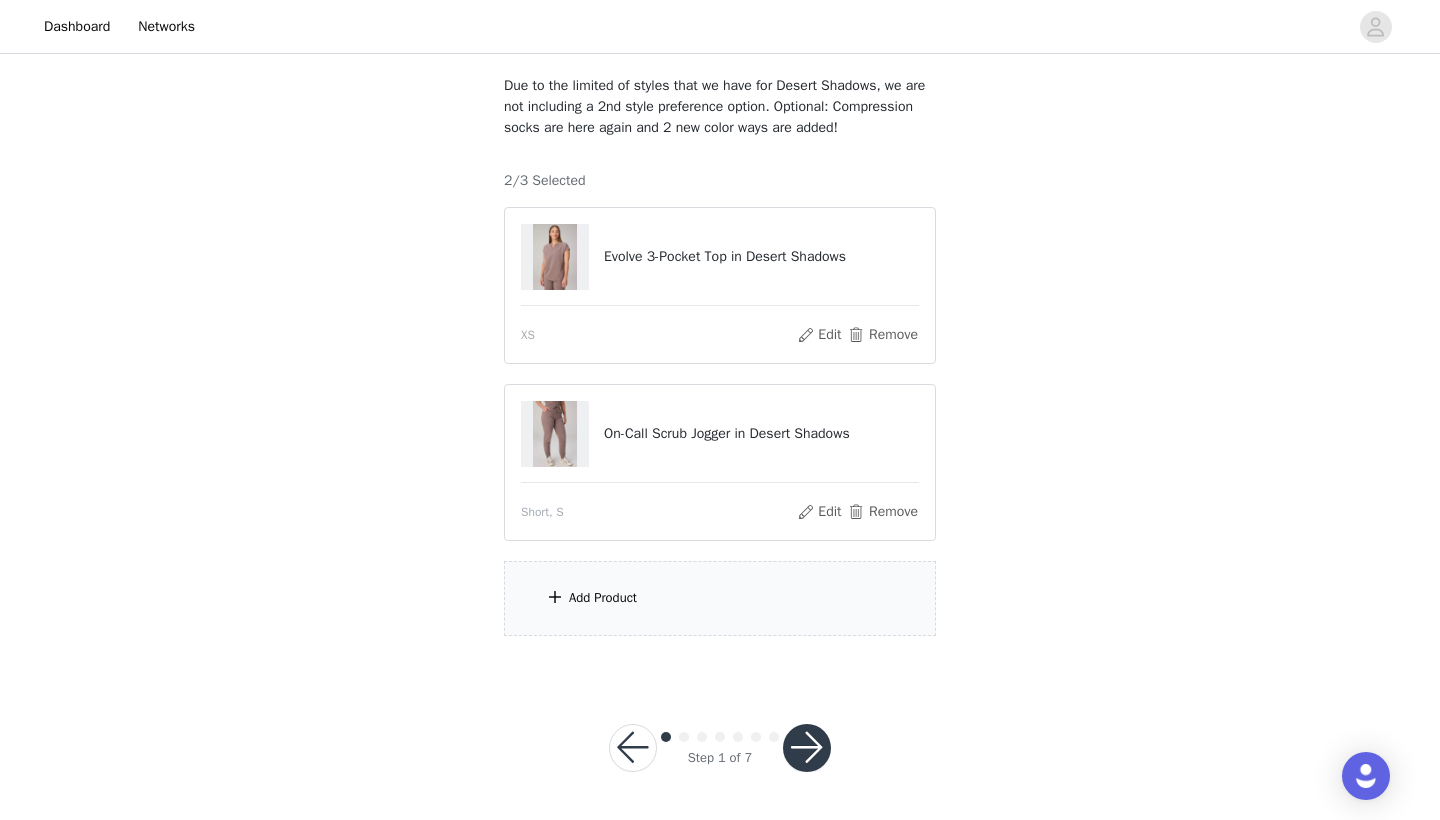 scroll, scrollTop: 131, scrollLeft: 0, axis: vertical 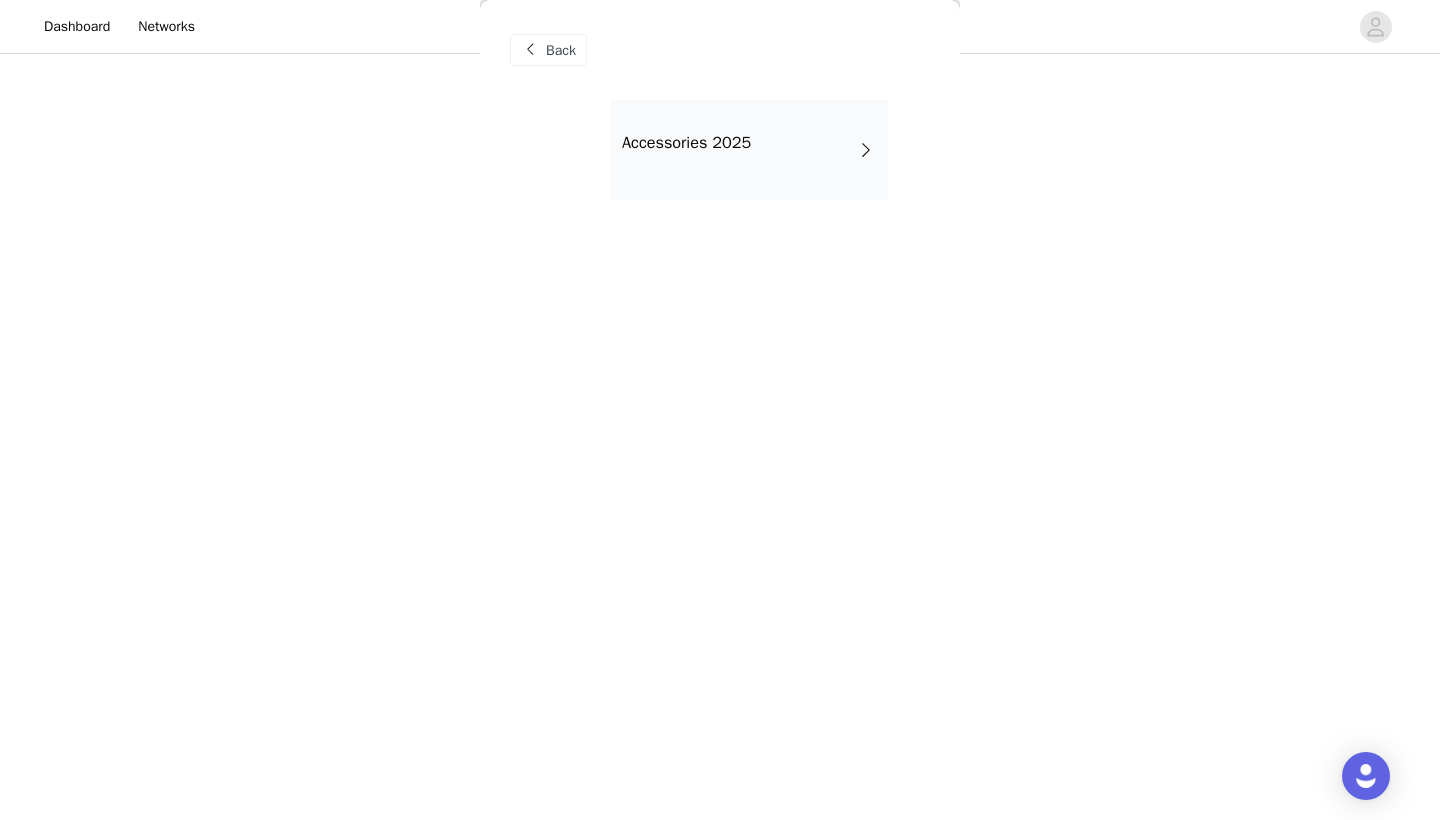 click on "Accessories 2025" at bounding box center (749, 150) 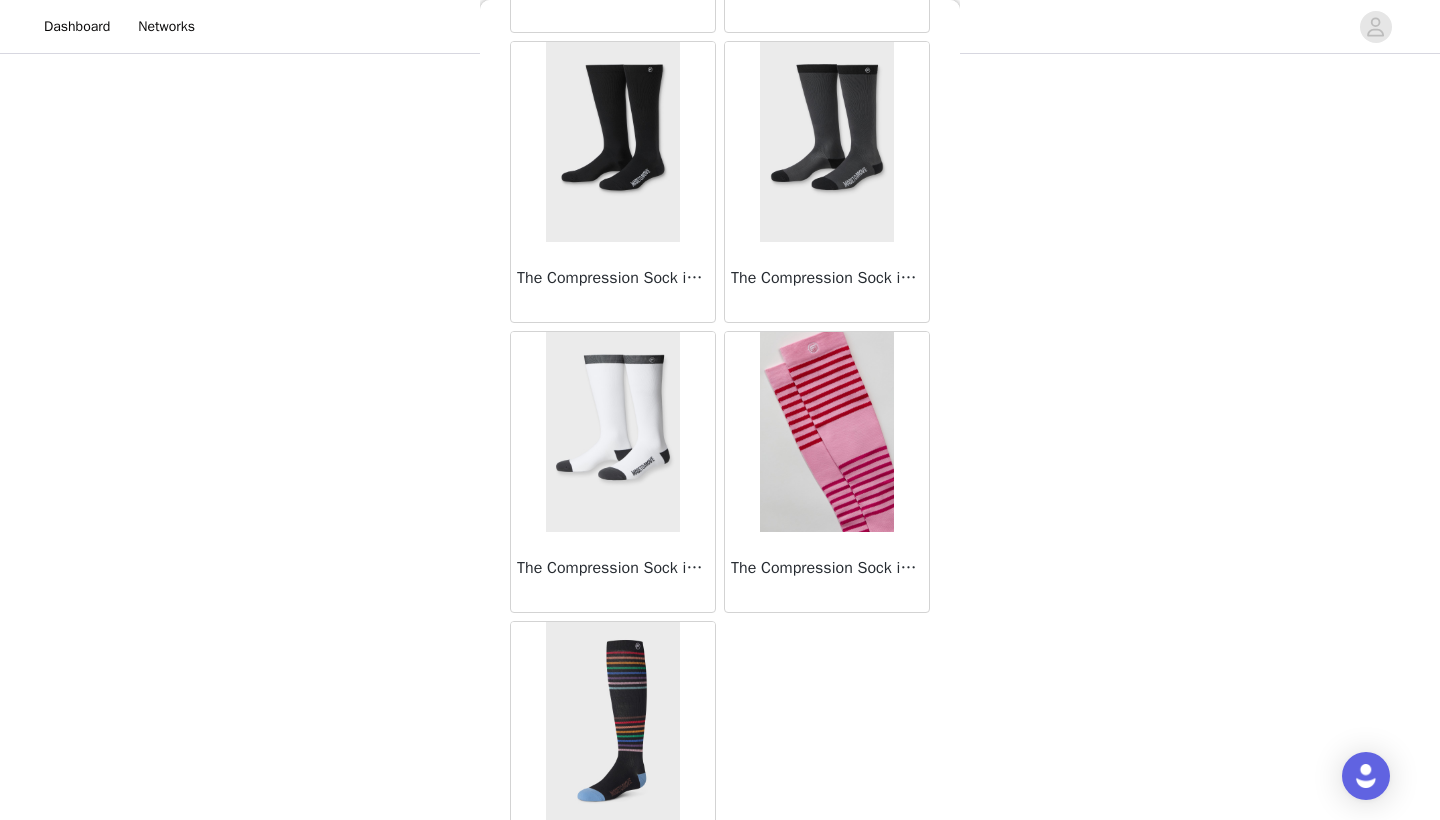 scroll, scrollTop: 354, scrollLeft: 0, axis: vertical 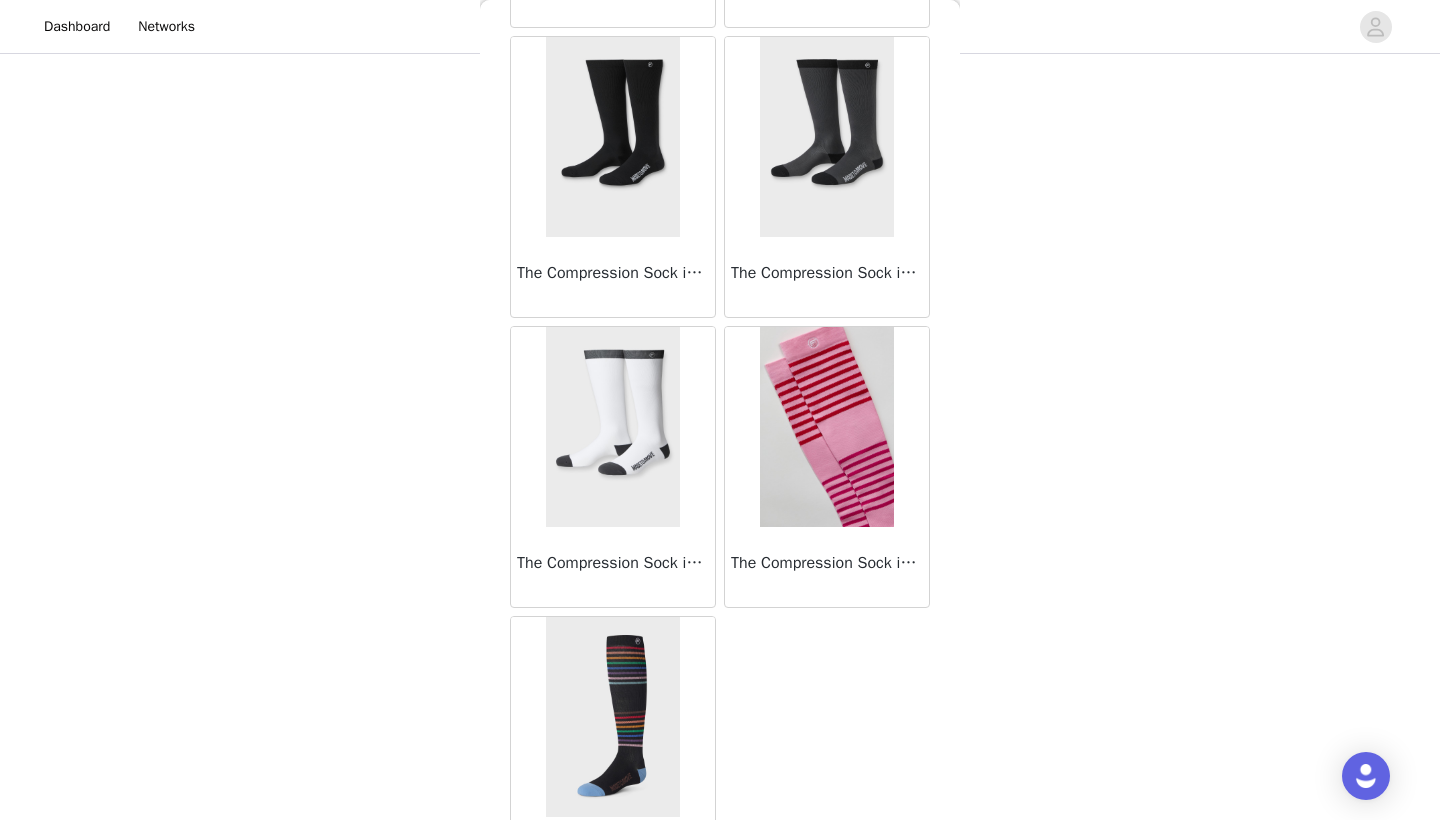click at bounding box center (826, 427) 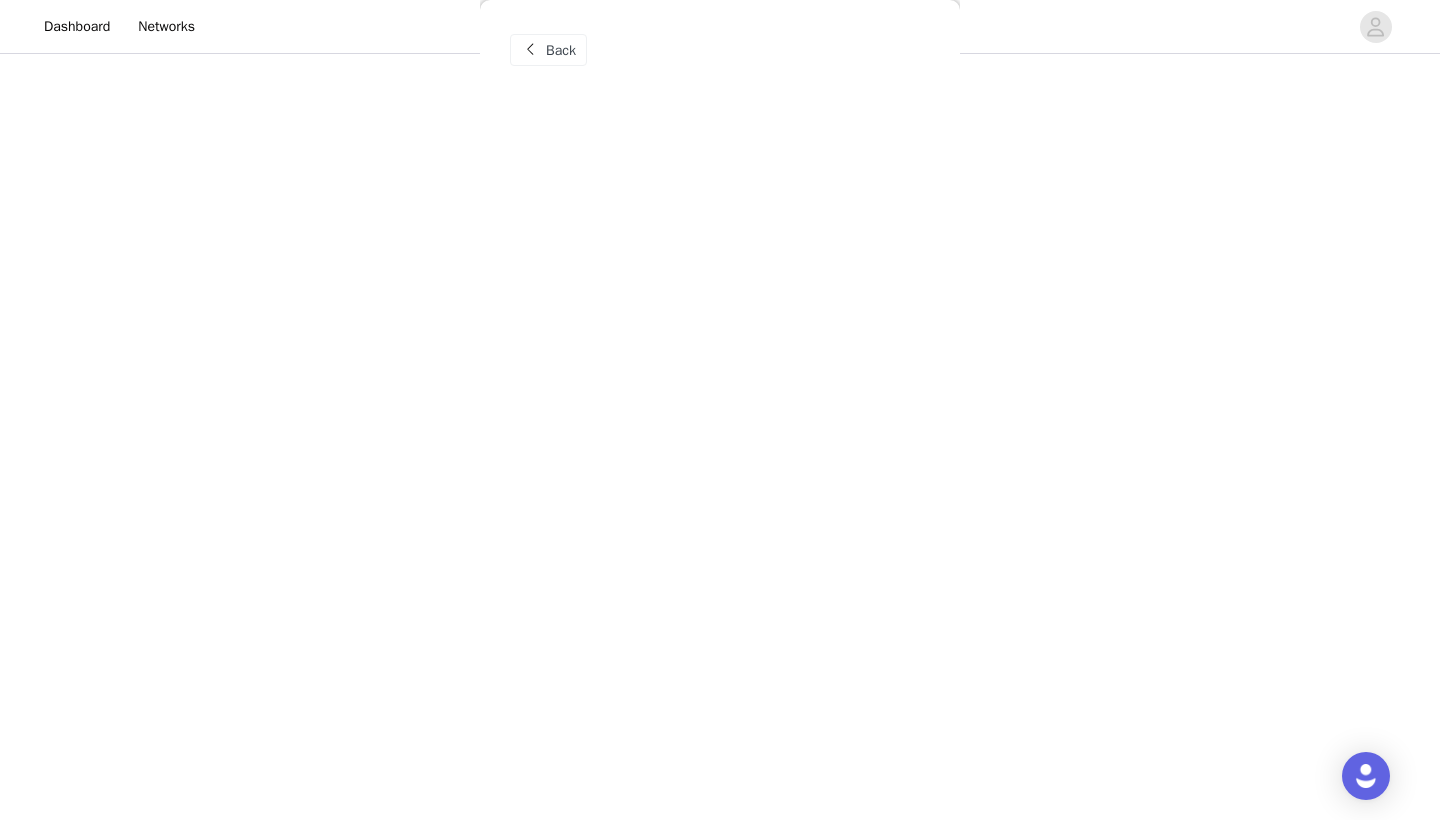 scroll, scrollTop: 0, scrollLeft: 0, axis: both 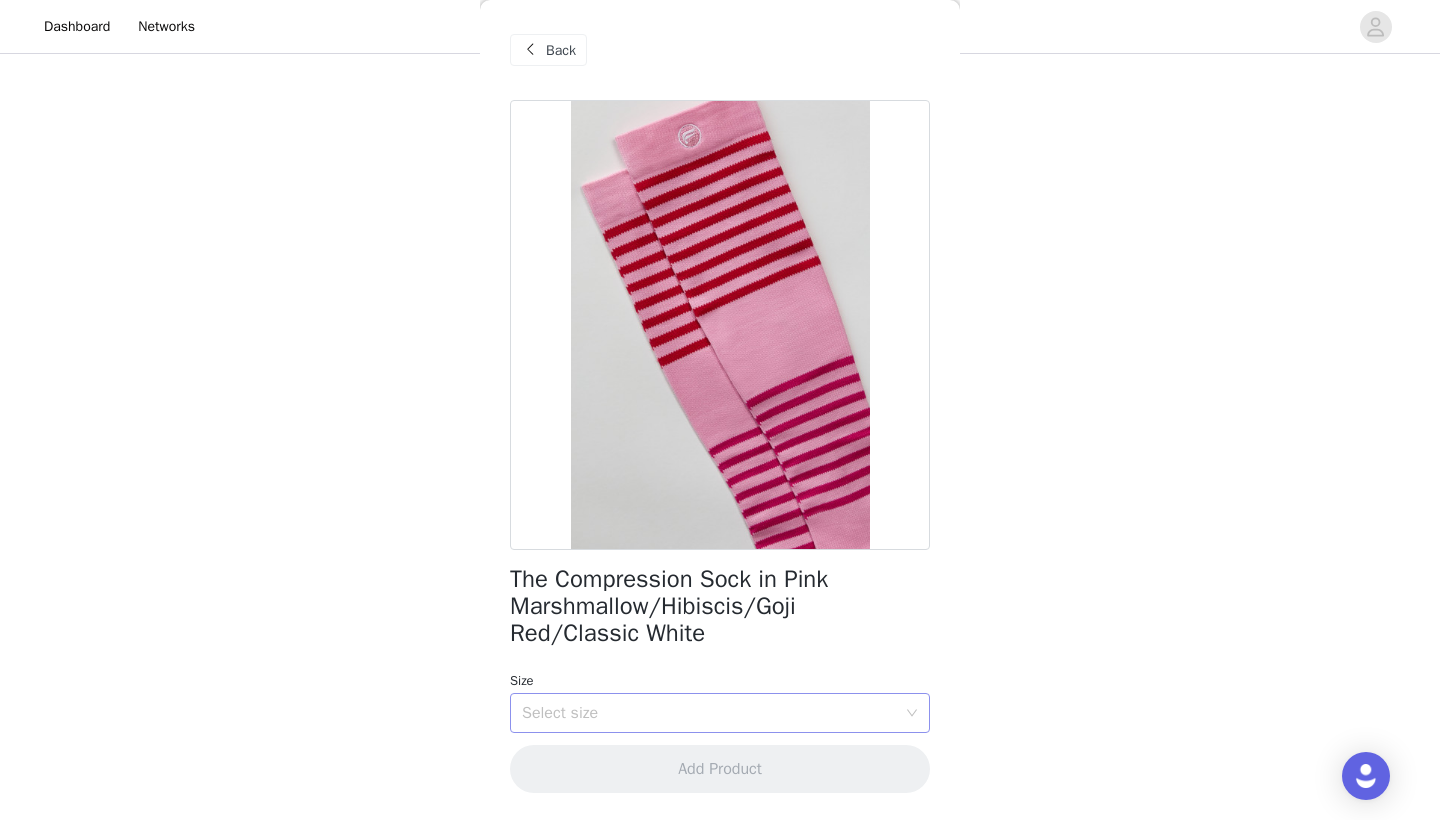 click on "Select size" at bounding box center [709, 713] 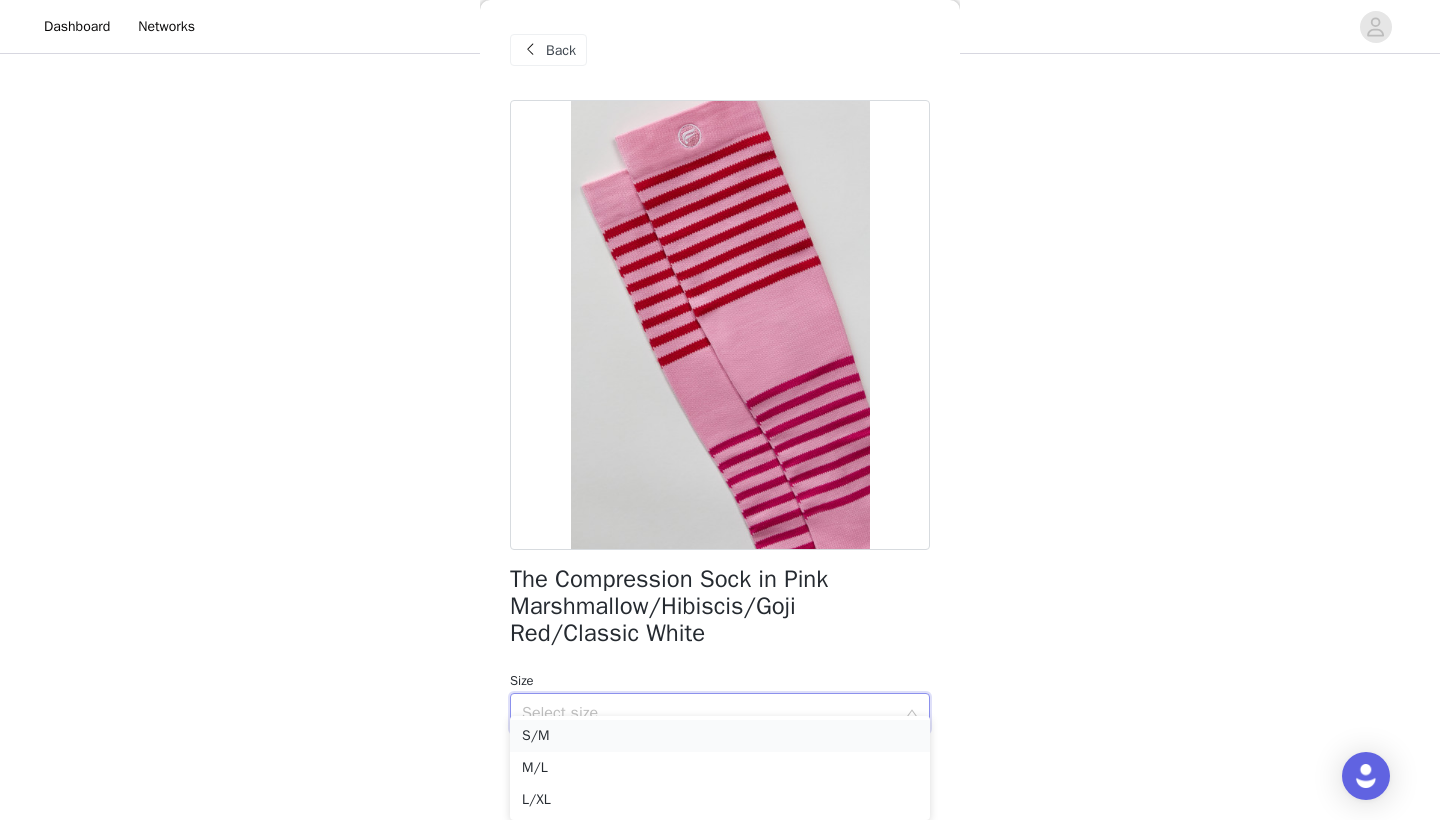 click on "S/M" at bounding box center [720, 736] 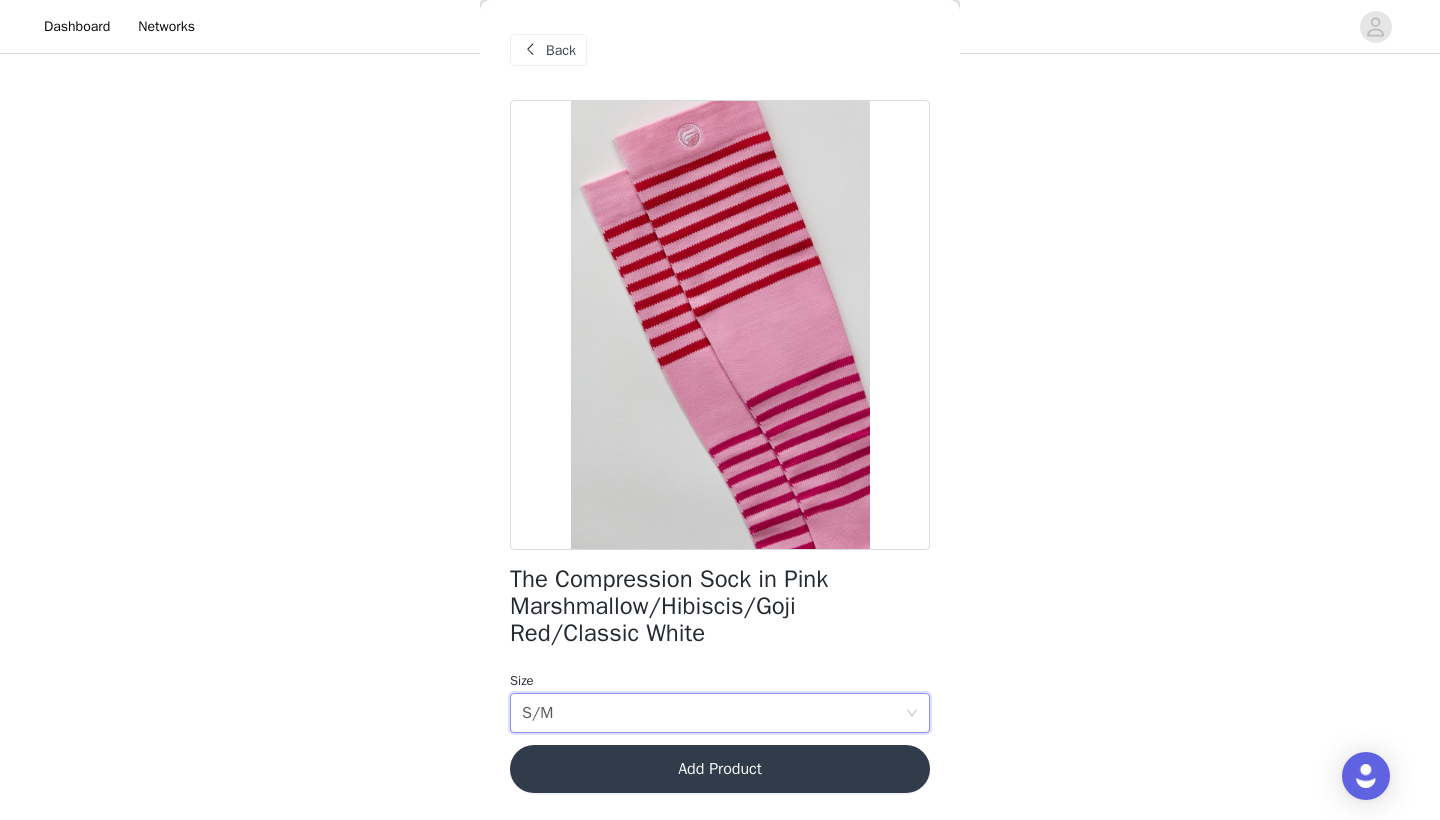 scroll, scrollTop: 131, scrollLeft: 0, axis: vertical 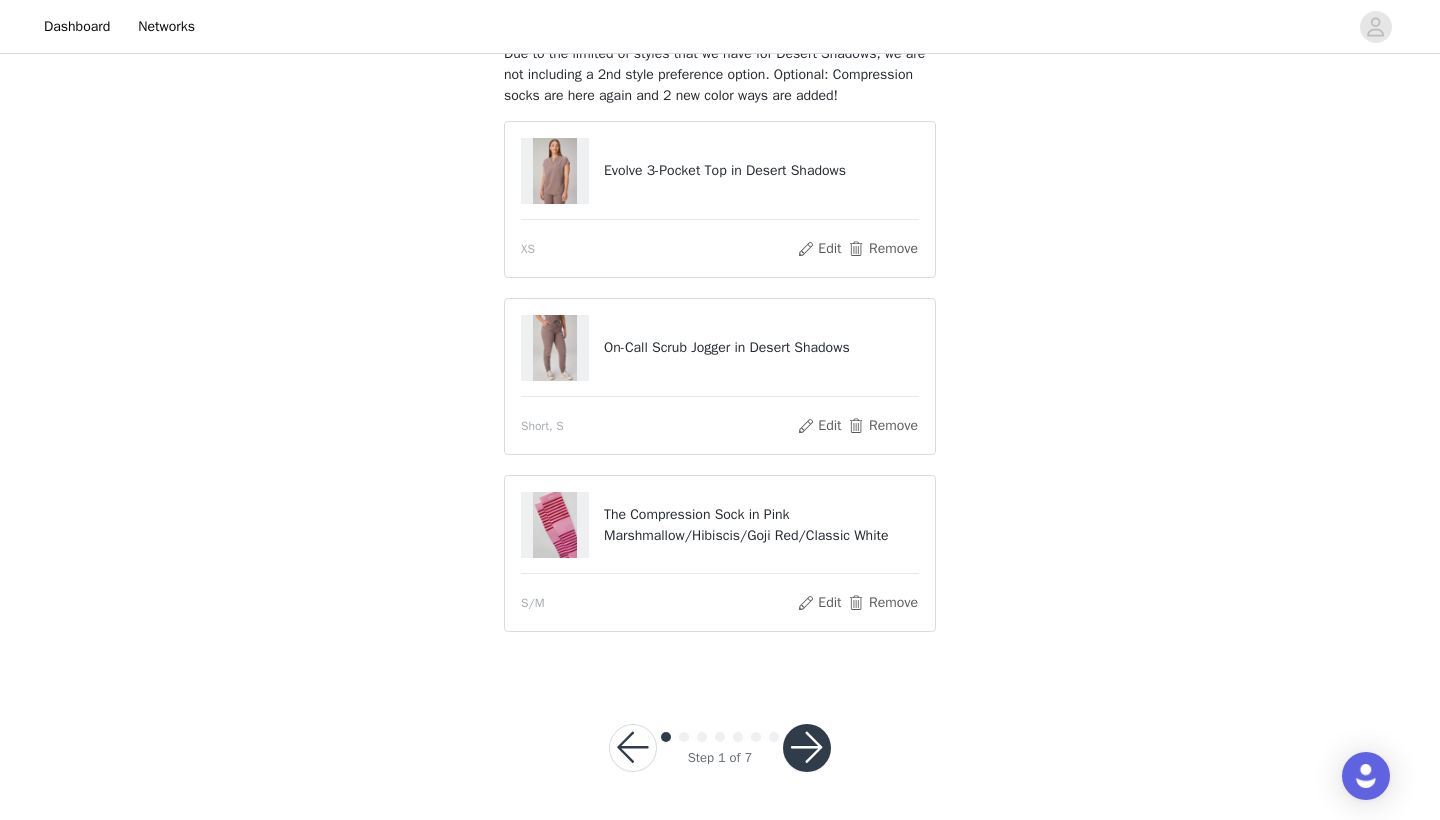 click at bounding box center [807, 748] 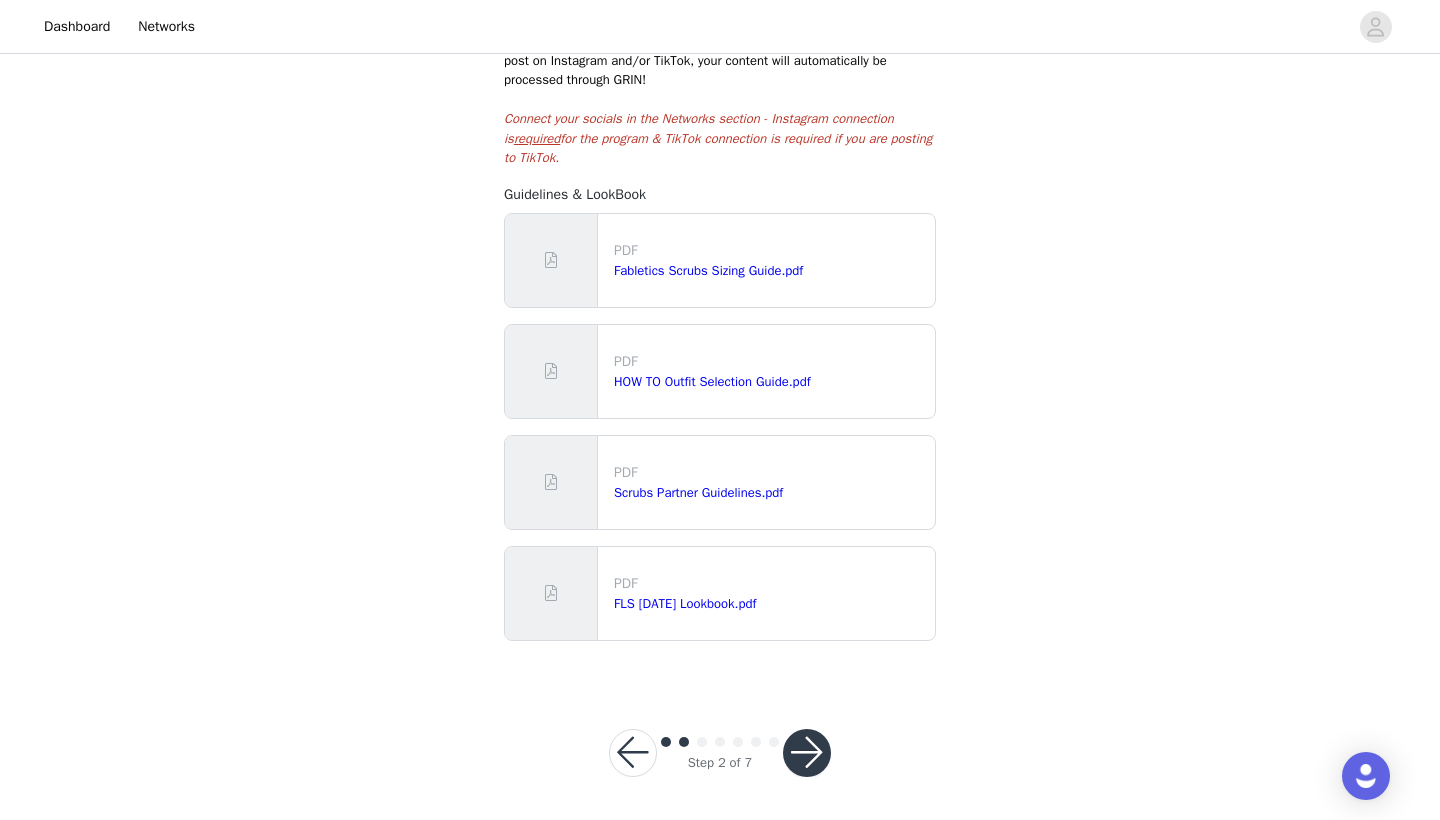 scroll, scrollTop: 391, scrollLeft: 0, axis: vertical 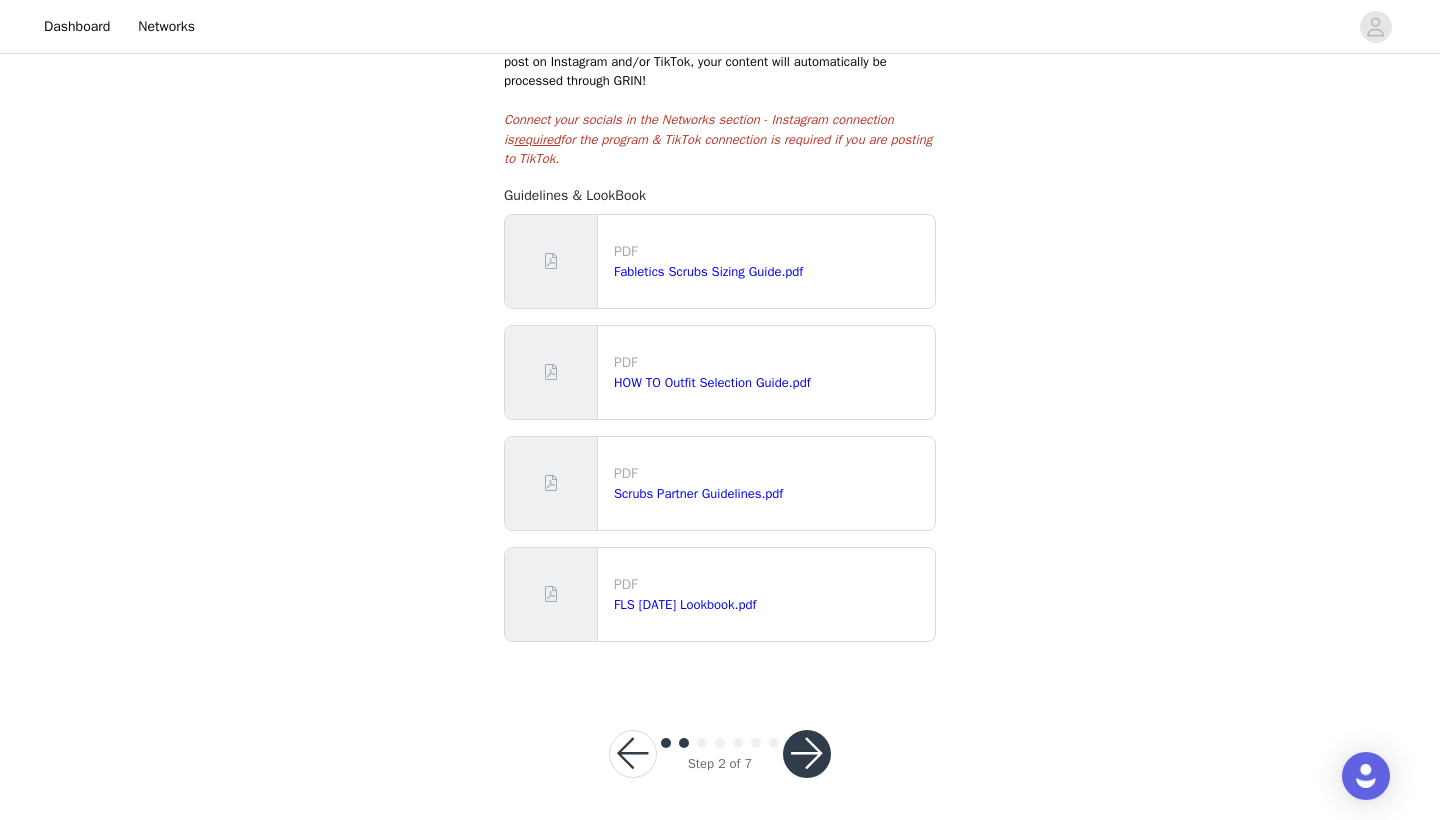click at bounding box center [807, 754] 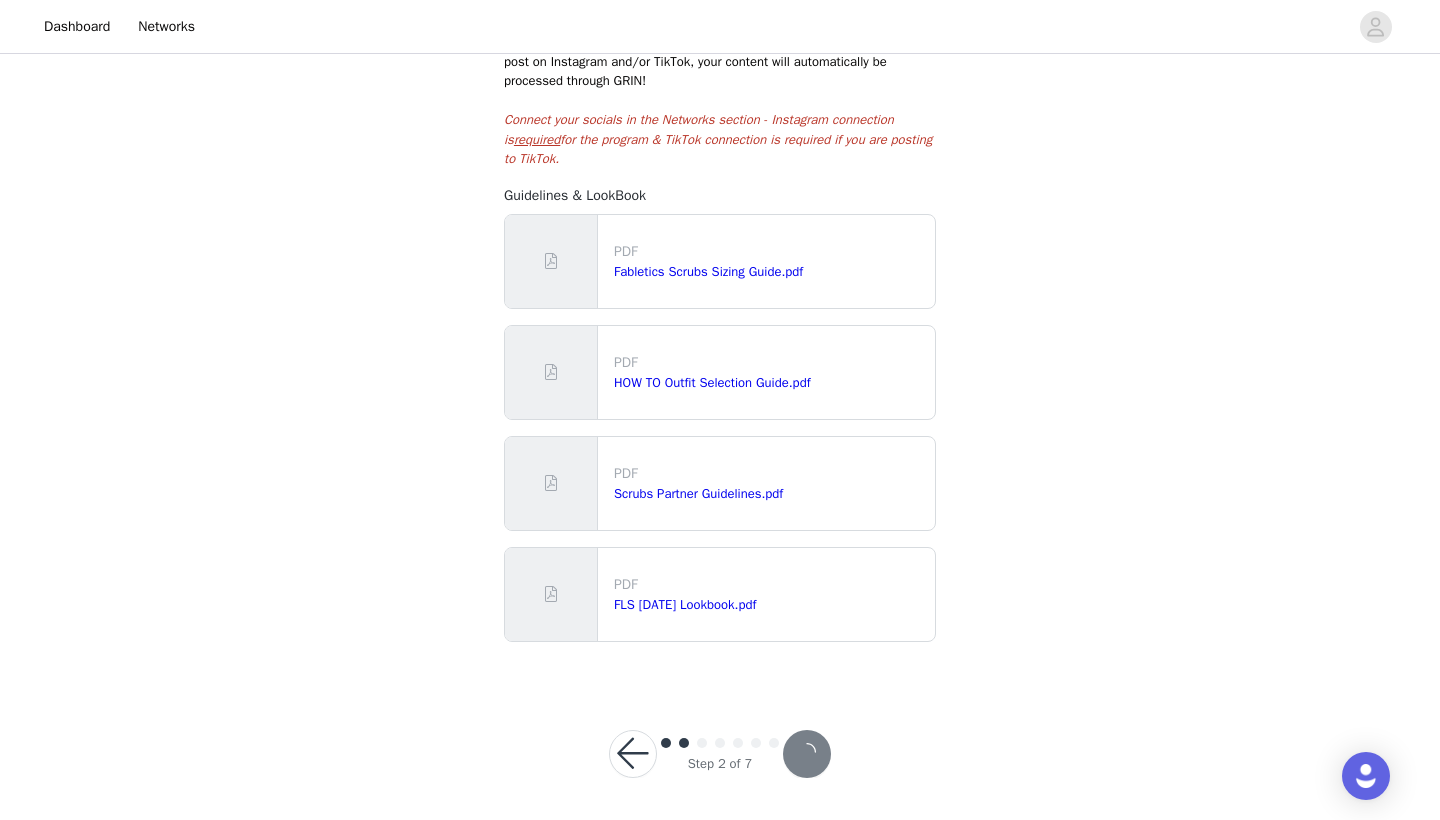 scroll, scrollTop: 0, scrollLeft: 0, axis: both 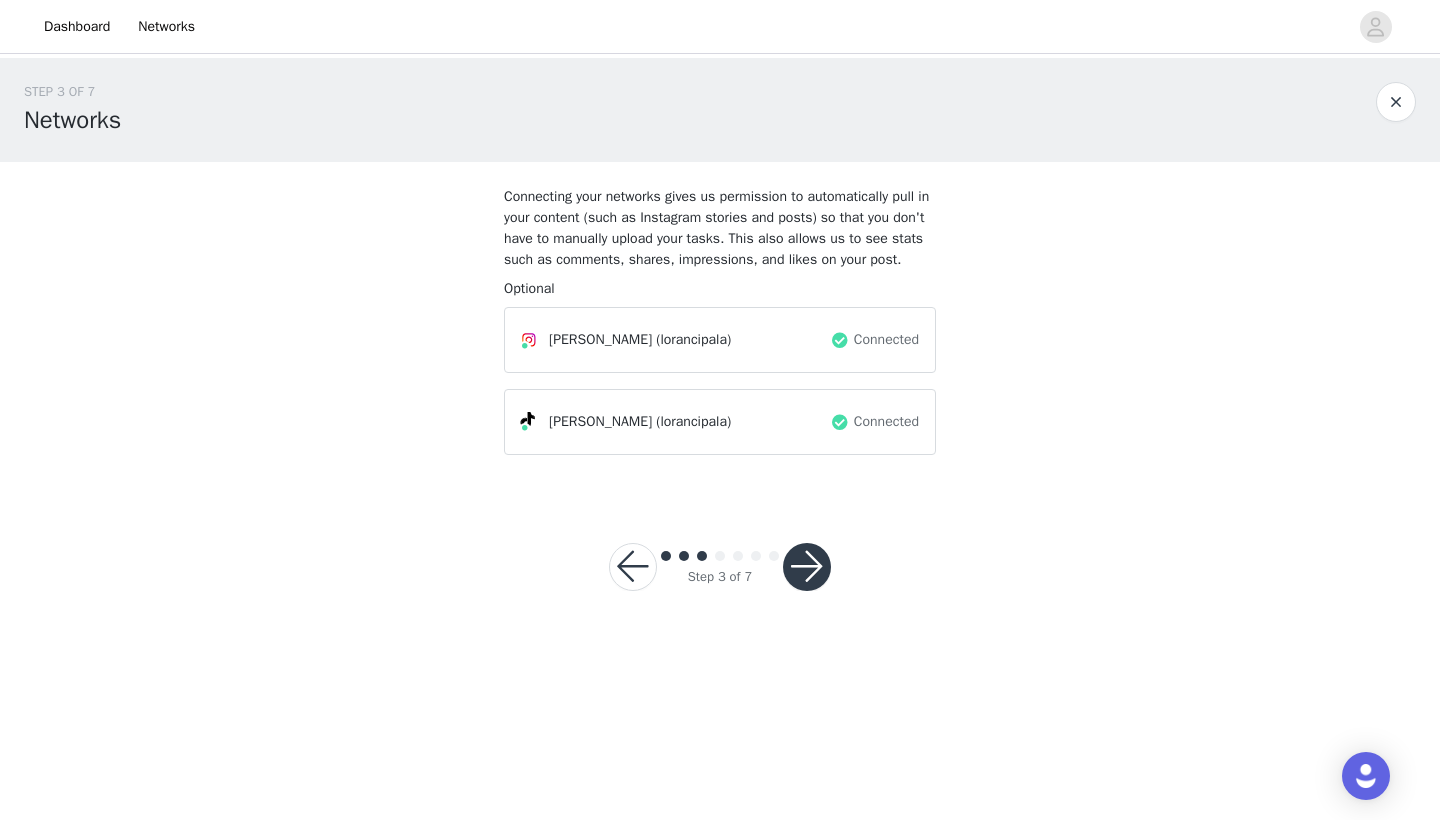 click at bounding box center (807, 567) 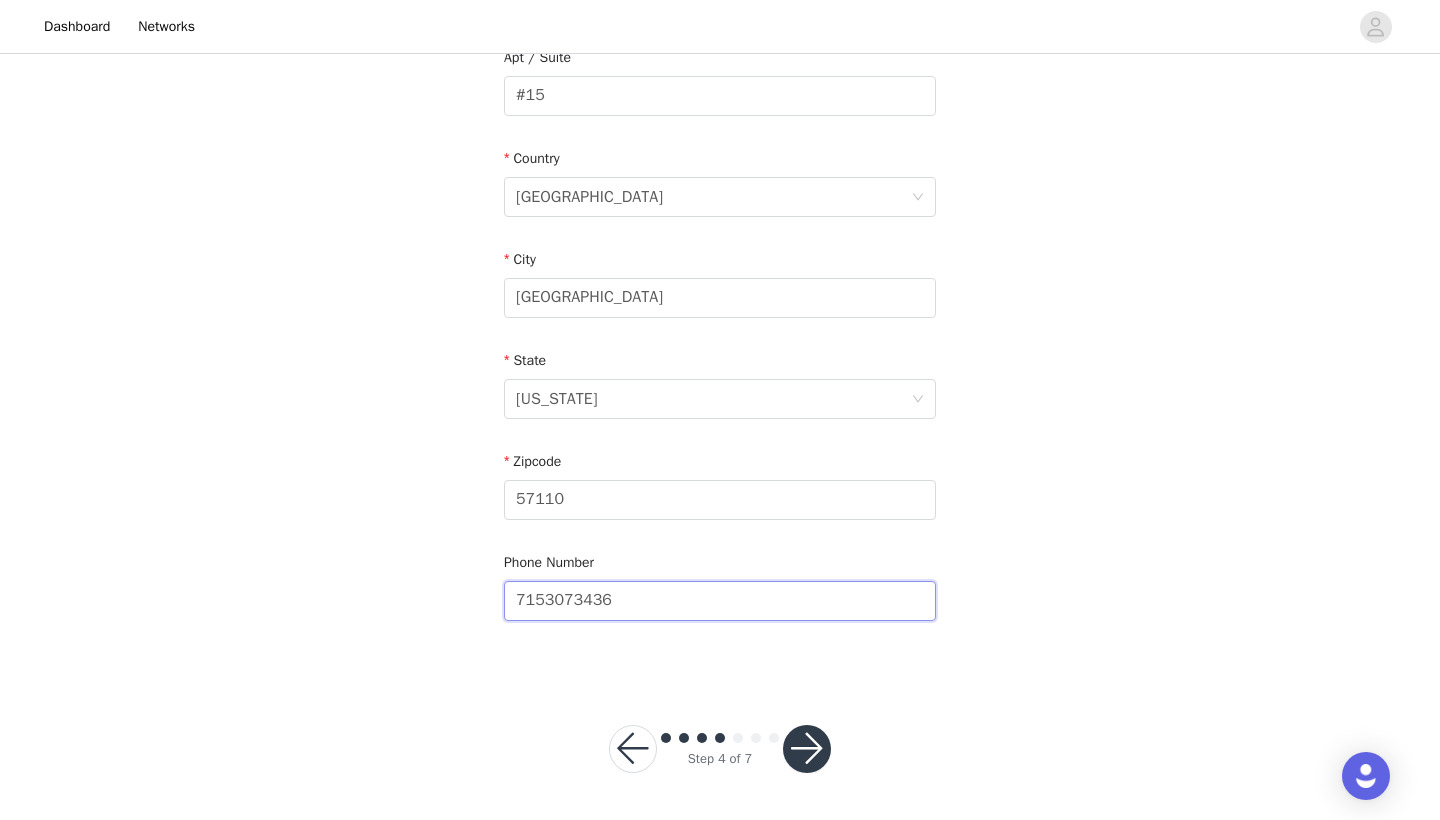 type on "7153073436" 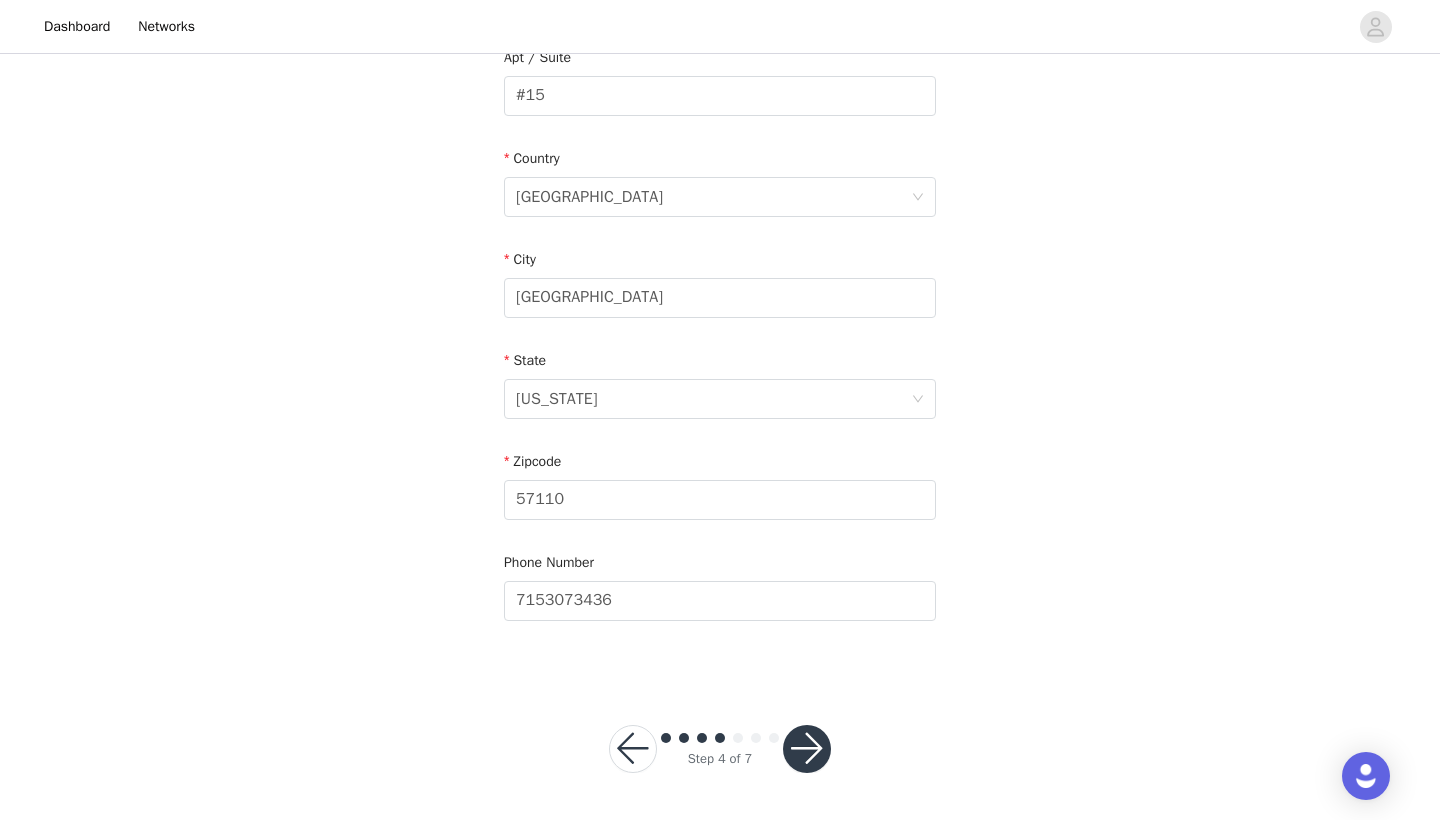 click at bounding box center (807, 749) 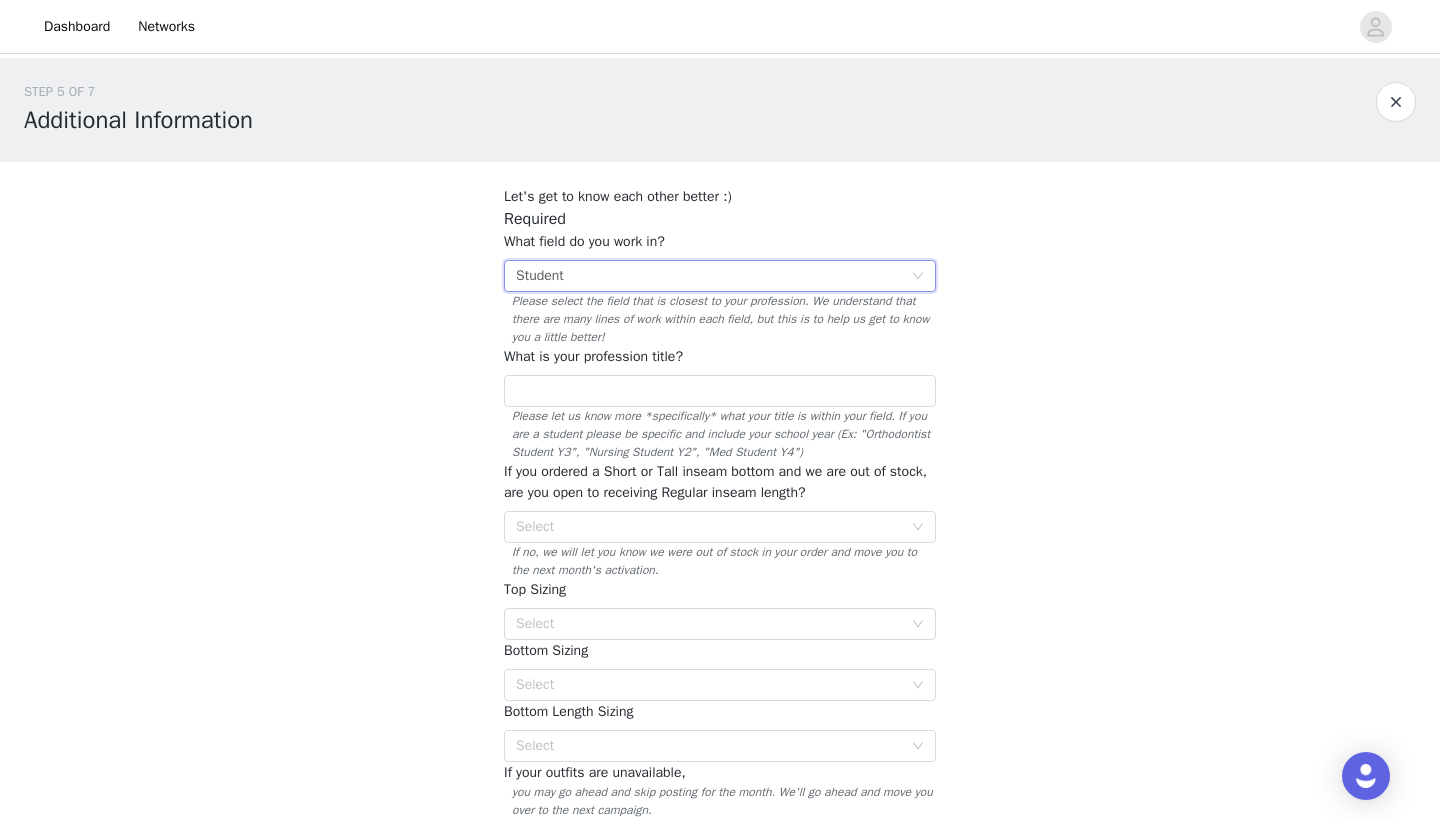 click on "Select Student" at bounding box center (720, 276) 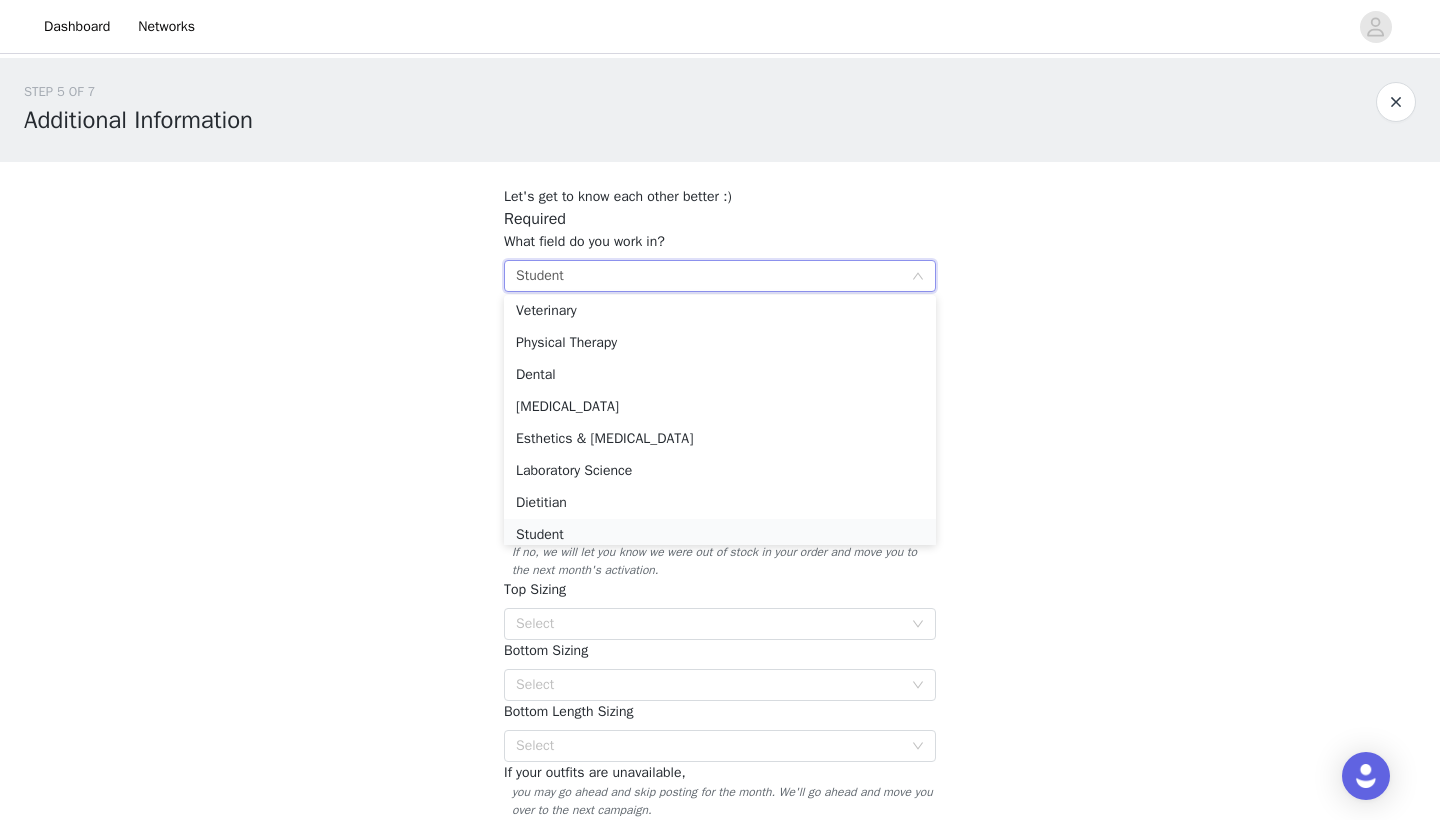 scroll, scrollTop: 106, scrollLeft: 0, axis: vertical 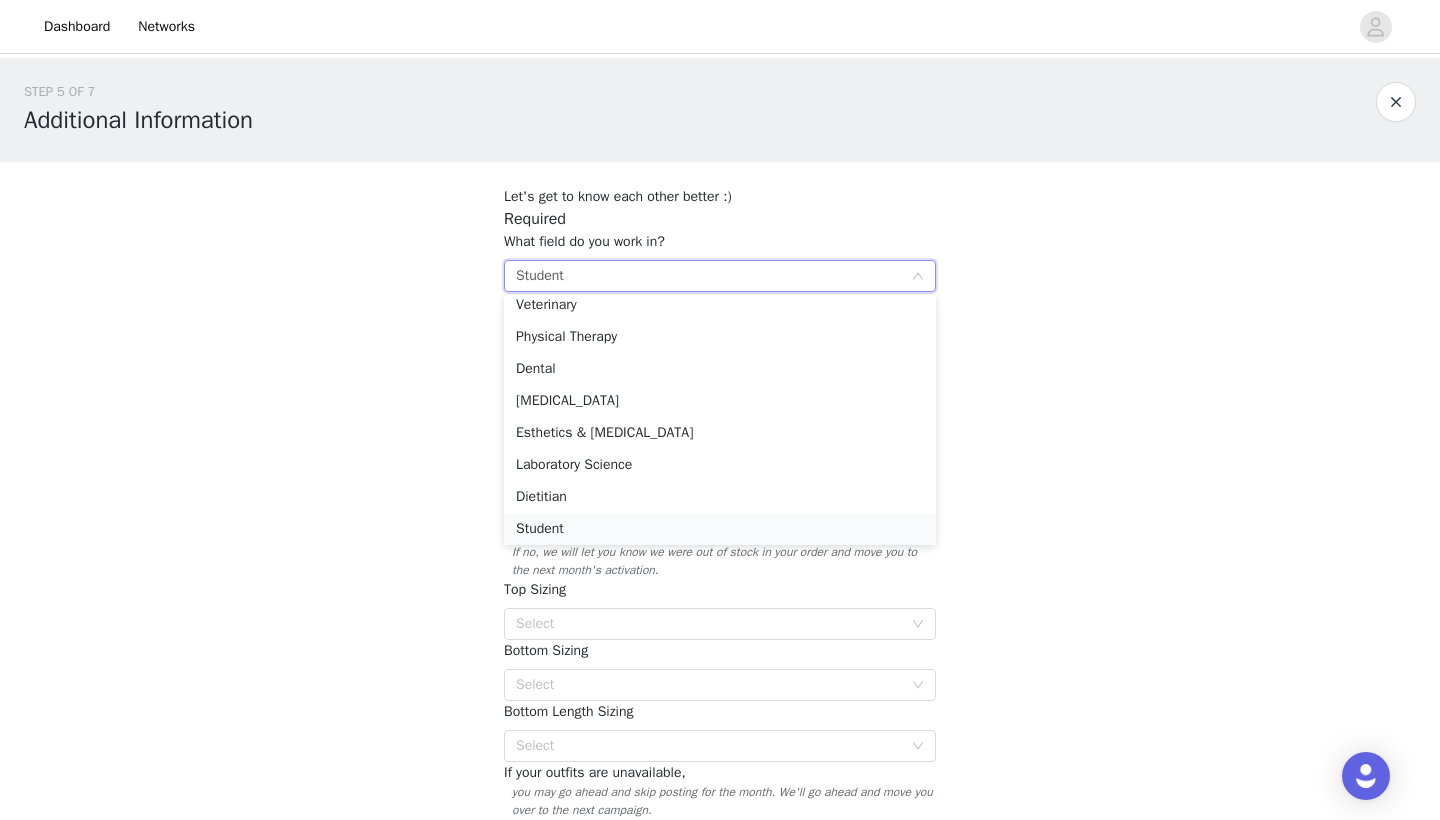 click on "Student" at bounding box center (720, 529) 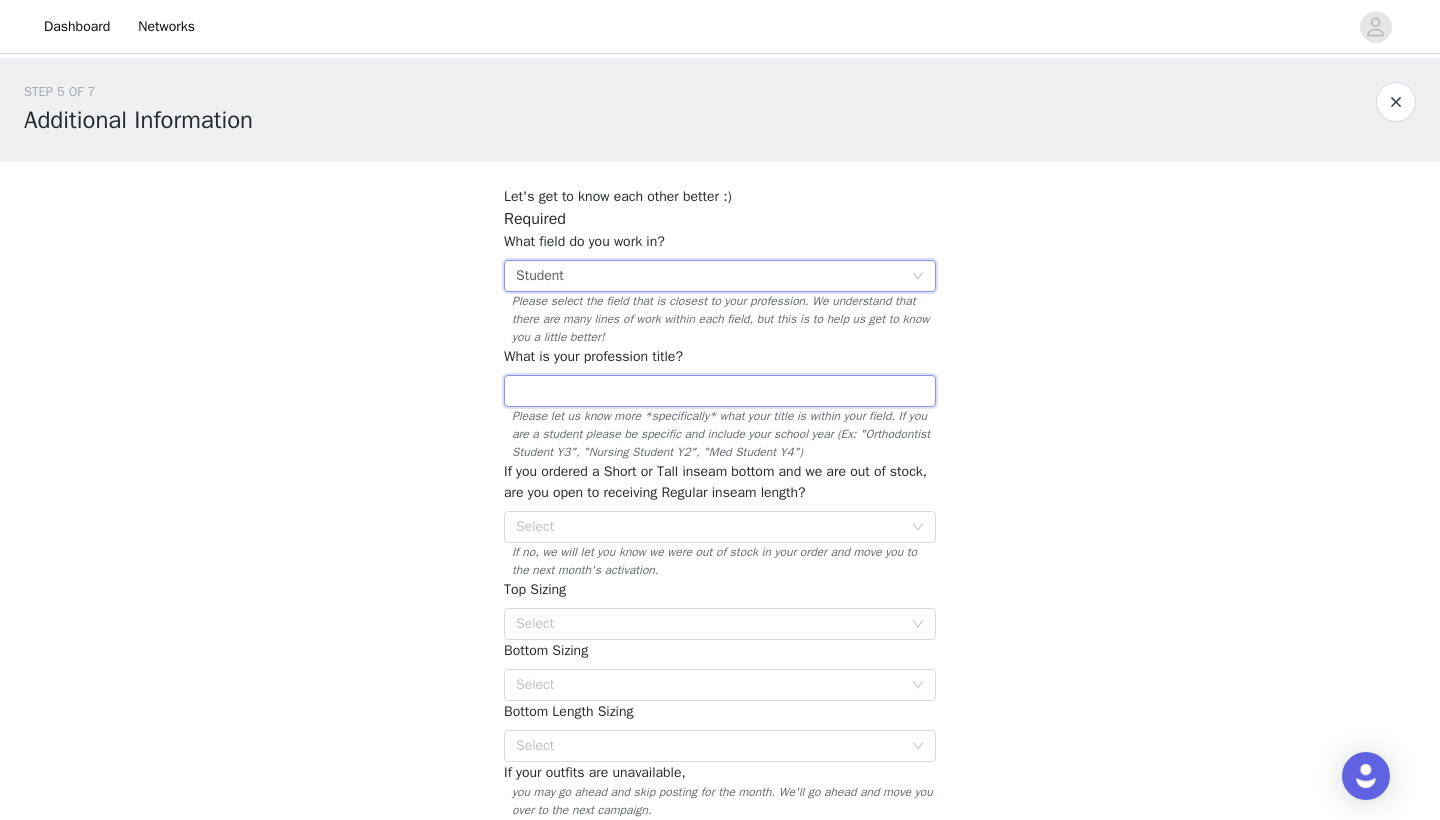 click at bounding box center (720, 391) 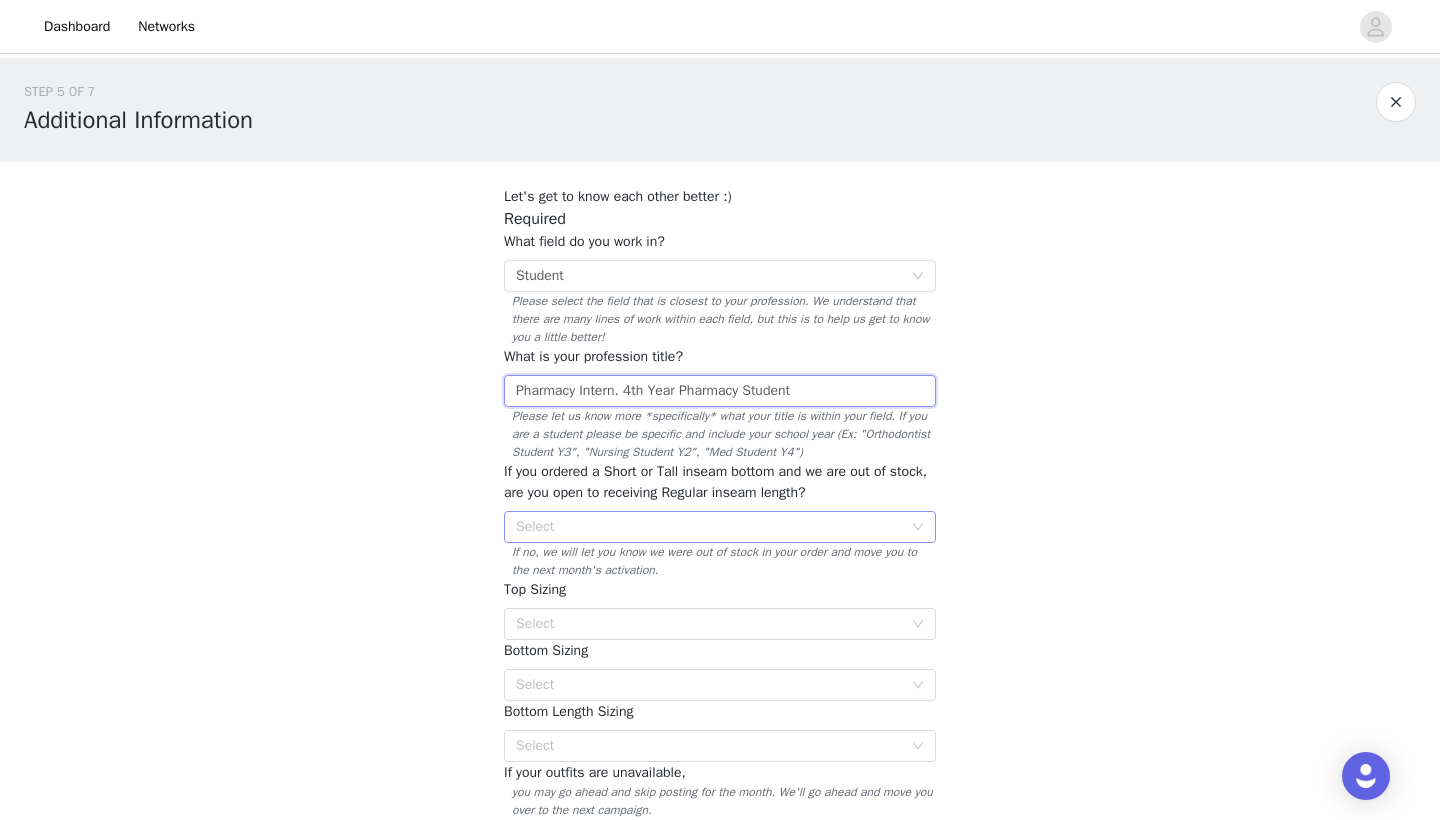 click on "Select" at bounding box center (709, 527) 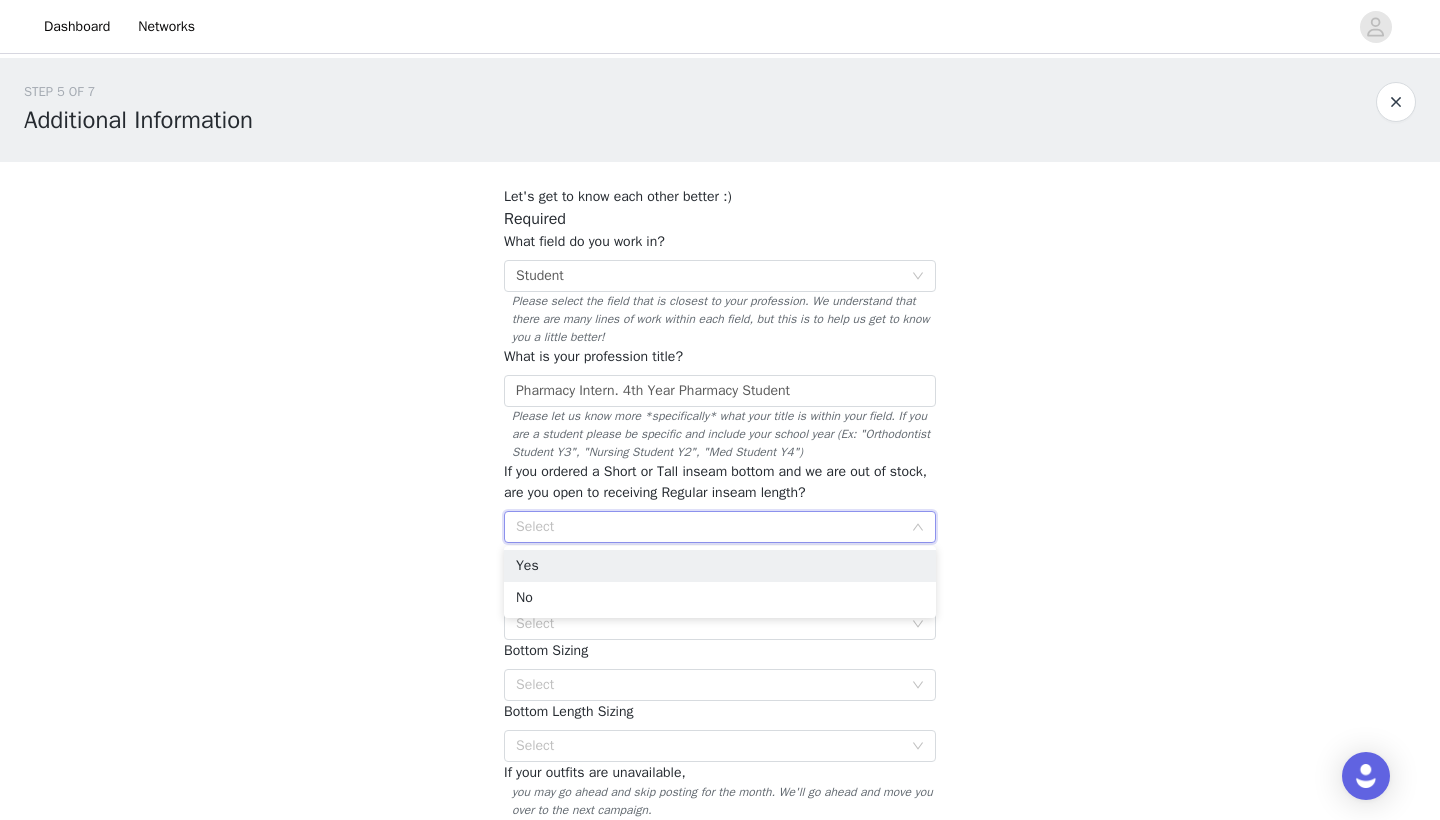 click on "Select" at bounding box center (709, 527) 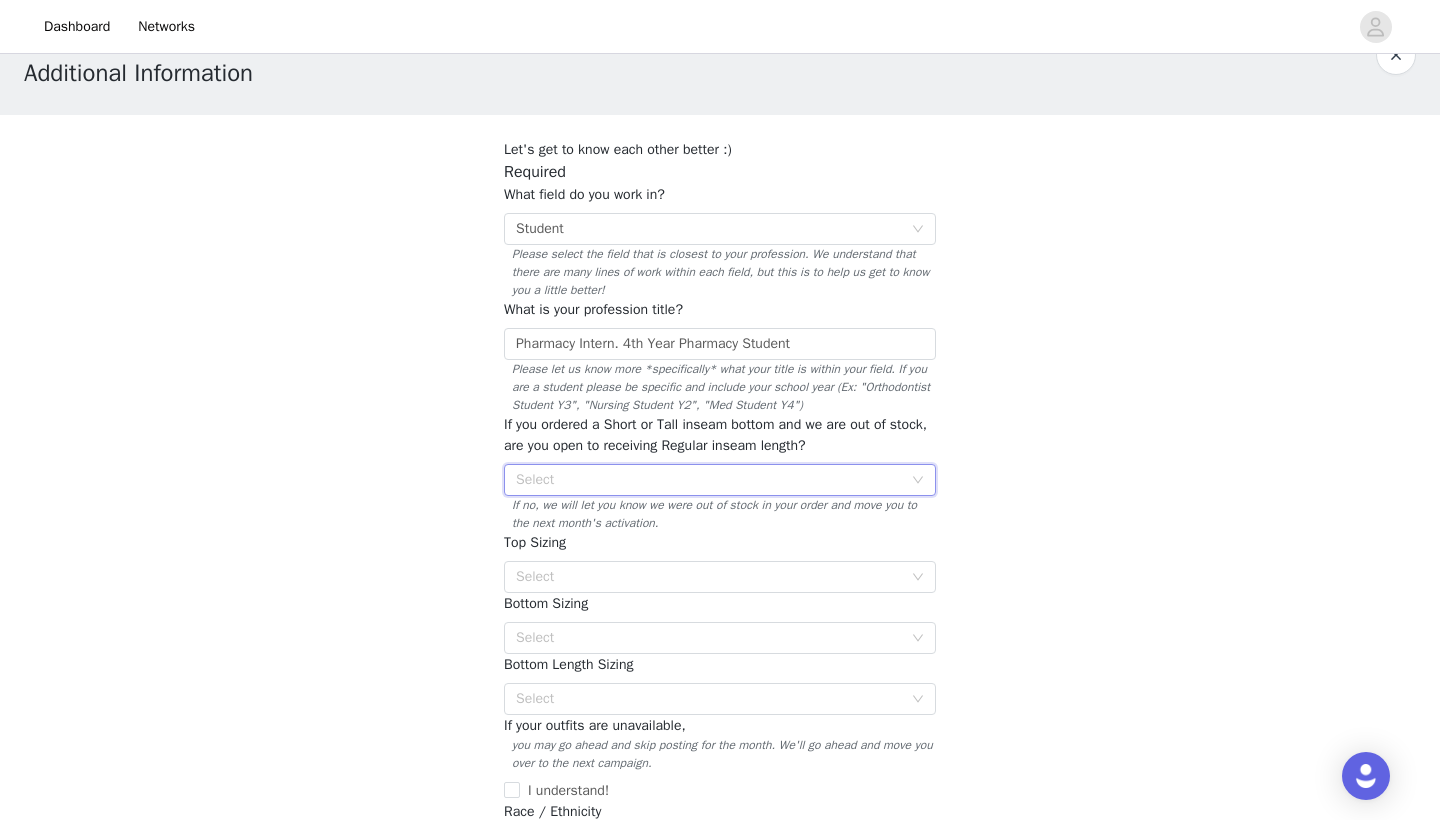 scroll, scrollTop: 68, scrollLeft: 0, axis: vertical 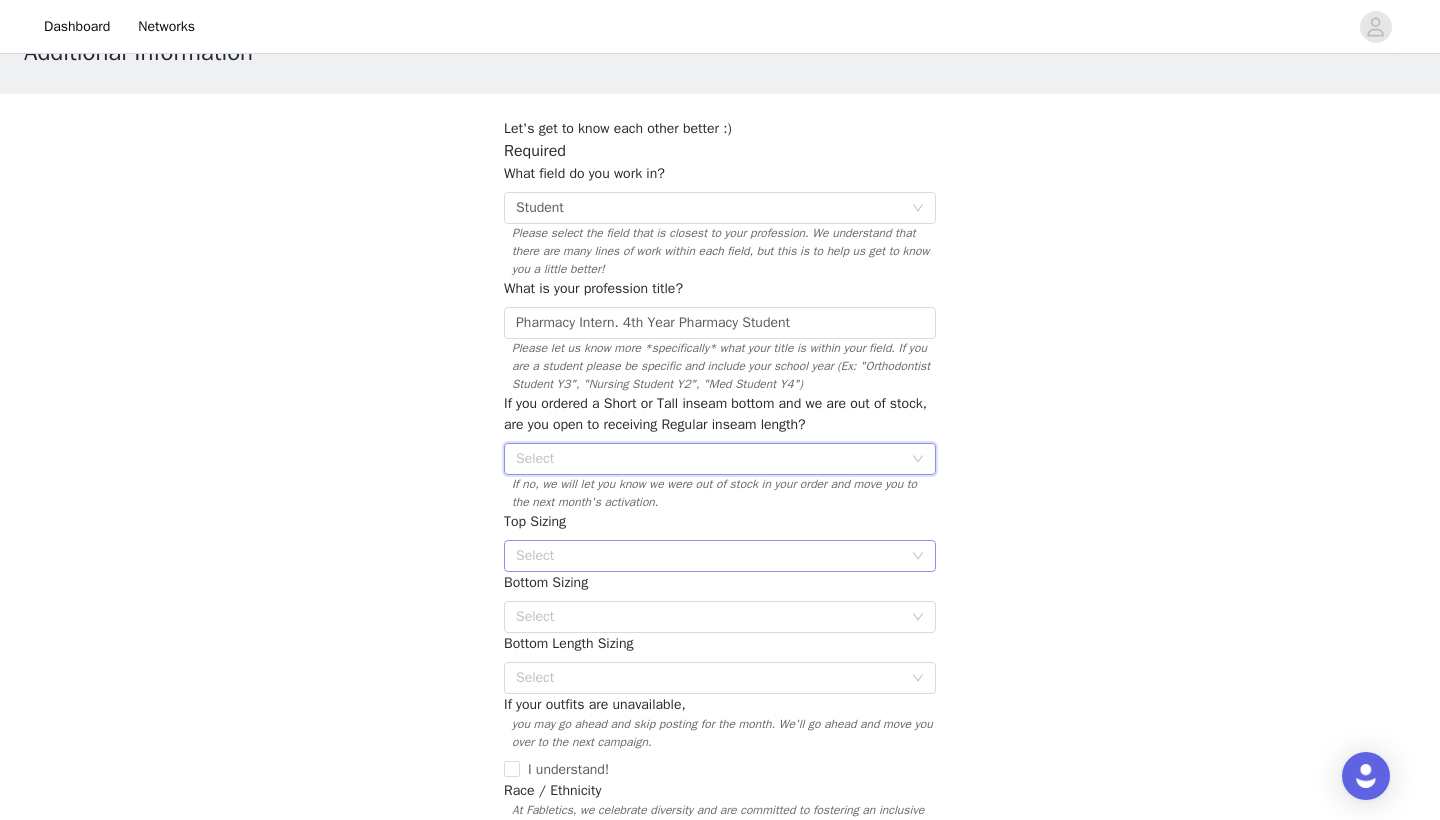 click on "Select" at bounding box center (709, 556) 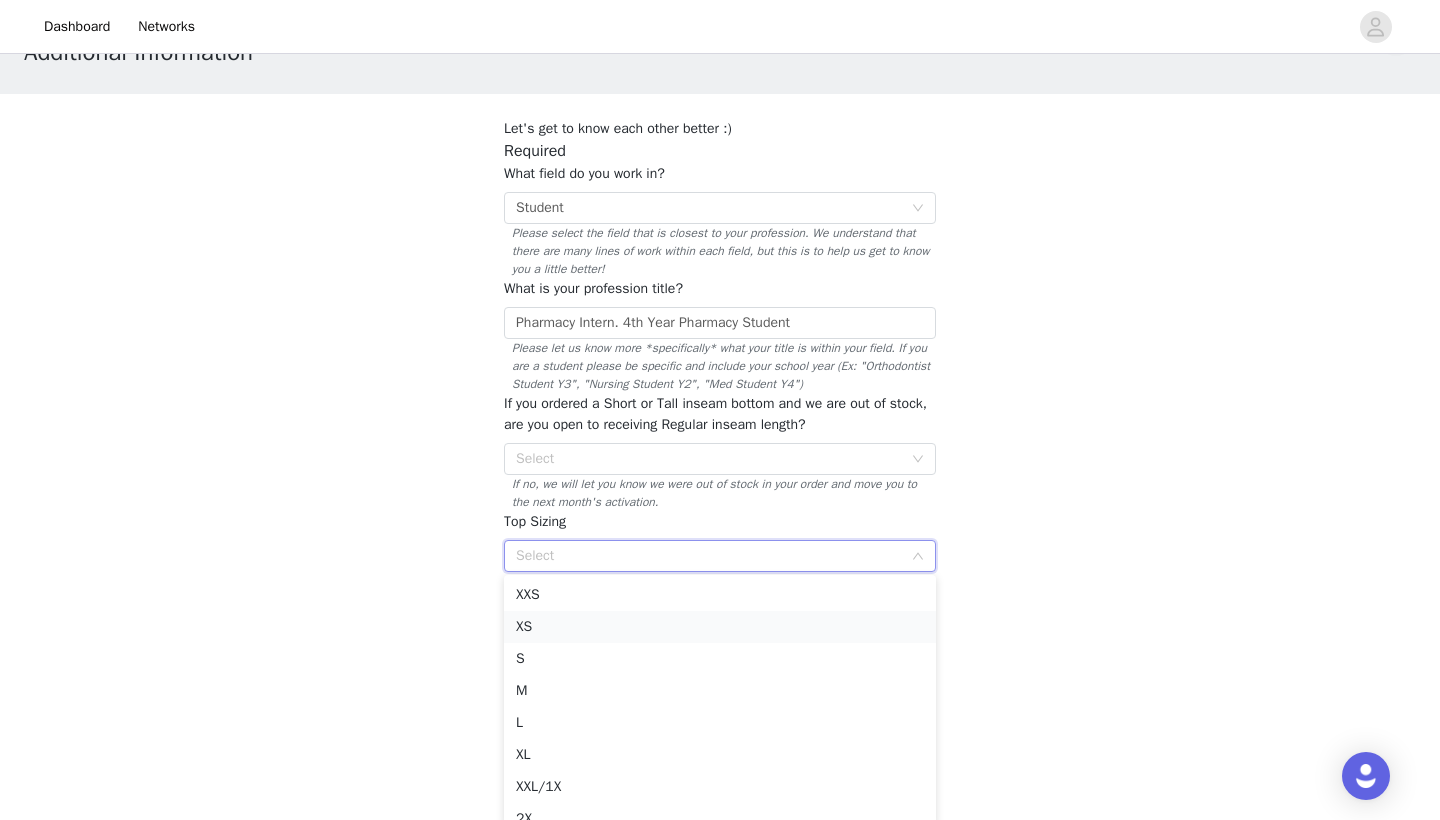 click on "XS" at bounding box center (720, 627) 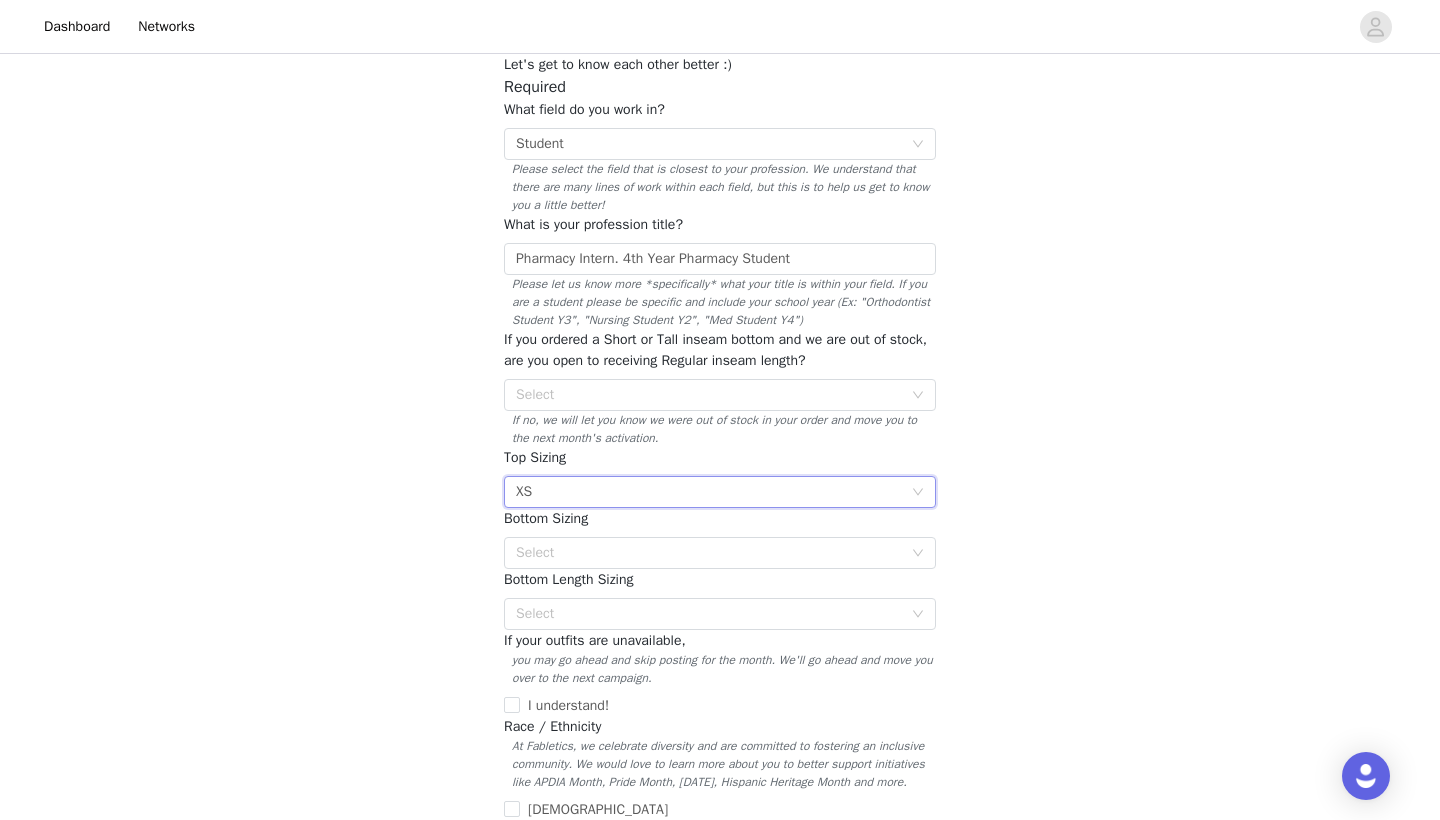 scroll, scrollTop: 136, scrollLeft: 0, axis: vertical 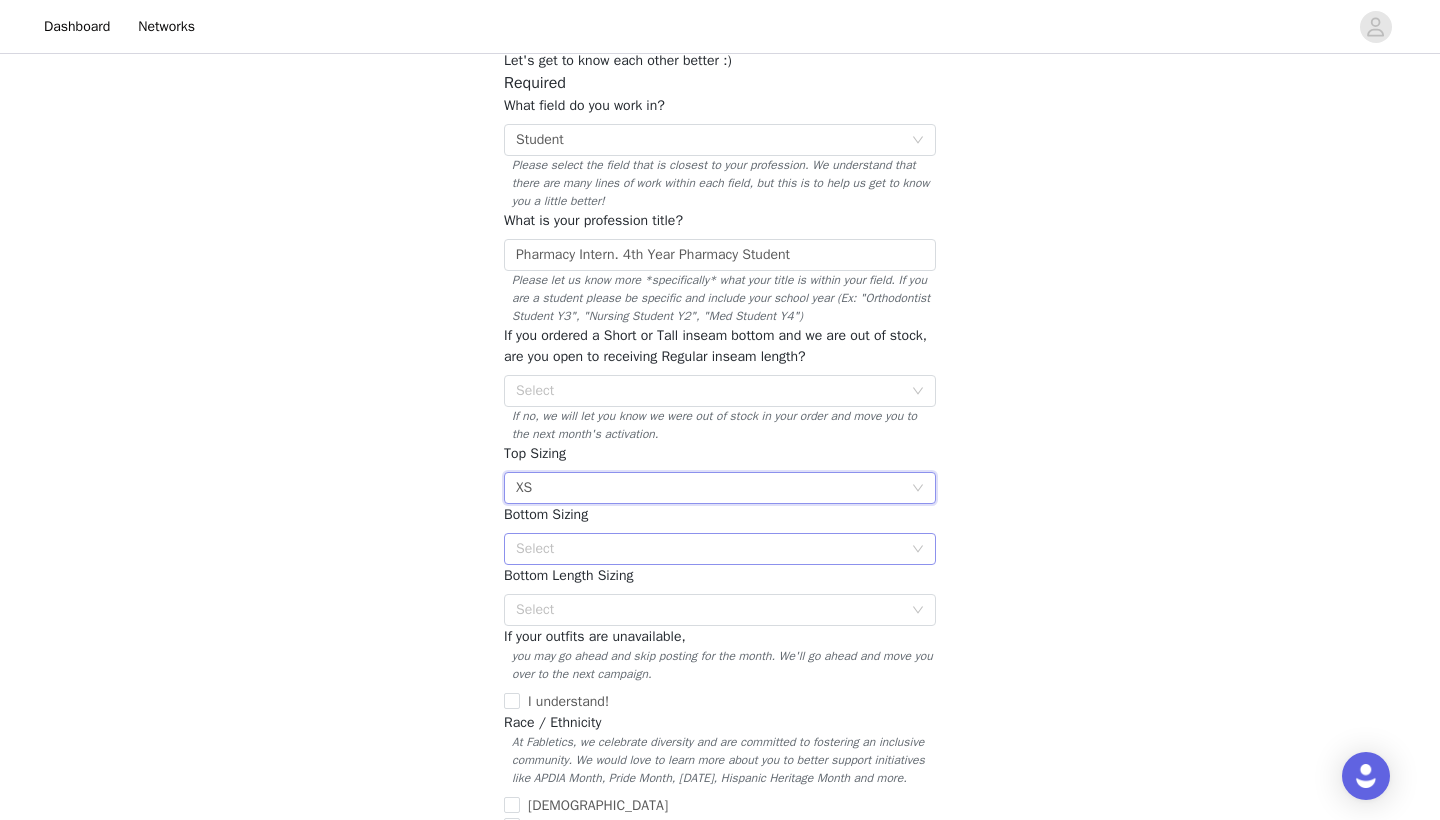 click on "Select" at bounding box center (709, 549) 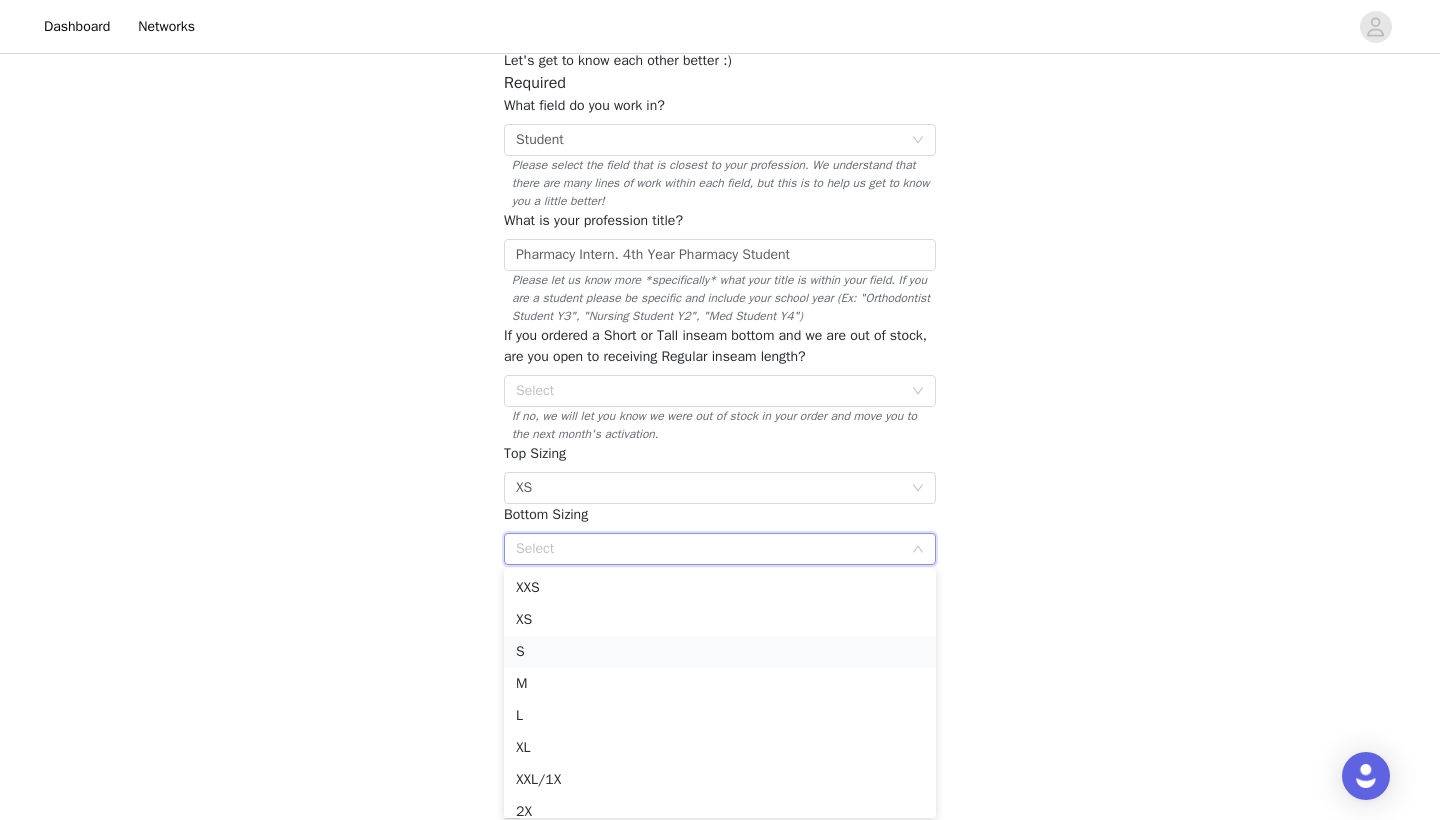 click on "S" at bounding box center (720, 652) 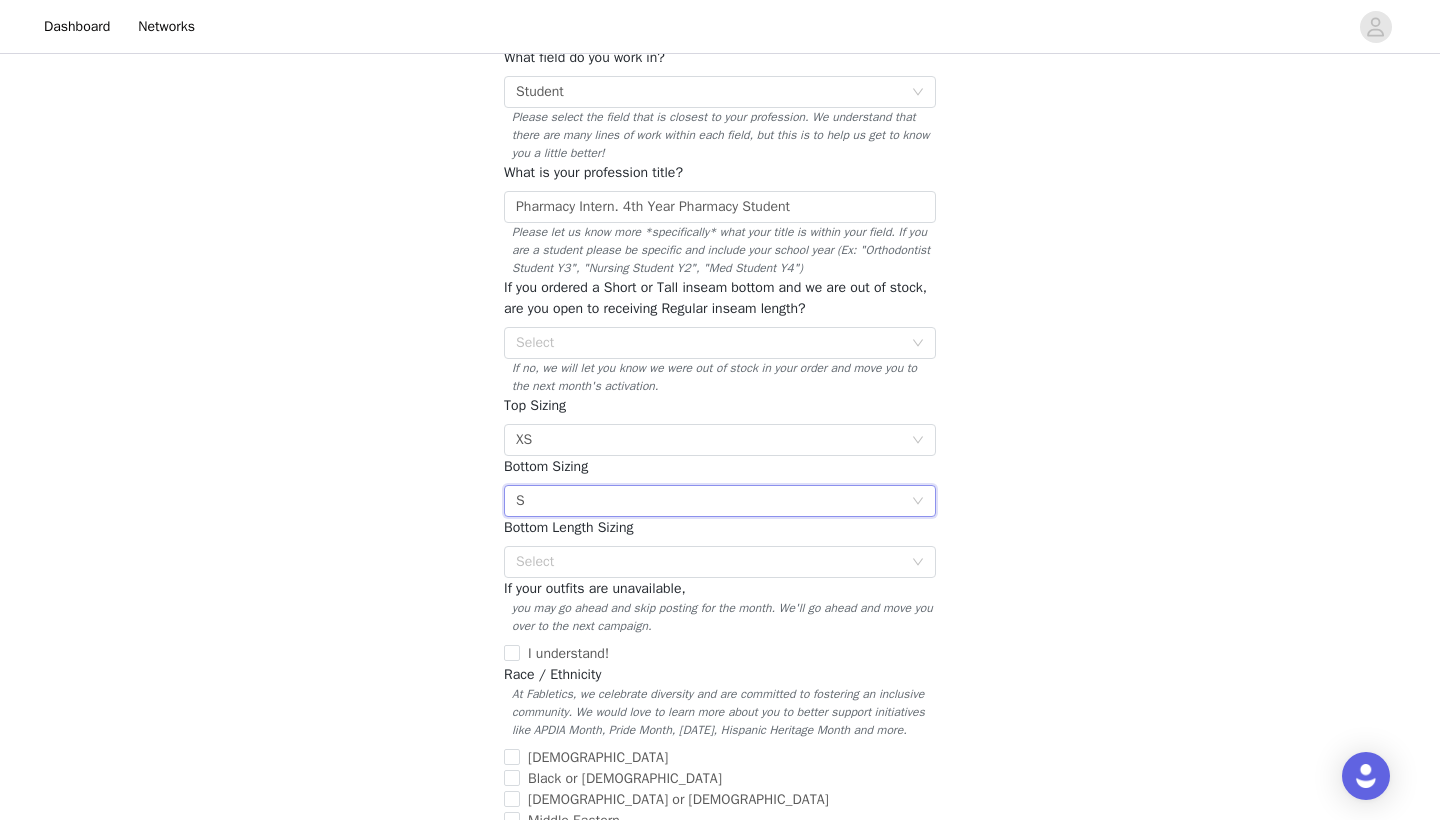 scroll, scrollTop: 196, scrollLeft: 0, axis: vertical 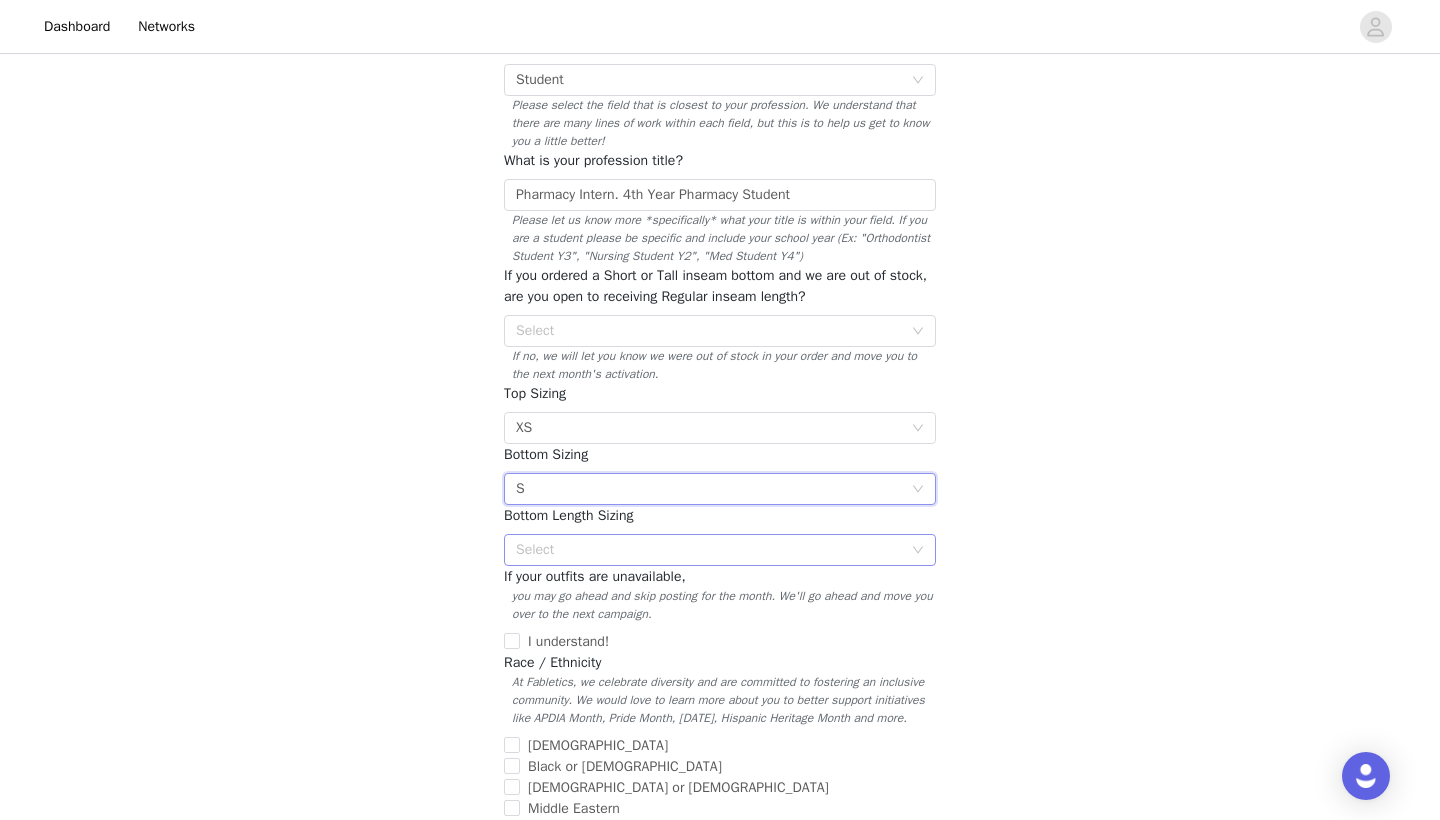 click on "Select" at bounding box center (709, 550) 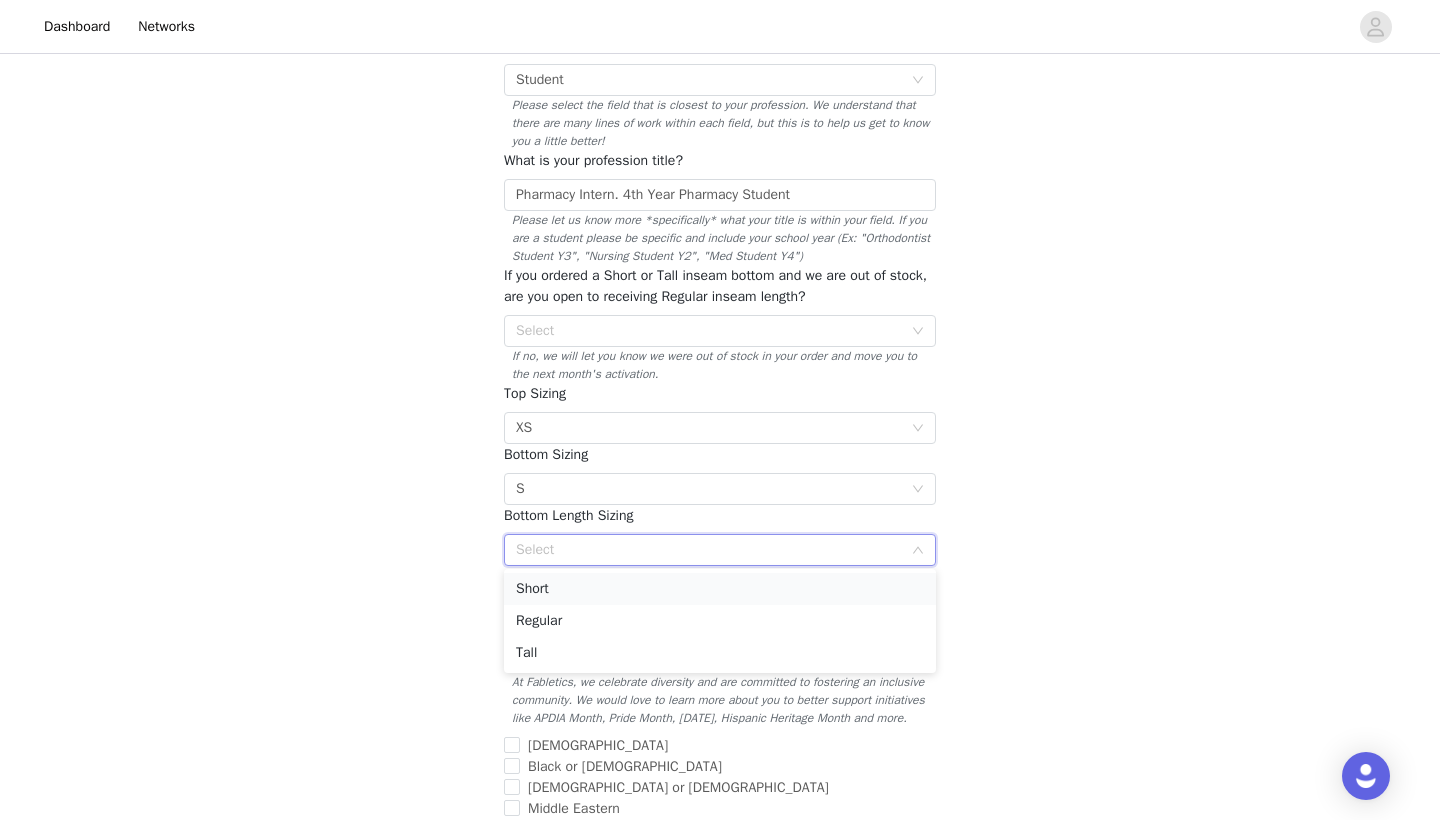 click on "Short" at bounding box center (720, 589) 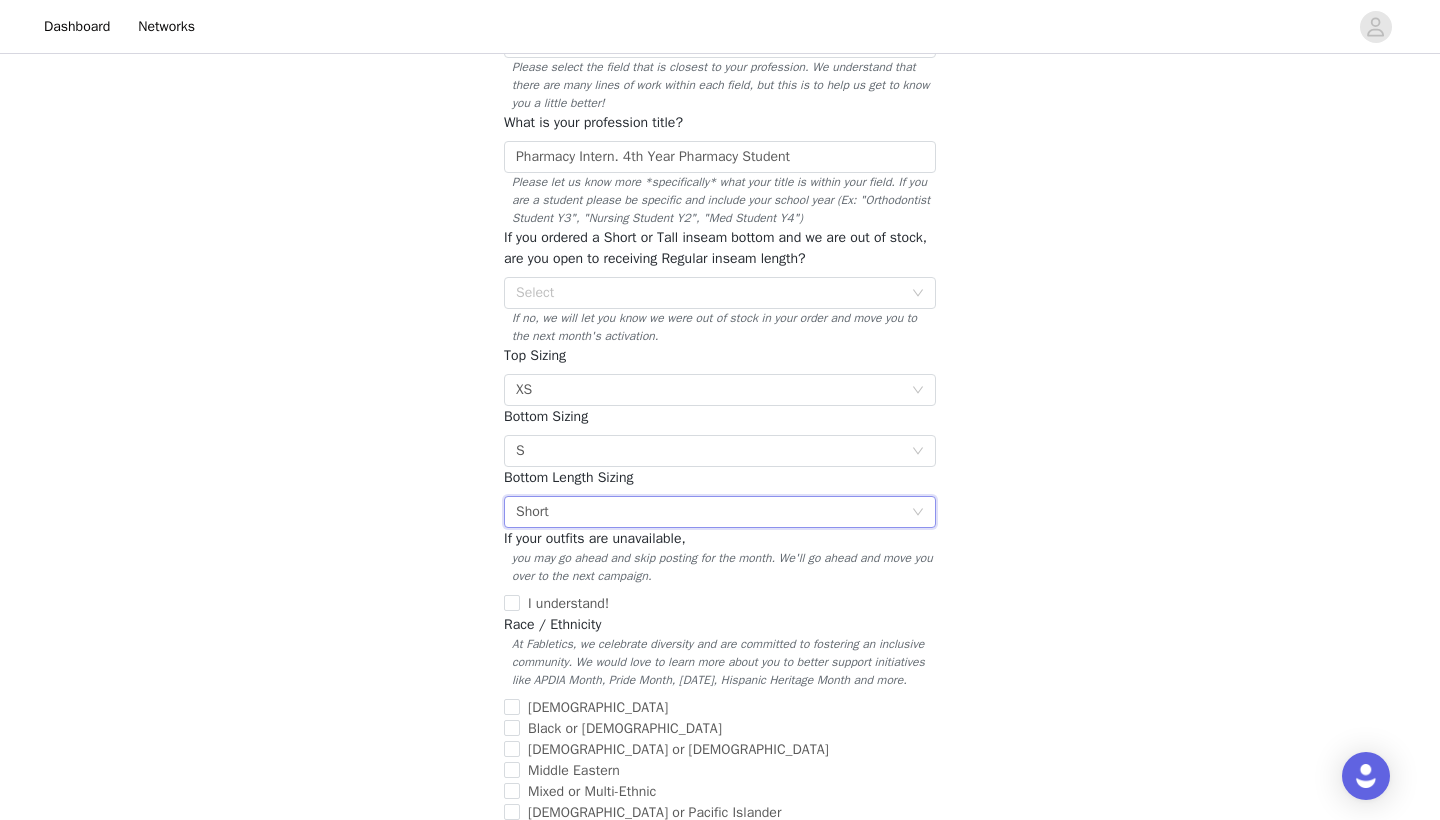 scroll, scrollTop: 242, scrollLeft: 0, axis: vertical 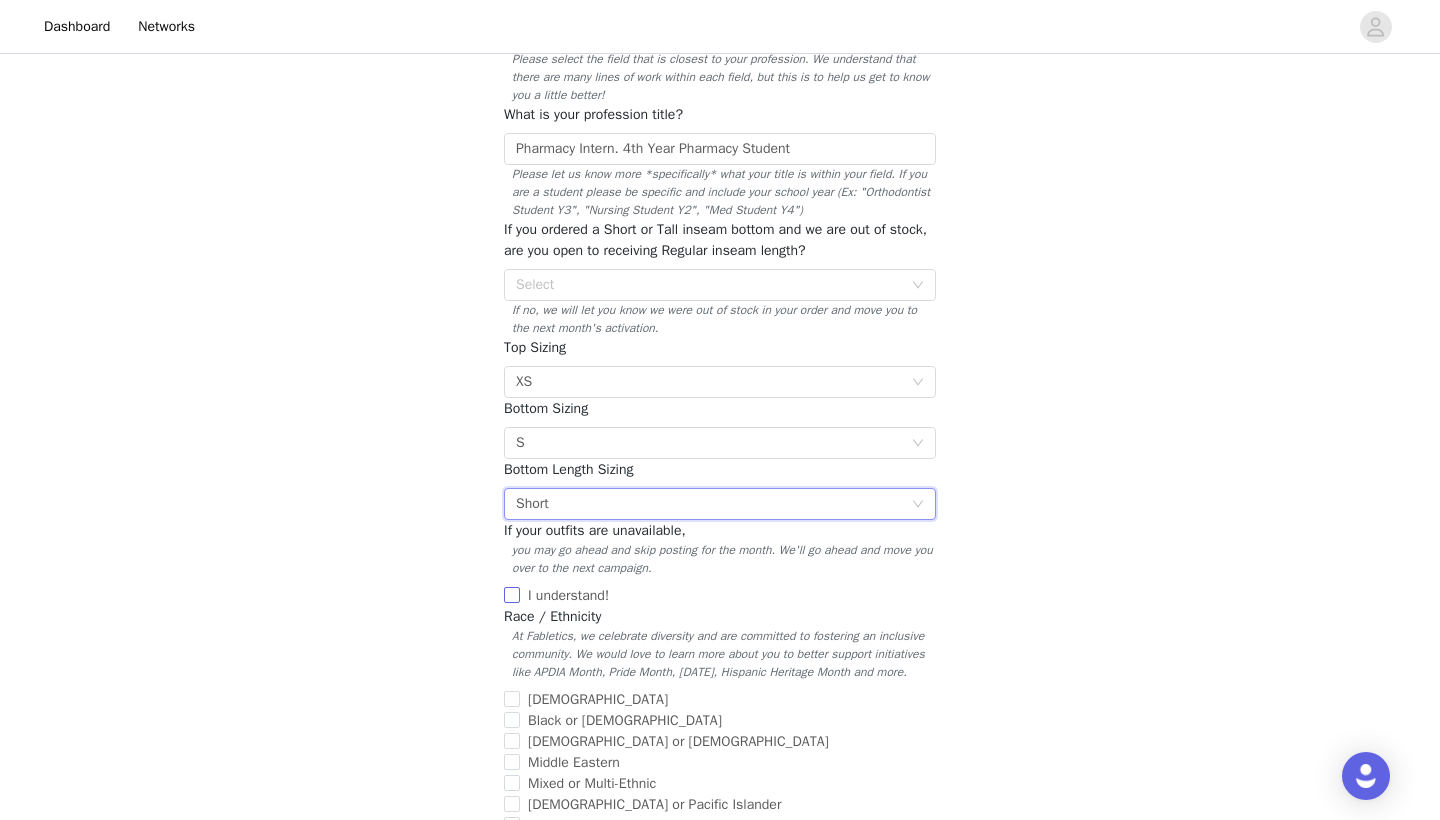 click on "I understand!" at bounding box center (568, 595) 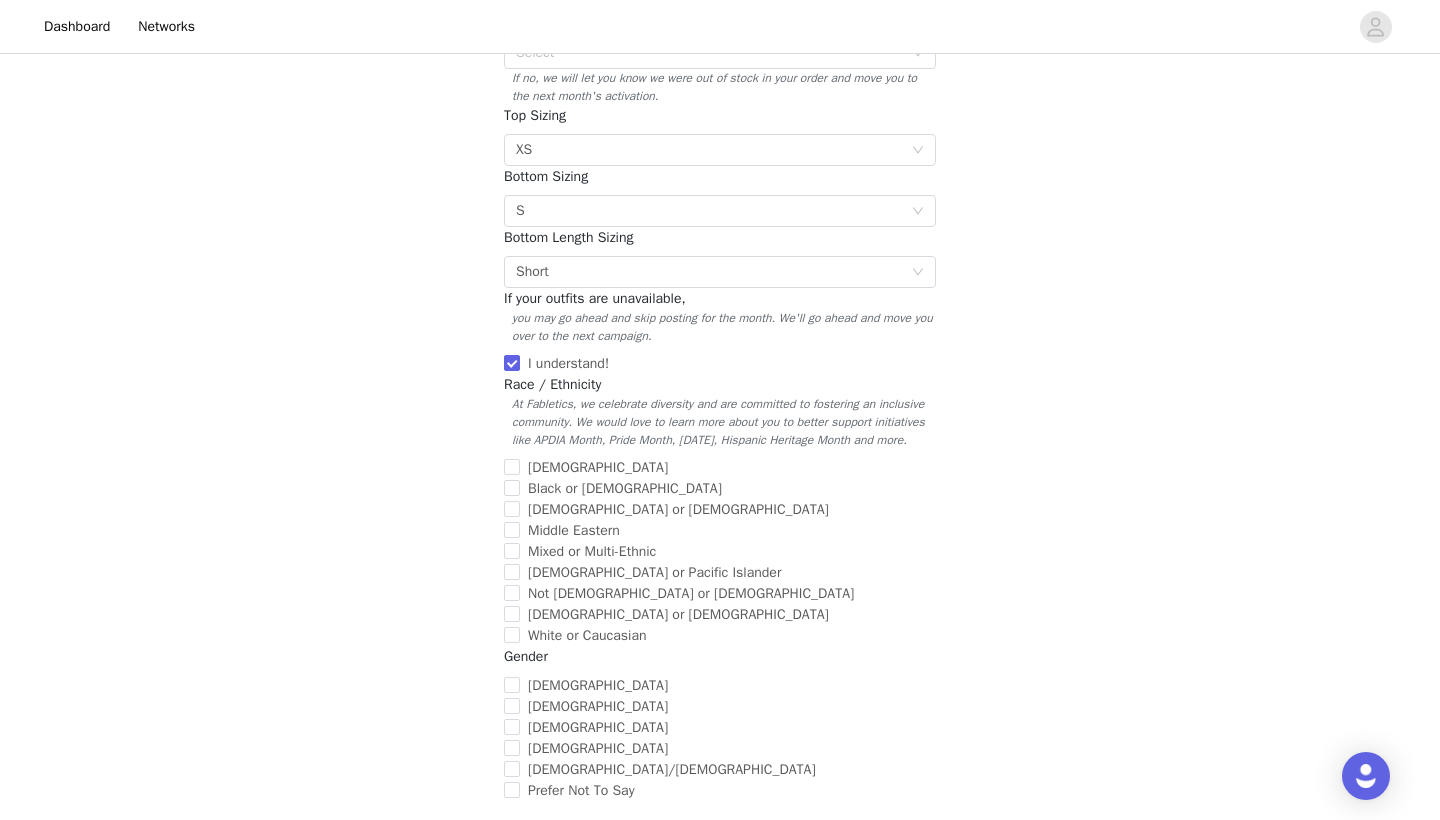 scroll, scrollTop: 477, scrollLeft: 0, axis: vertical 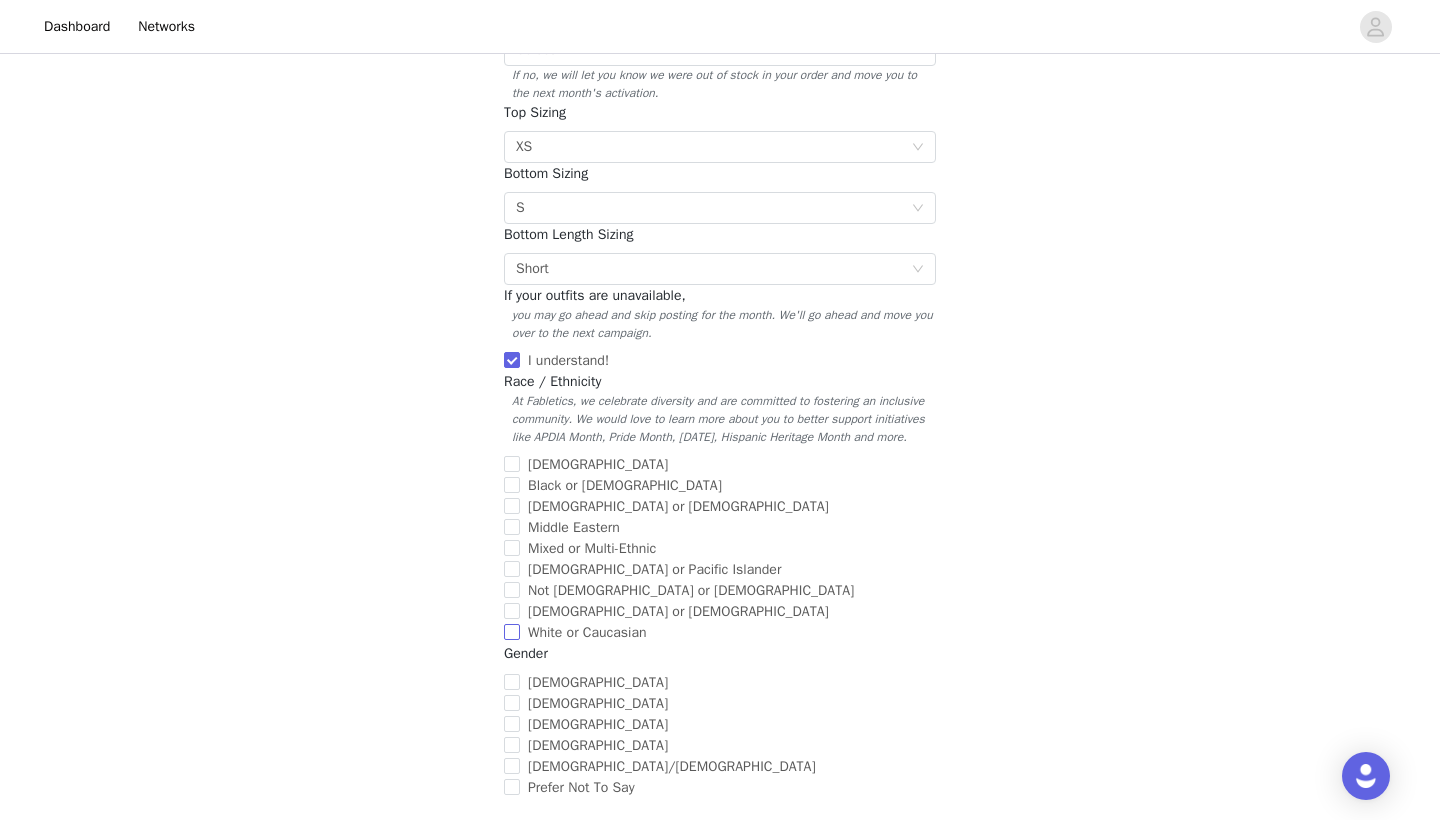 click on "White or Caucasian" at bounding box center [587, 632] 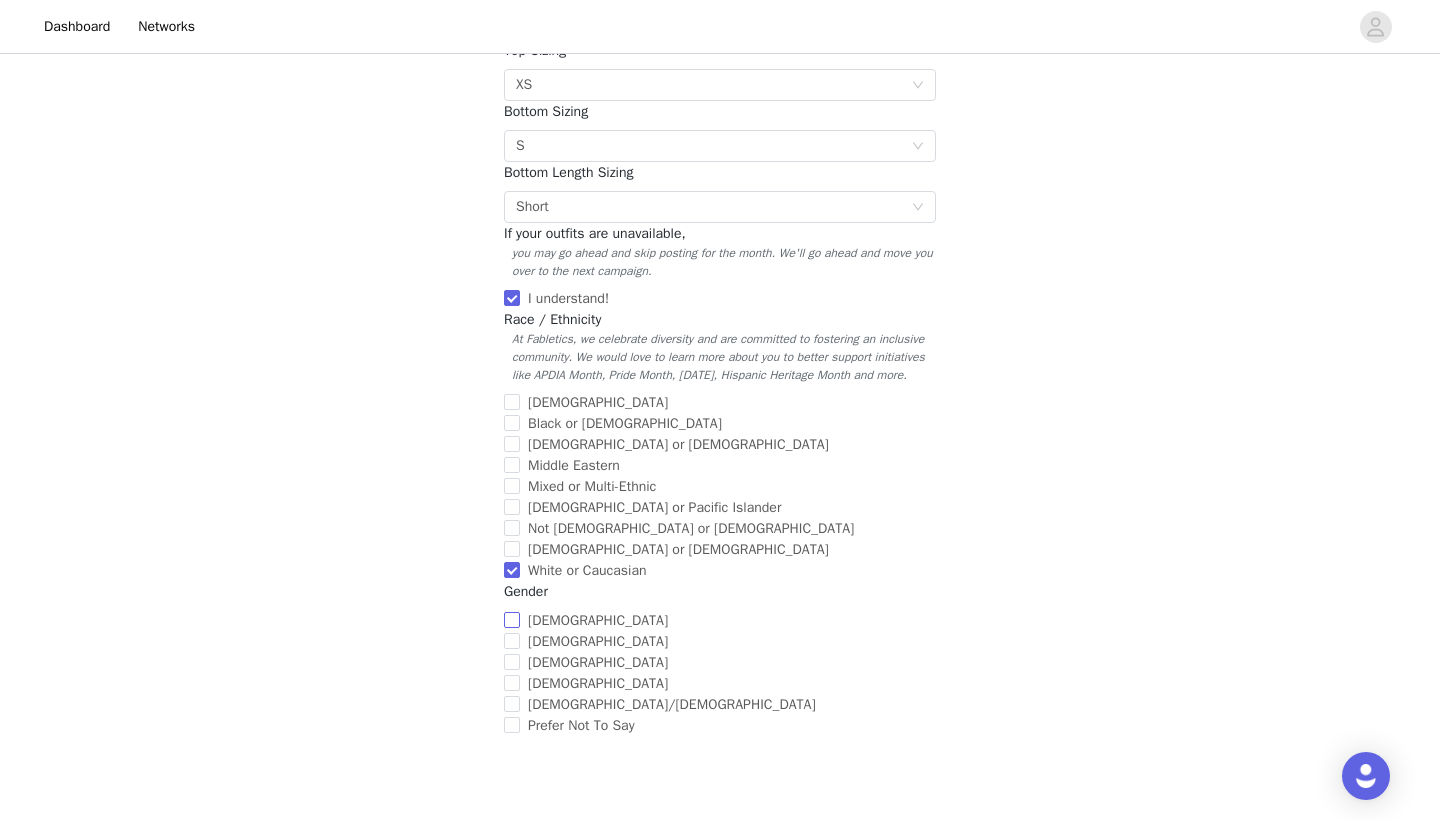 click on "Female" at bounding box center [598, 620] 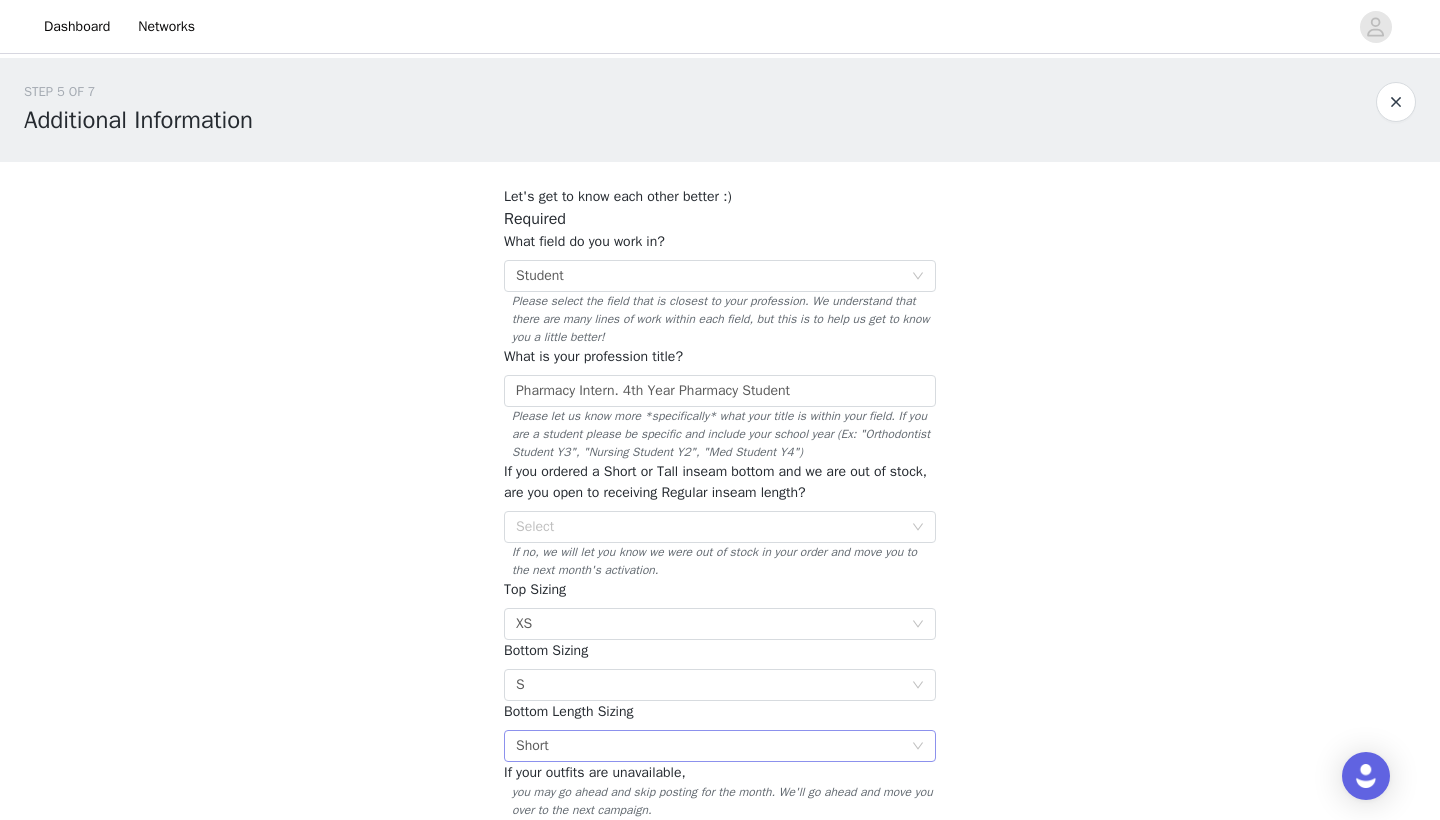 scroll, scrollTop: 0, scrollLeft: 0, axis: both 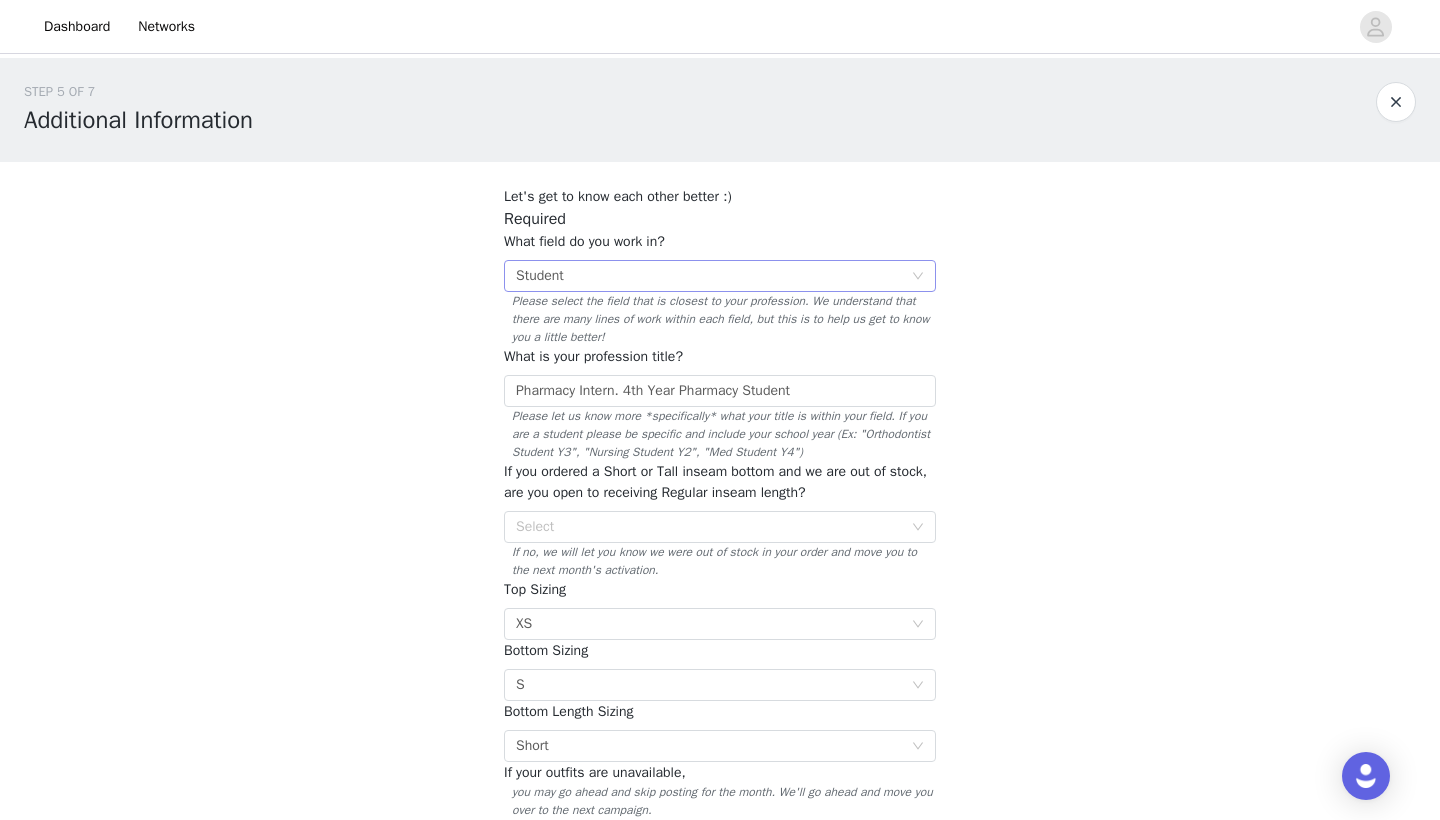 click on "Select Student" at bounding box center (713, 276) 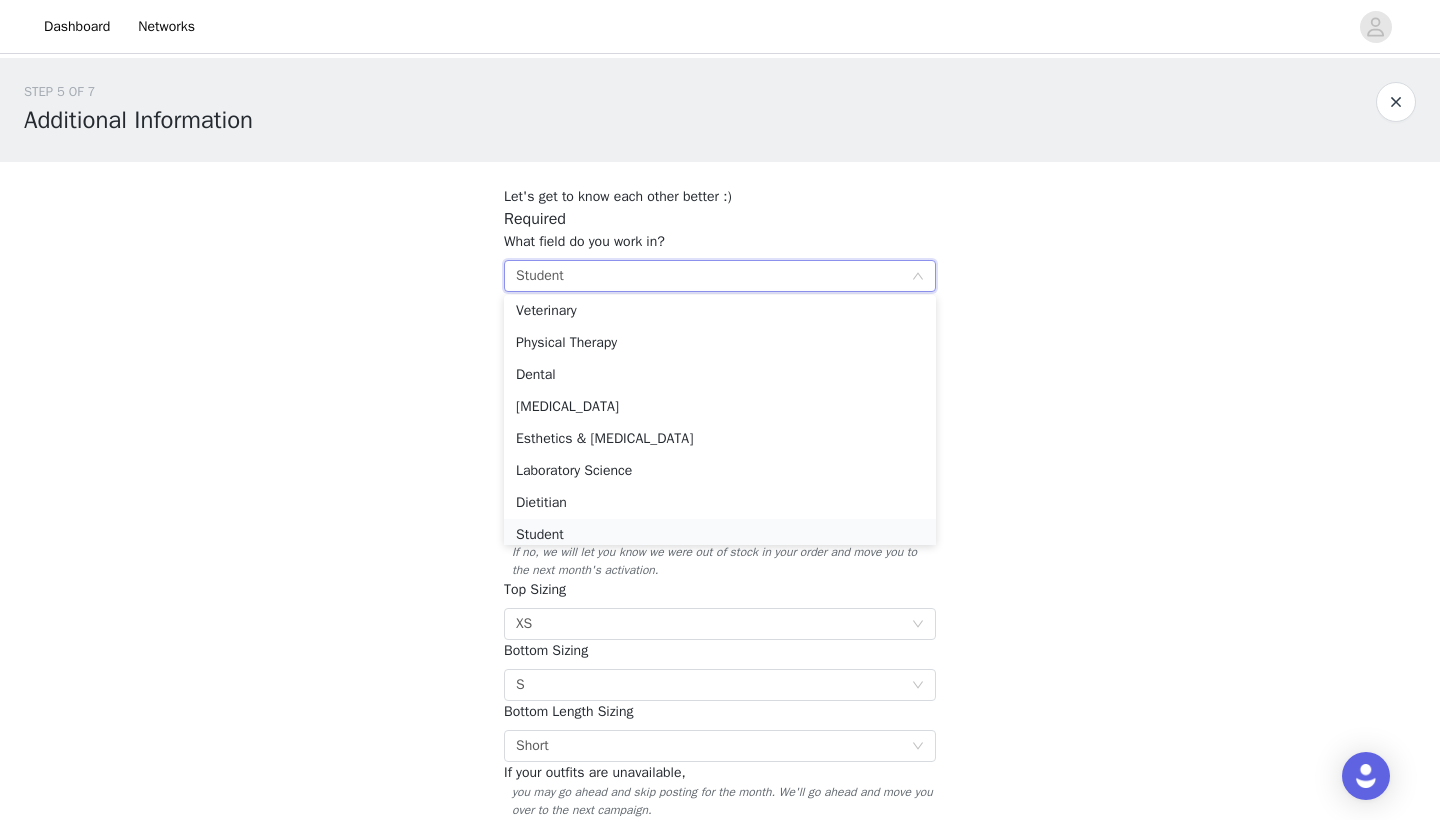 scroll, scrollTop: 106, scrollLeft: 0, axis: vertical 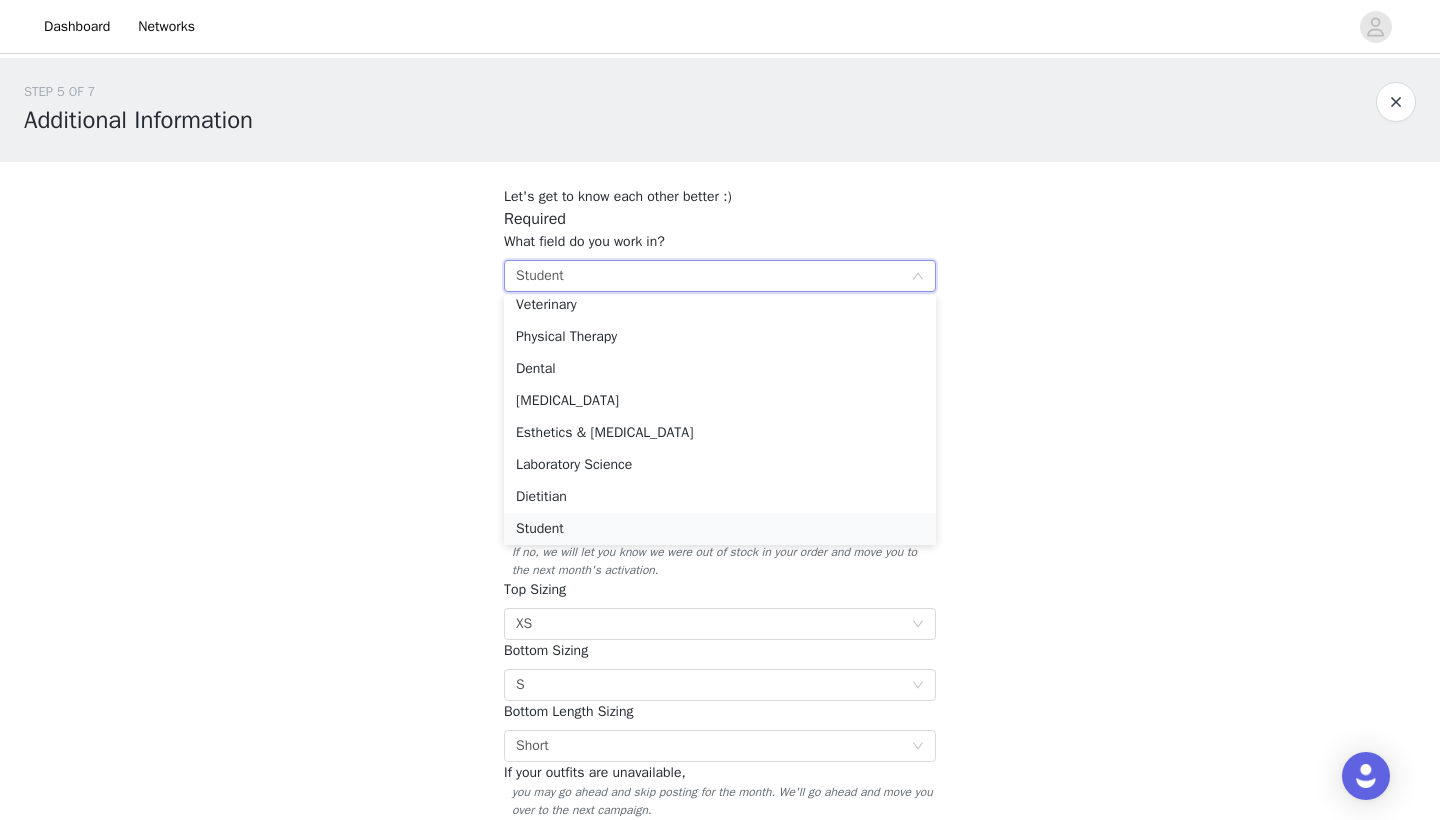 click on "Student" at bounding box center [720, 529] 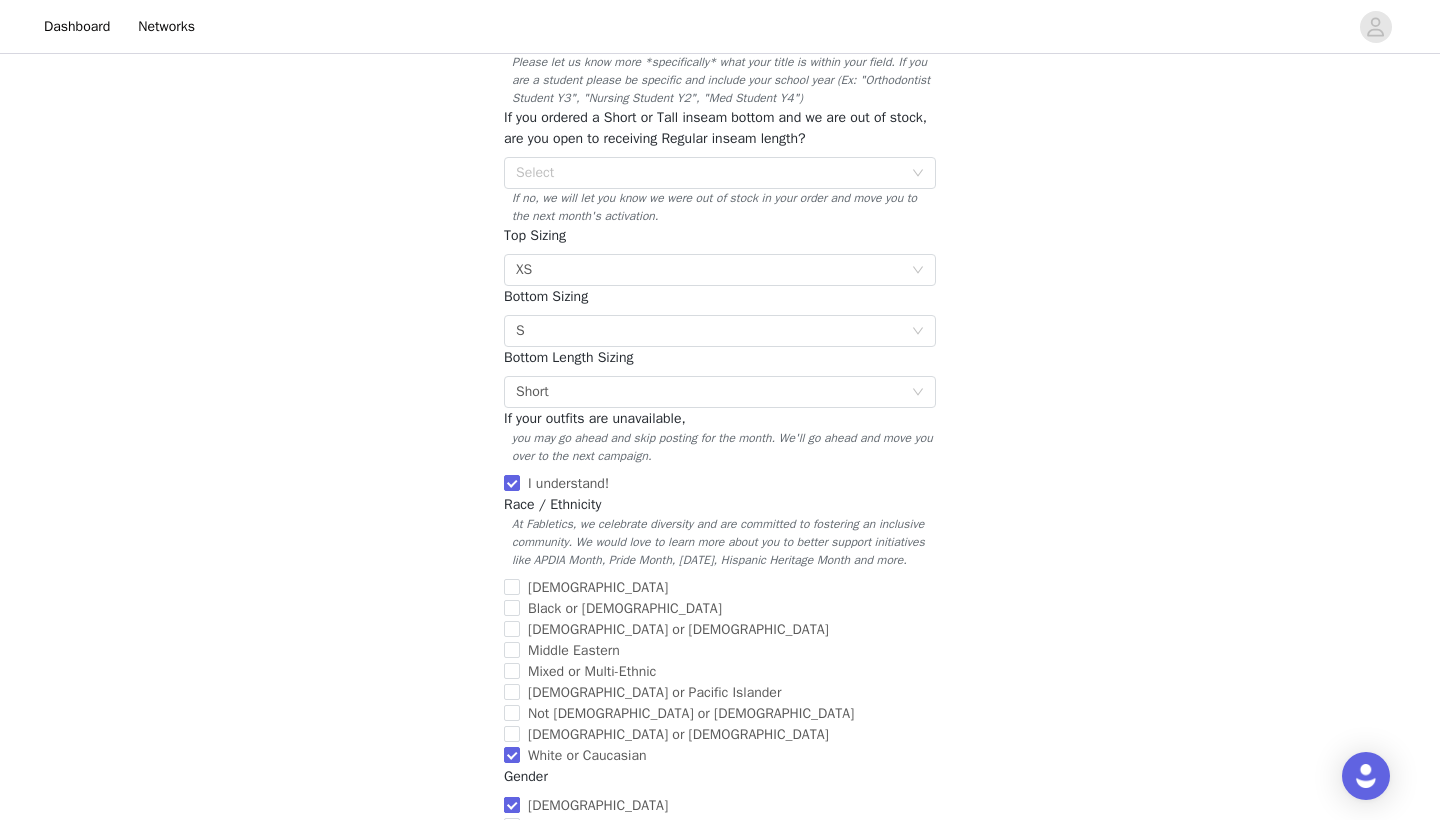 scroll, scrollTop: 342, scrollLeft: 0, axis: vertical 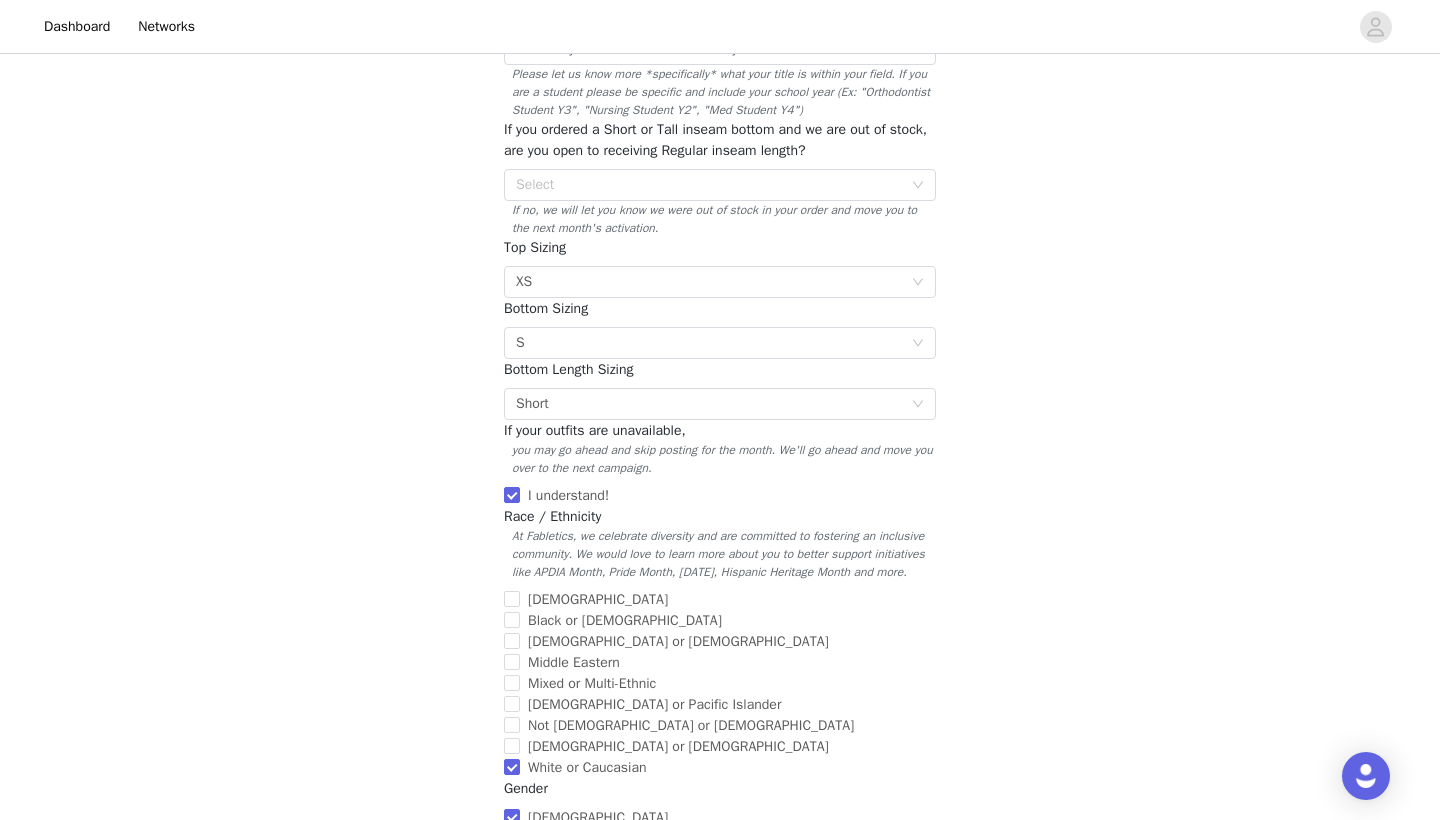 click on "you may go ahead and skip posting for the month. We'll go ahead and move you over to the next campaign." at bounding box center (720, 459) 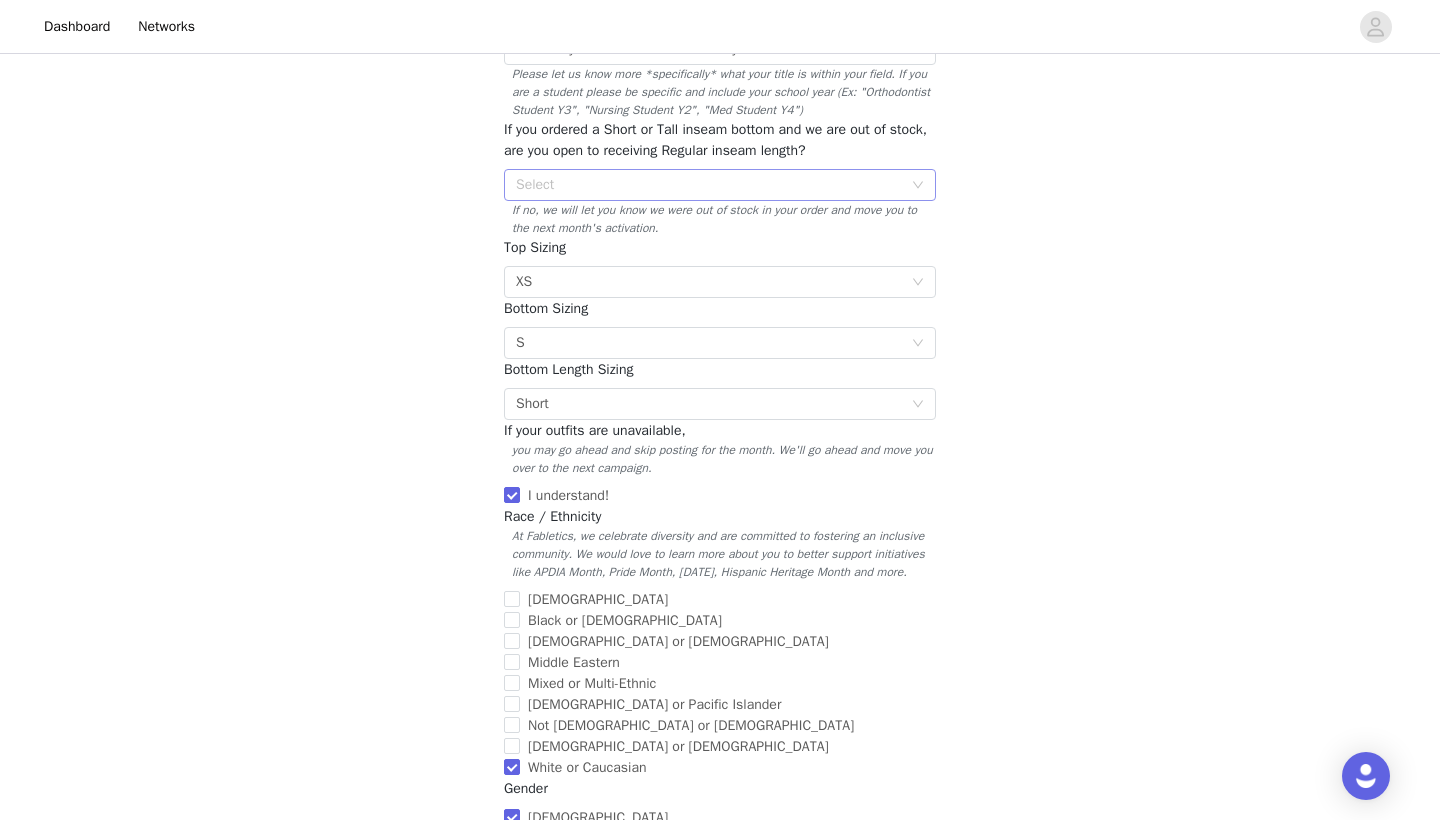 click on "Select" at bounding box center [709, 185] 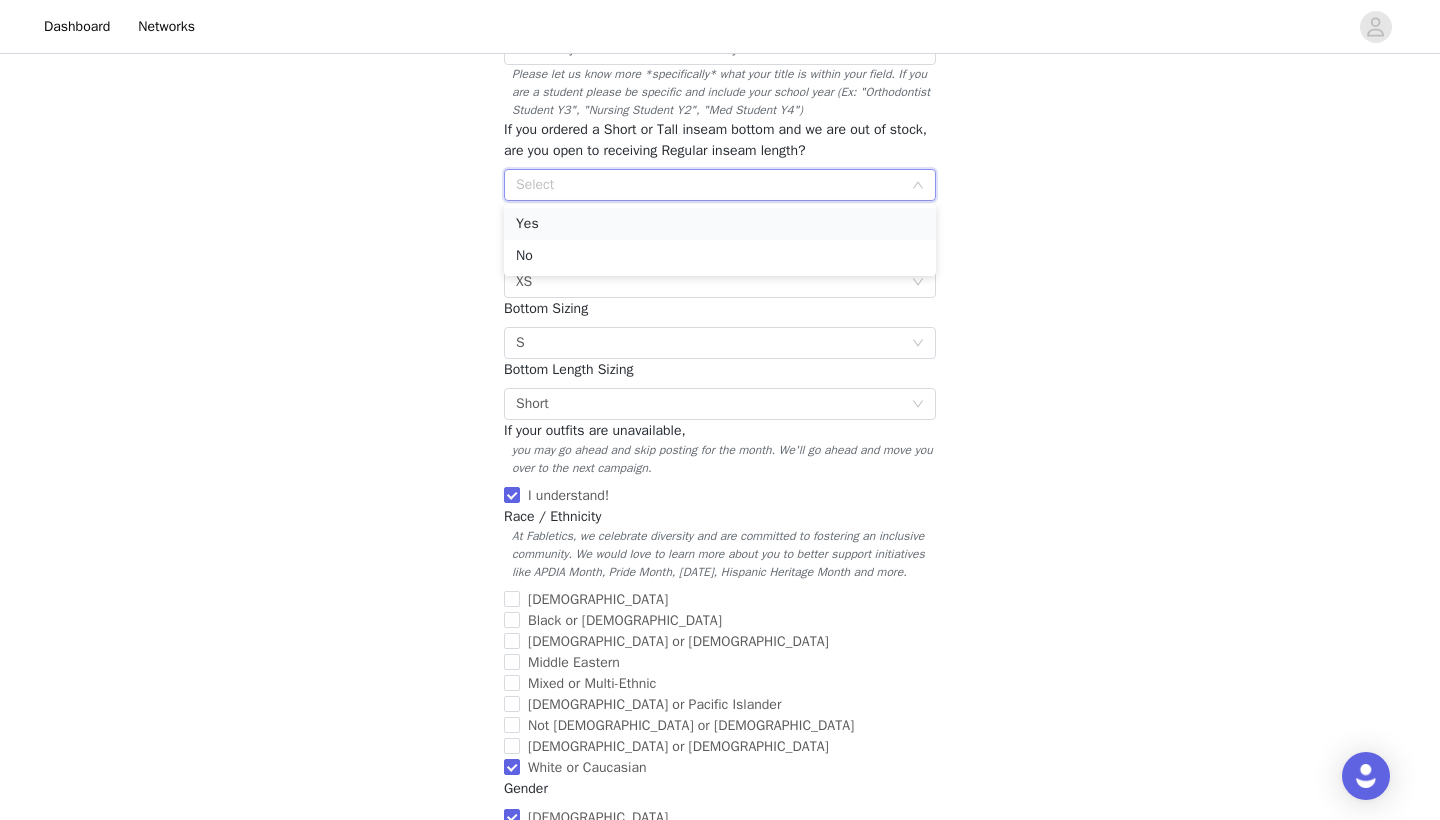 click on "Yes" at bounding box center [720, 224] 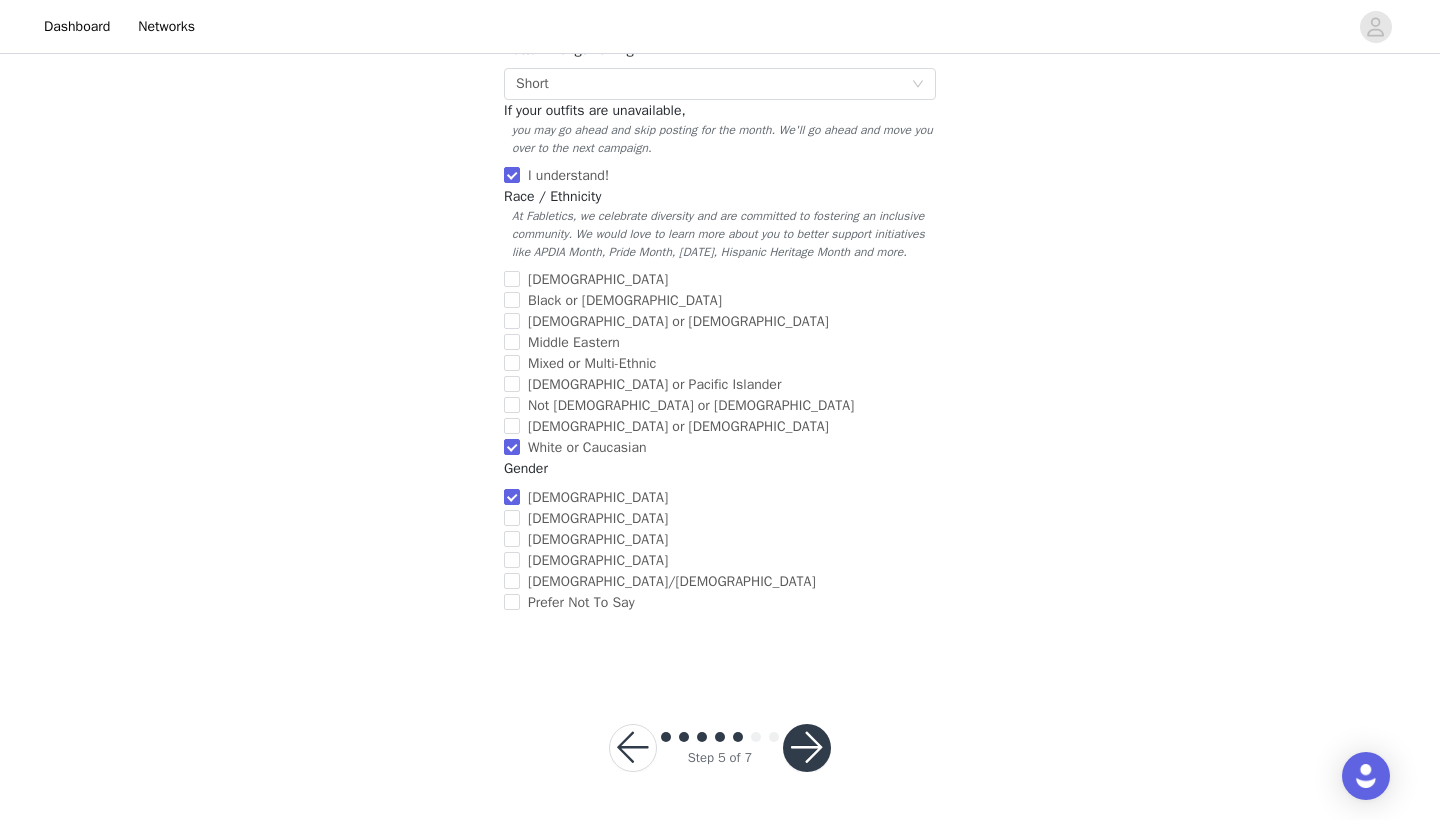 scroll, scrollTop: 678, scrollLeft: 0, axis: vertical 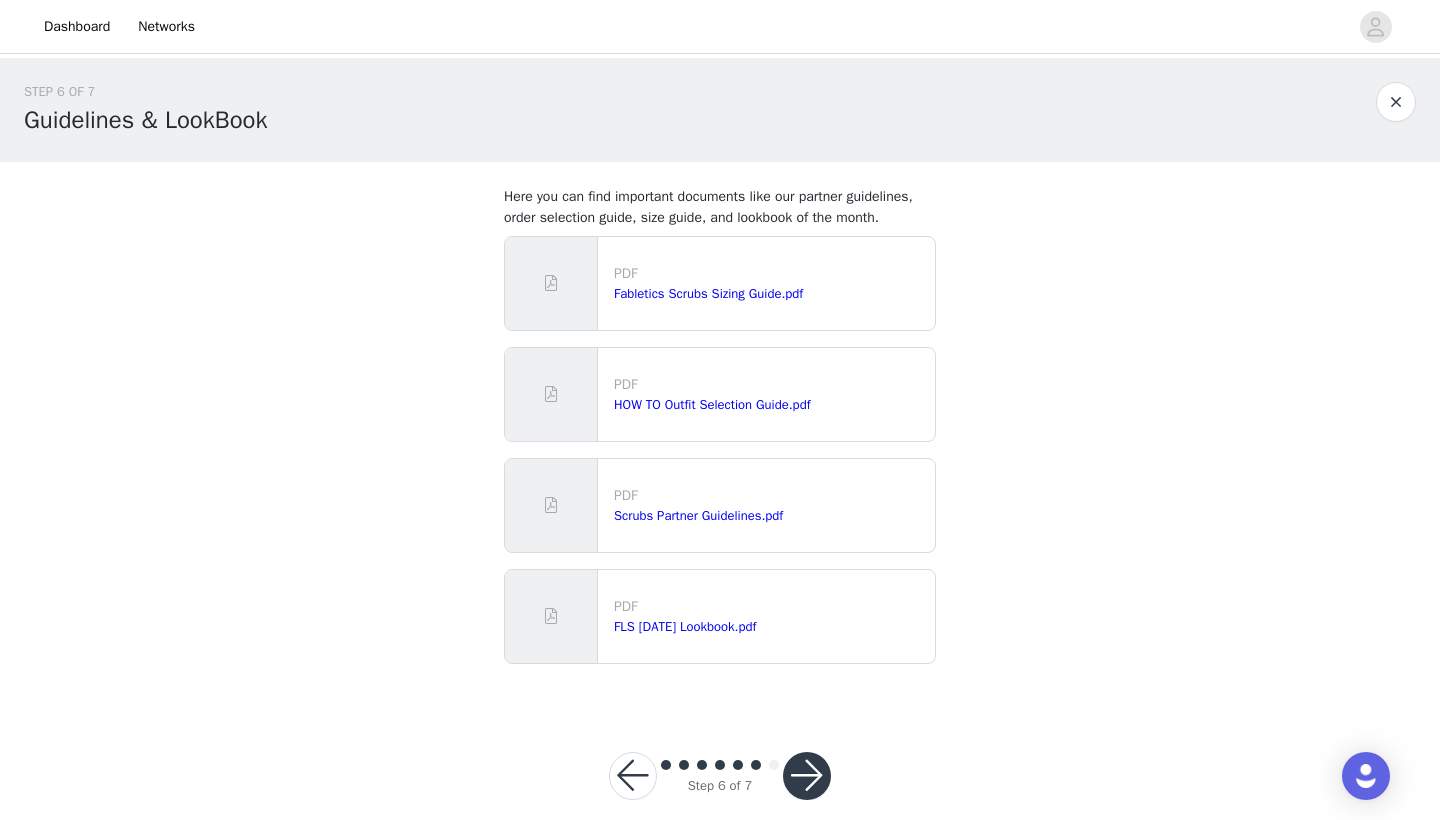 click at bounding box center [807, 776] 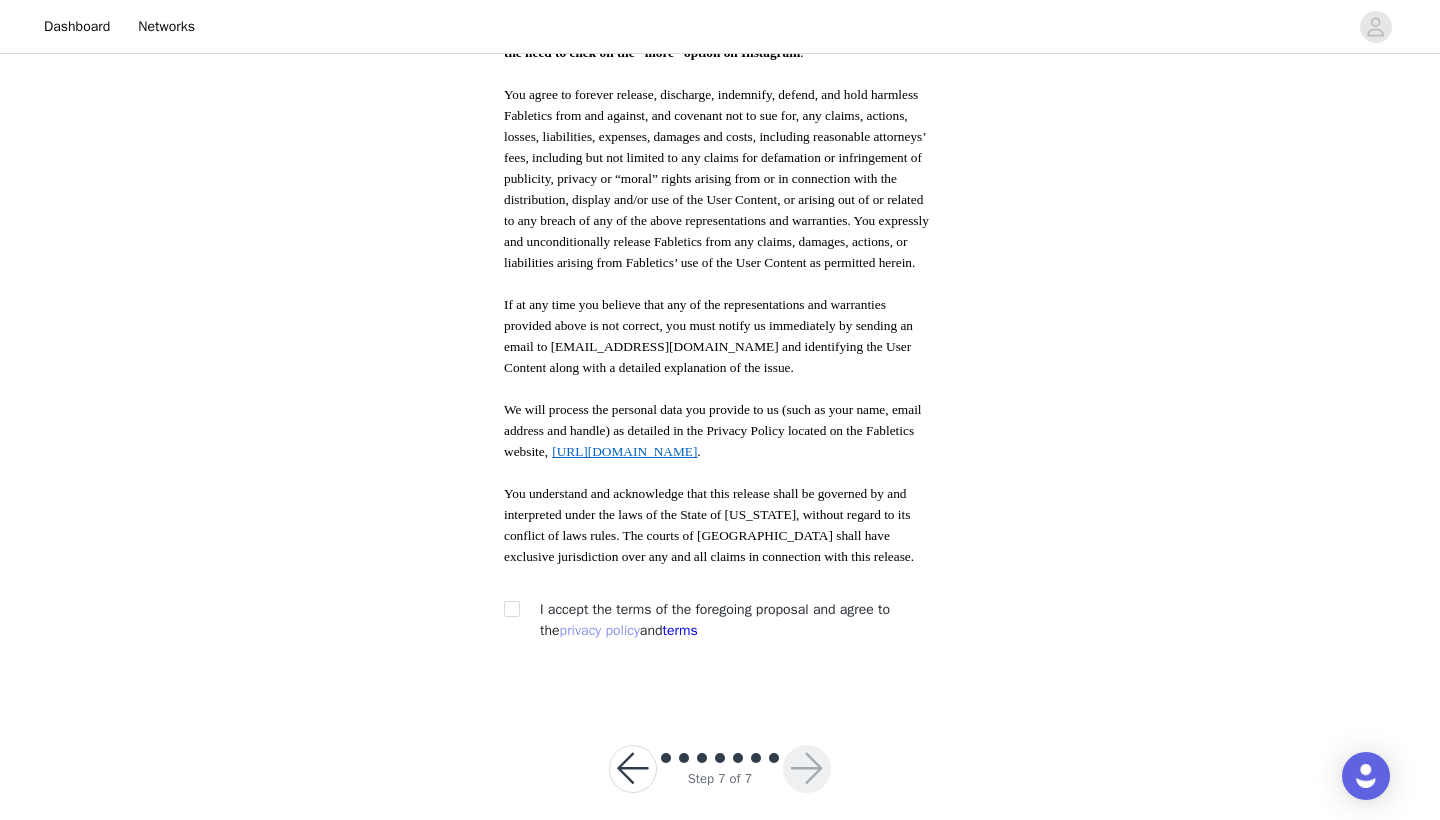 scroll, scrollTop: 986, scrollLeft: 0, axis: vertical 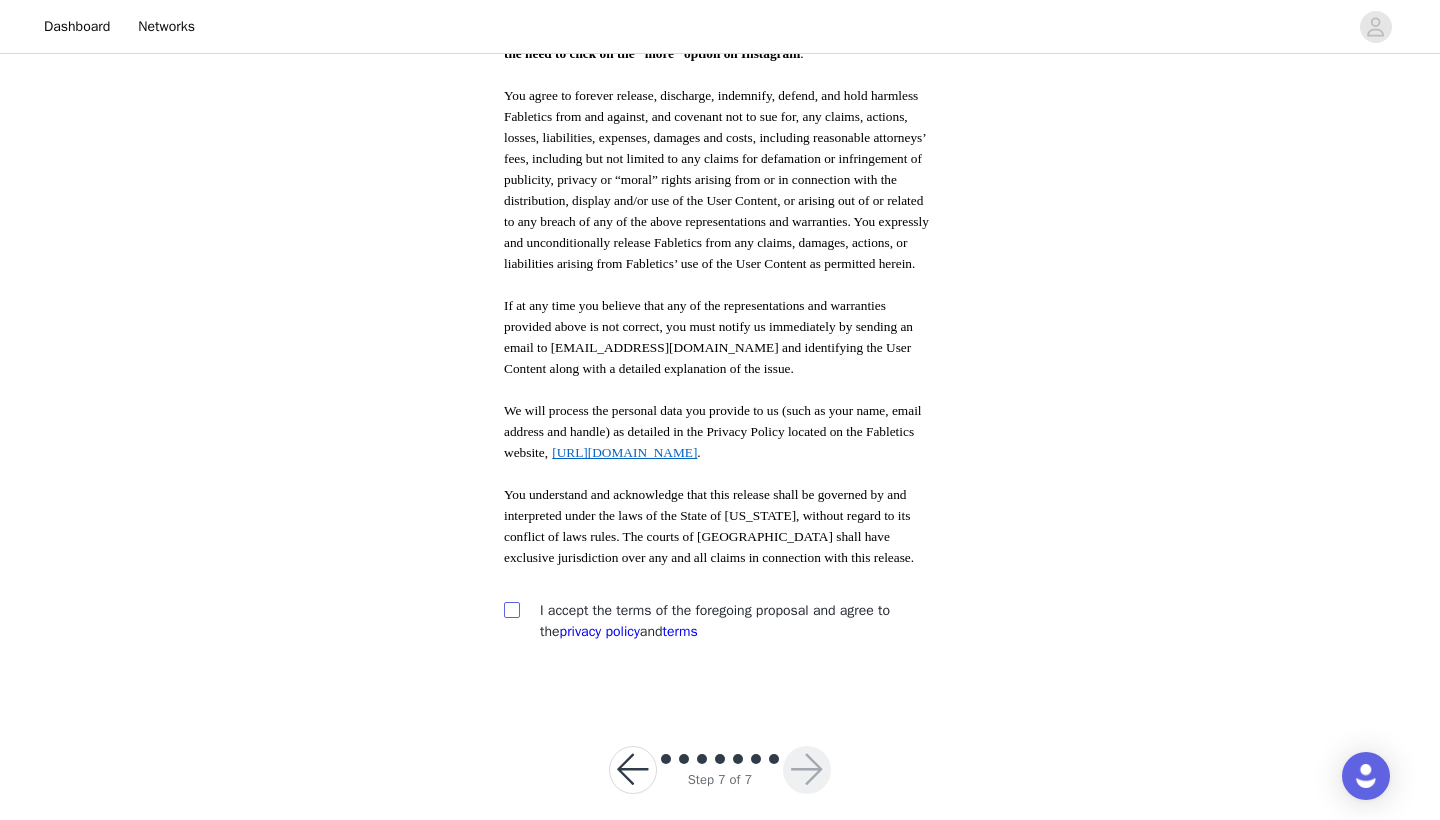 click at bounding box center (511, 609) 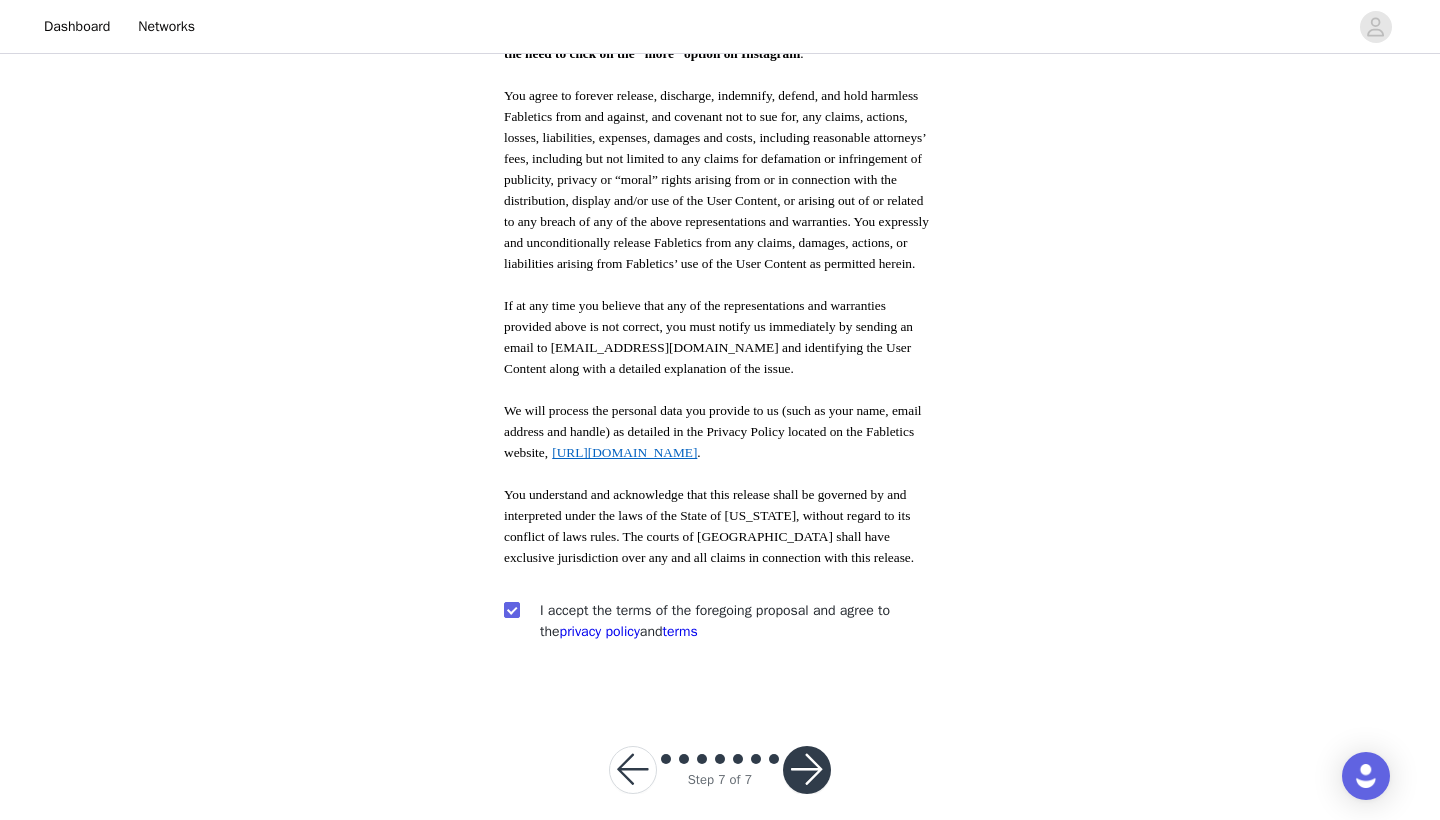 click at bounding box center [807, 770] 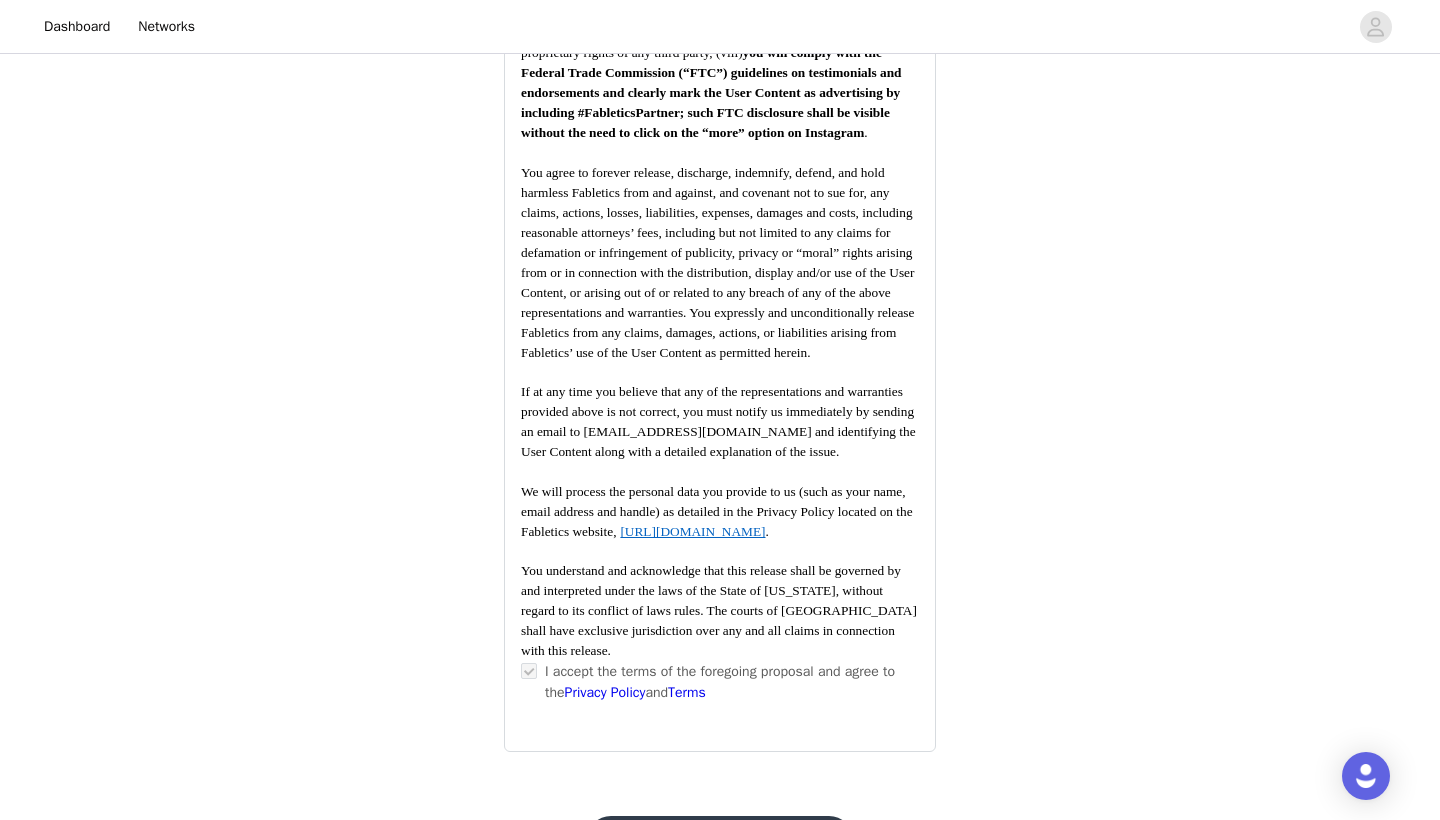 scroll, scrollTop: 2442, scrollLeft: 0, axis: vertical 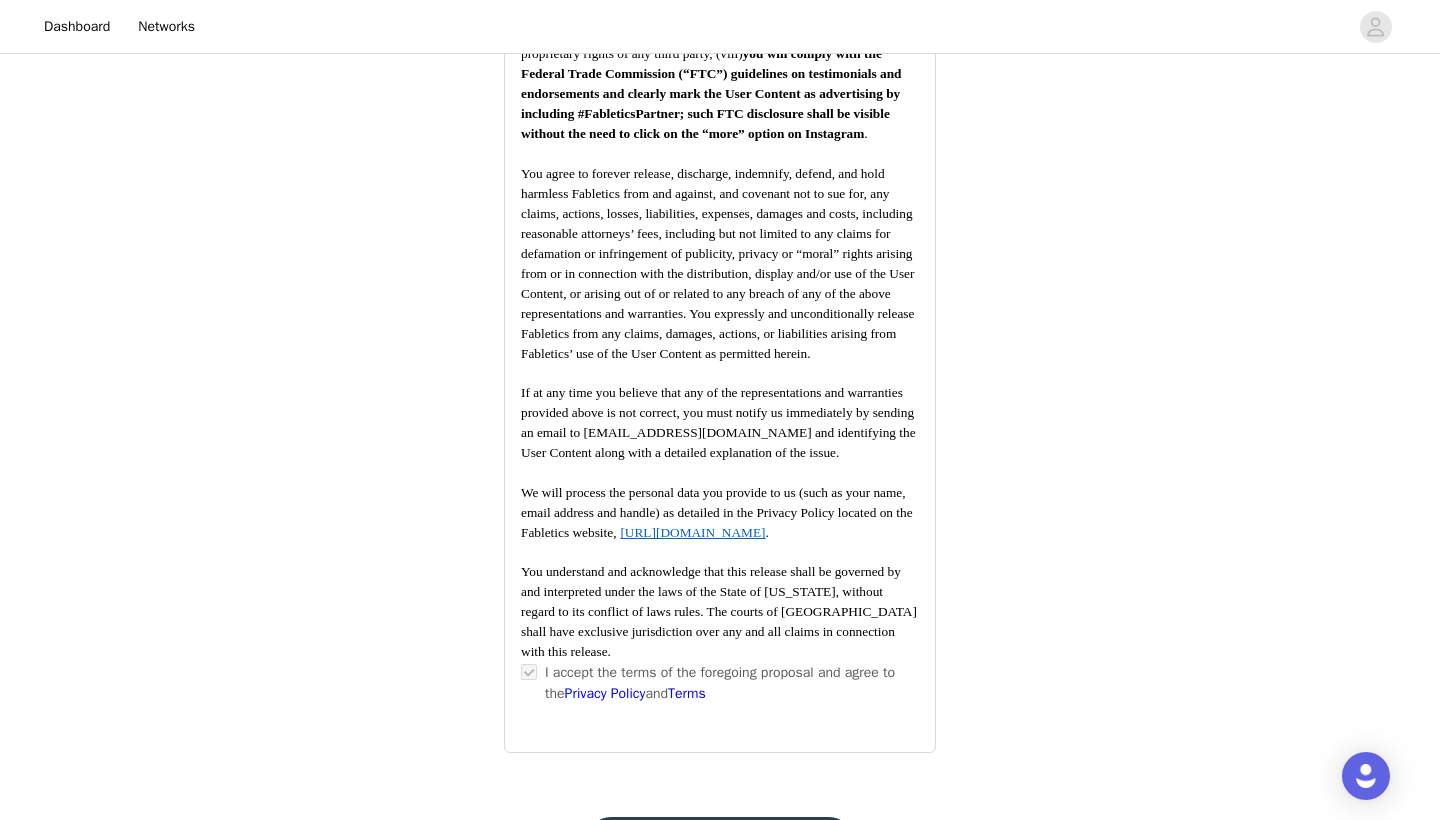 click on "Submit Proposal" at bounding box center [720, 841] 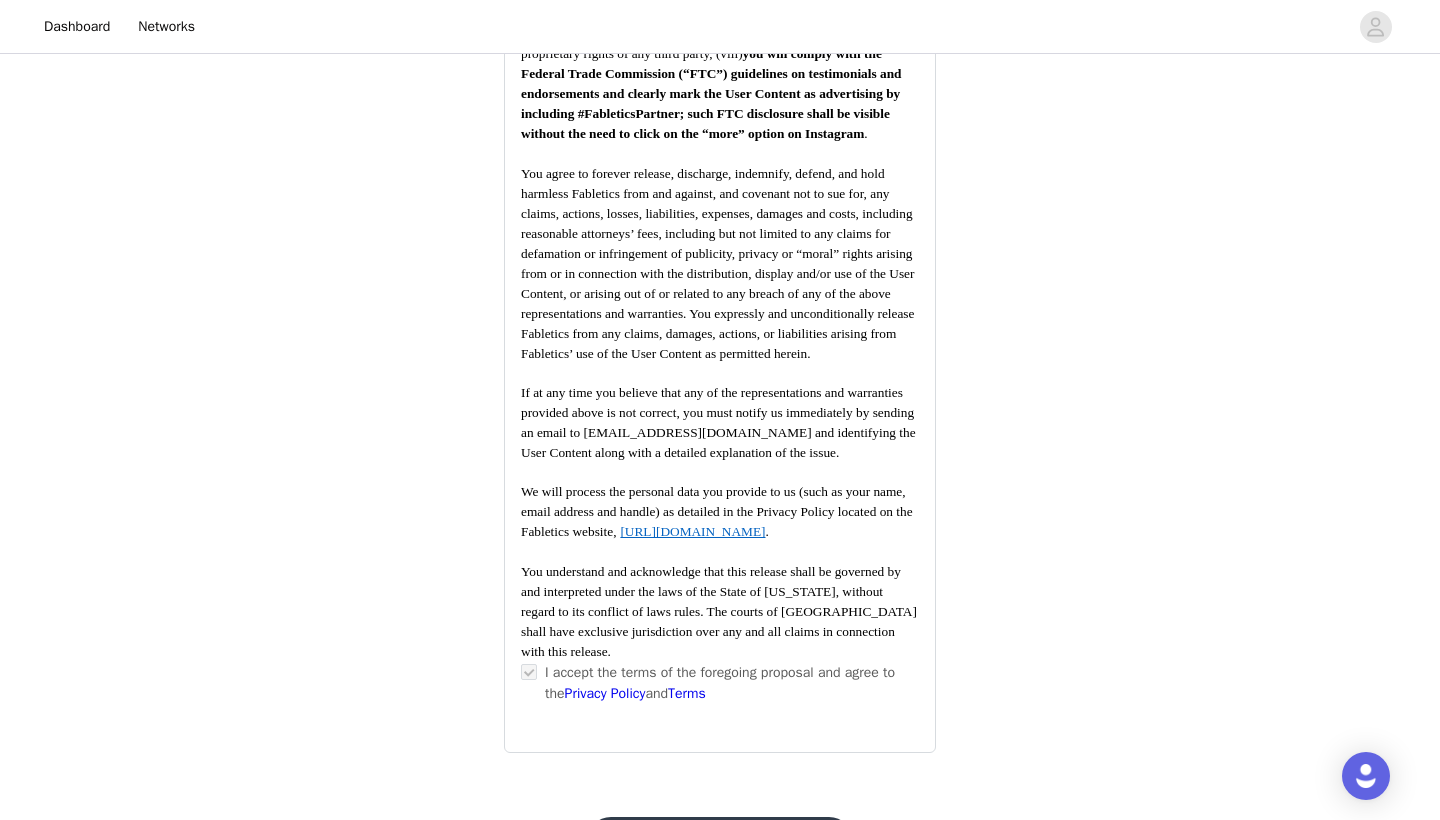 scroll, scrollTop: 0, scrollLeft: 0, axis: both 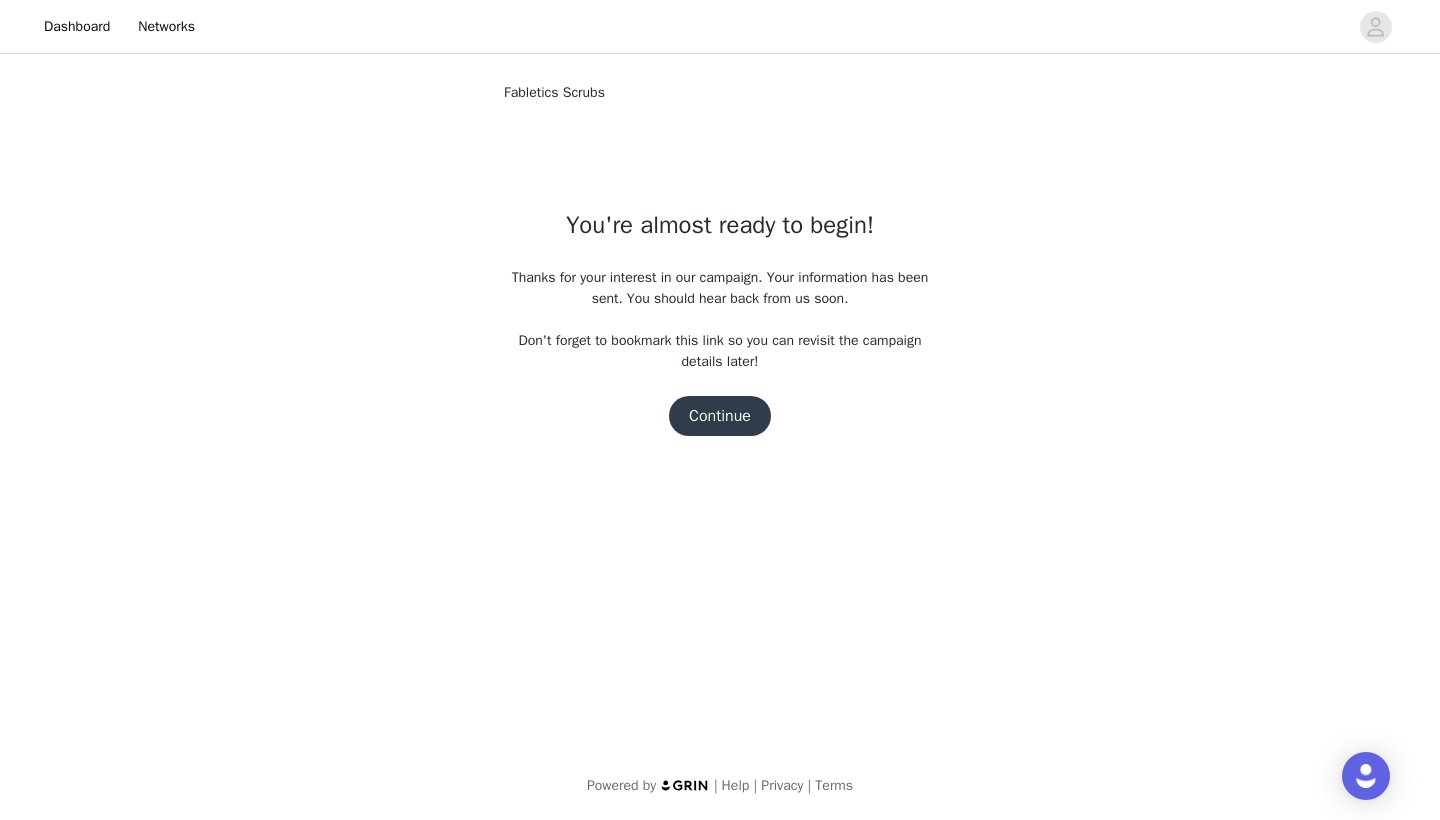 click on "Continue" at bounding box center (720, 416) 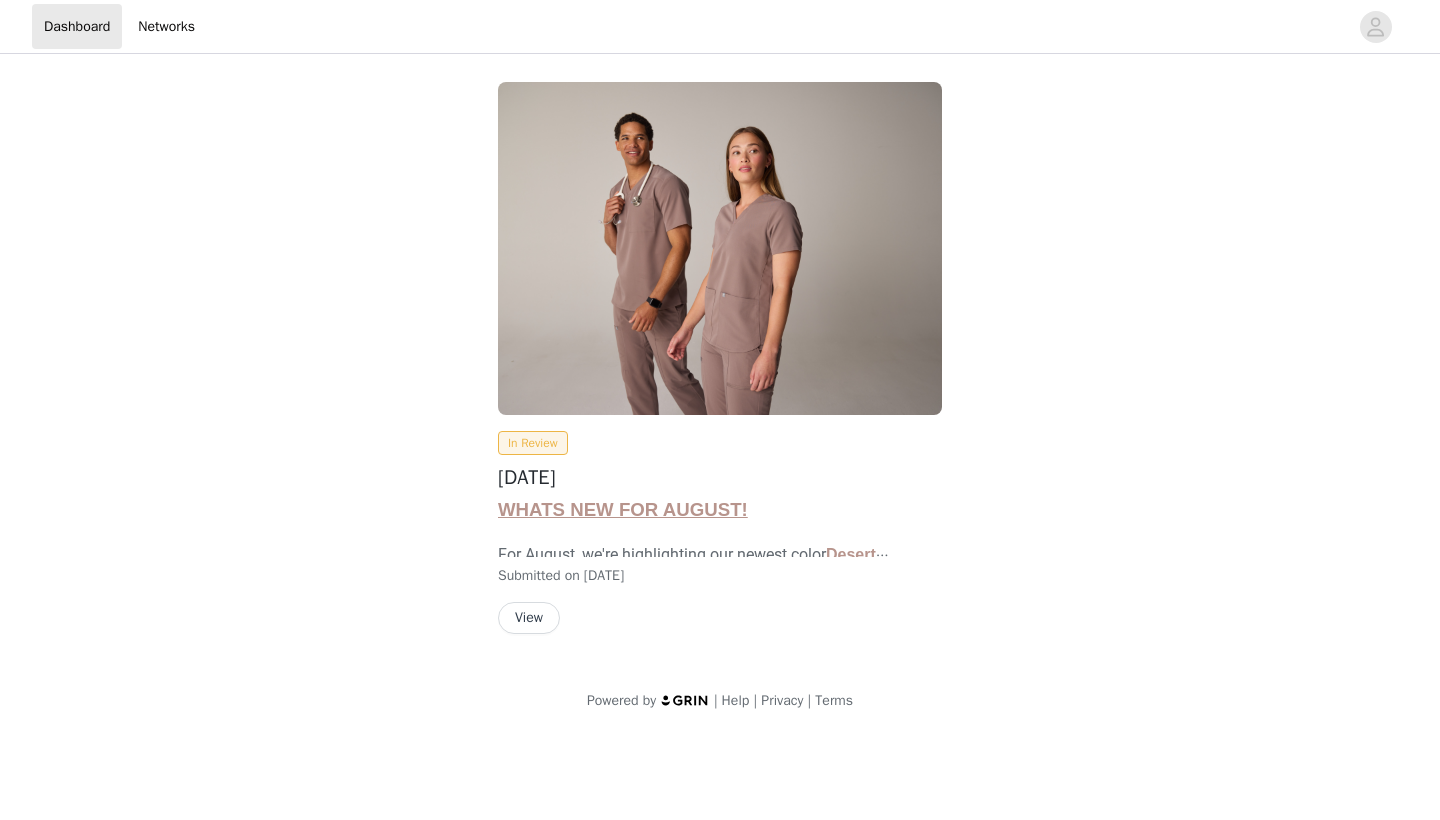 scroll, scrollTop: 0, scrollLeft: 0, axis: both 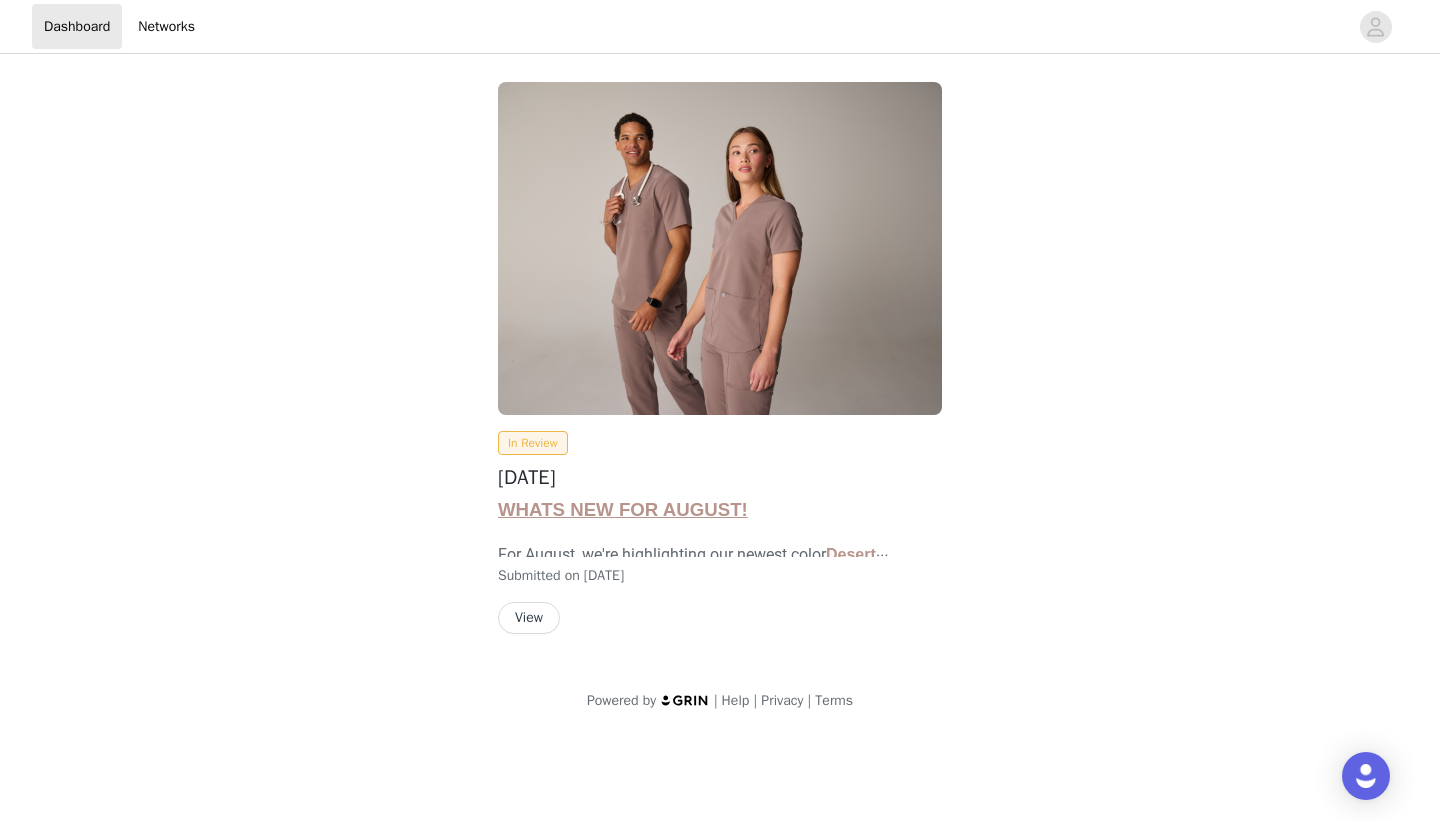 click on "View" at bounding box center (529, 618) 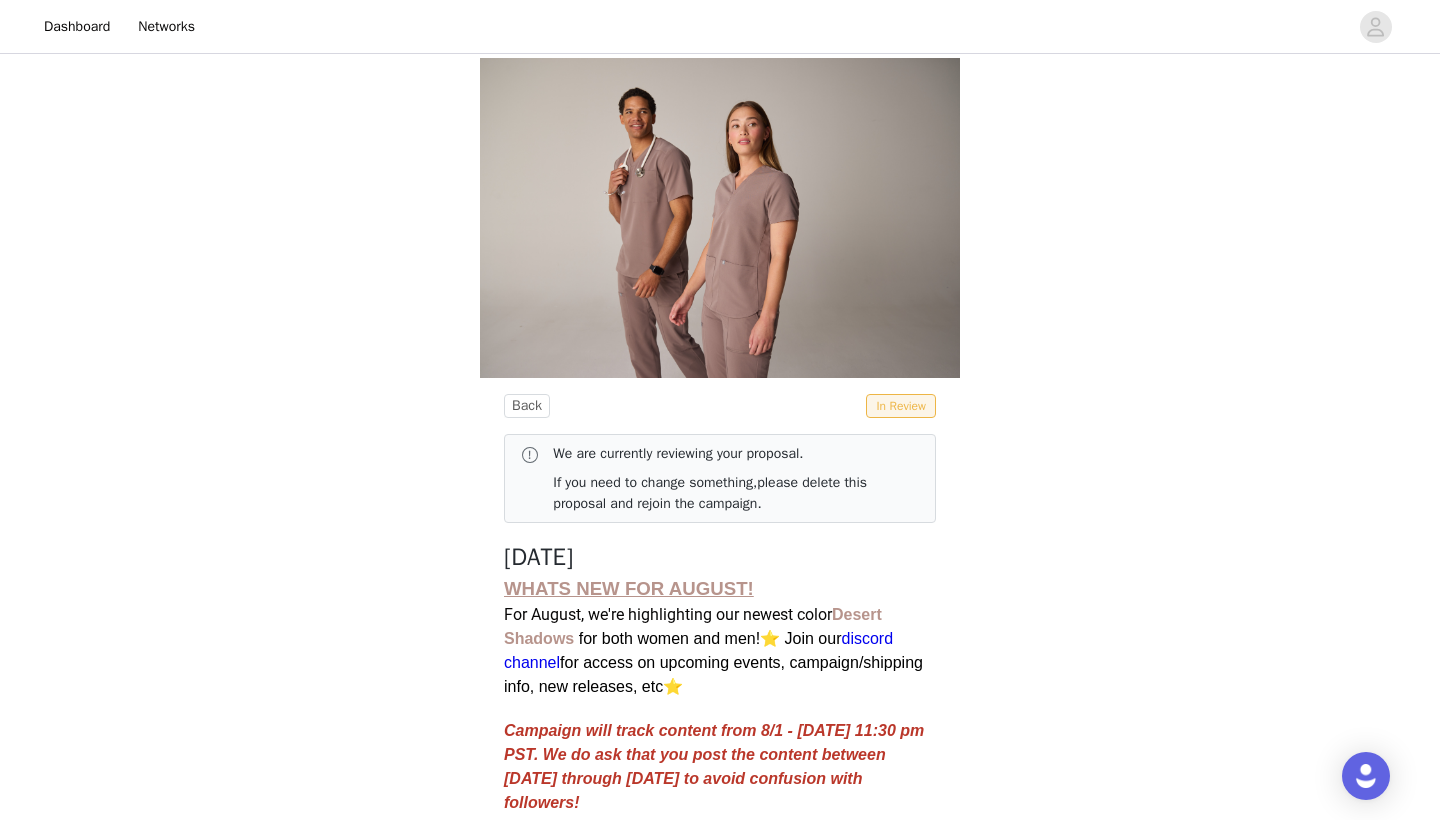 scroll, scrollTop: 0, scrollLeft: 0, axis: both 